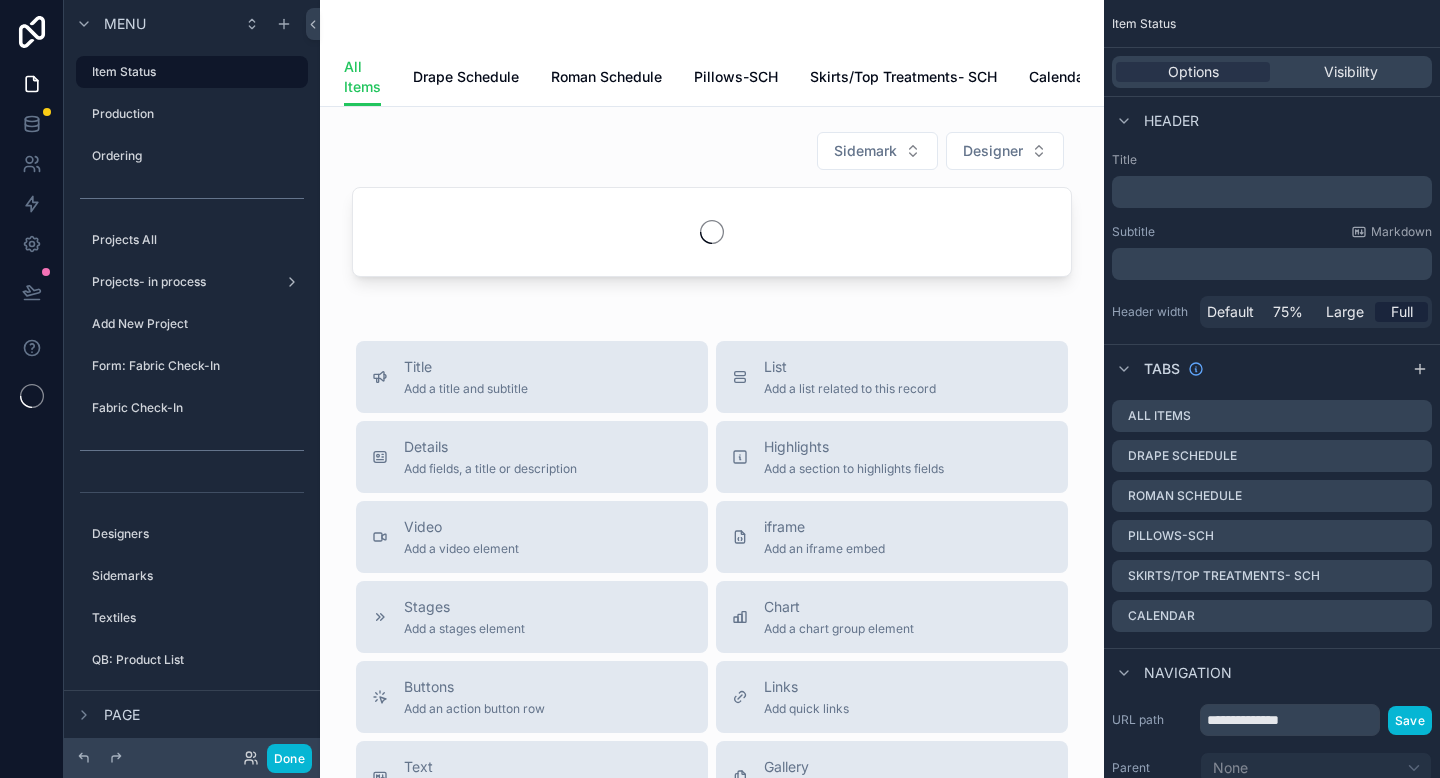 scroll, scrollTop: 0, scrollLeft: 0, axis: both 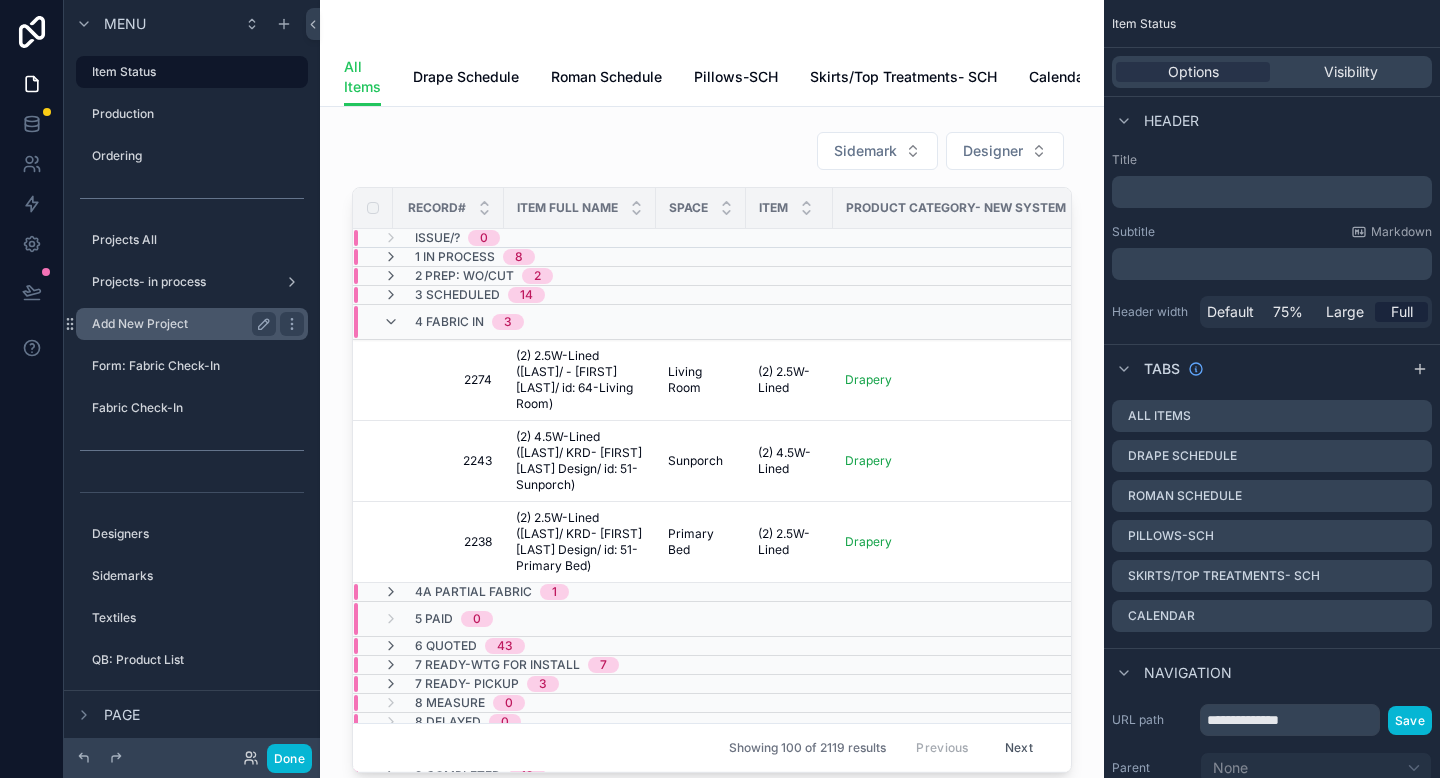 click on "Add New Project" at bounding box center [180, 324] 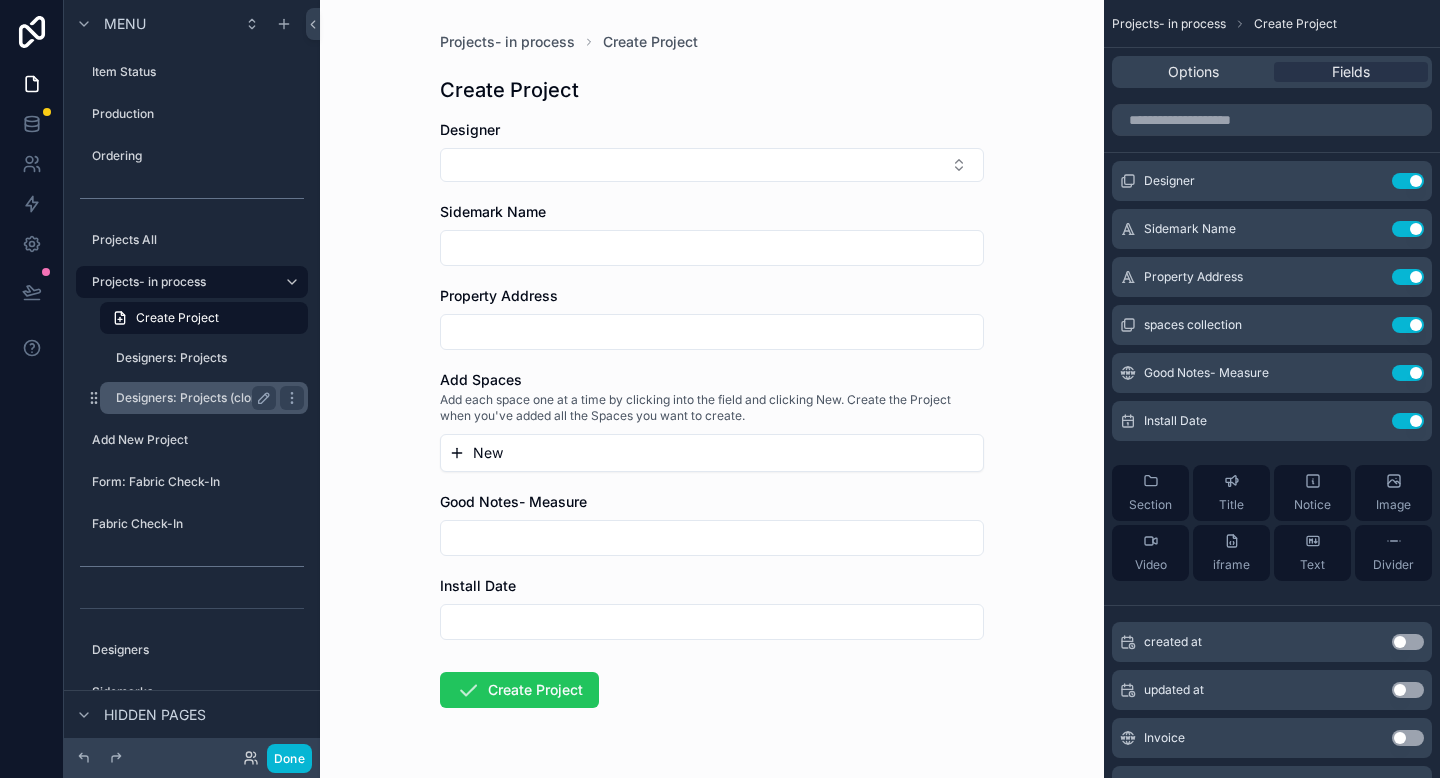 click on "Designers: Projects (clone)" at bounding box center [192, 398] 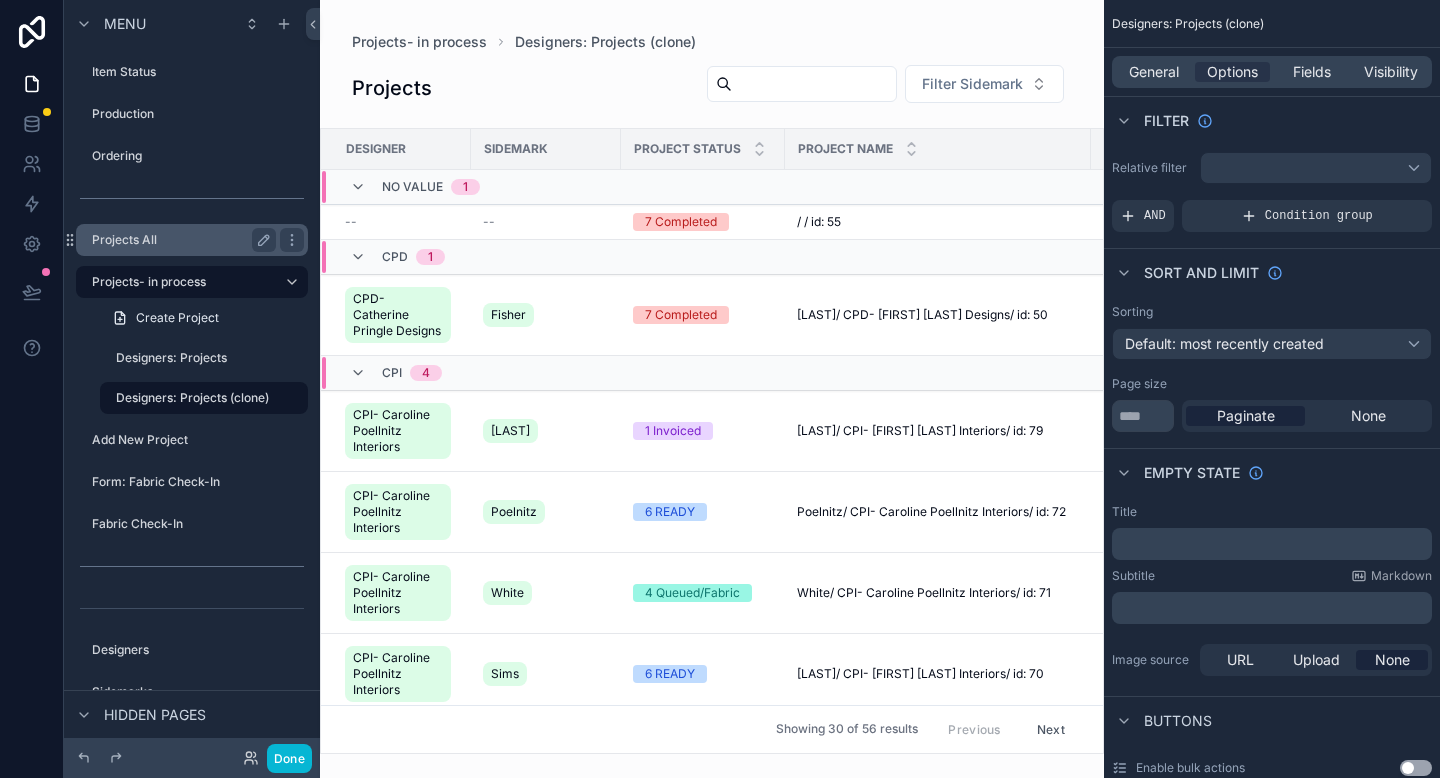 click on "Projects All" at bounding box center [180, 240] 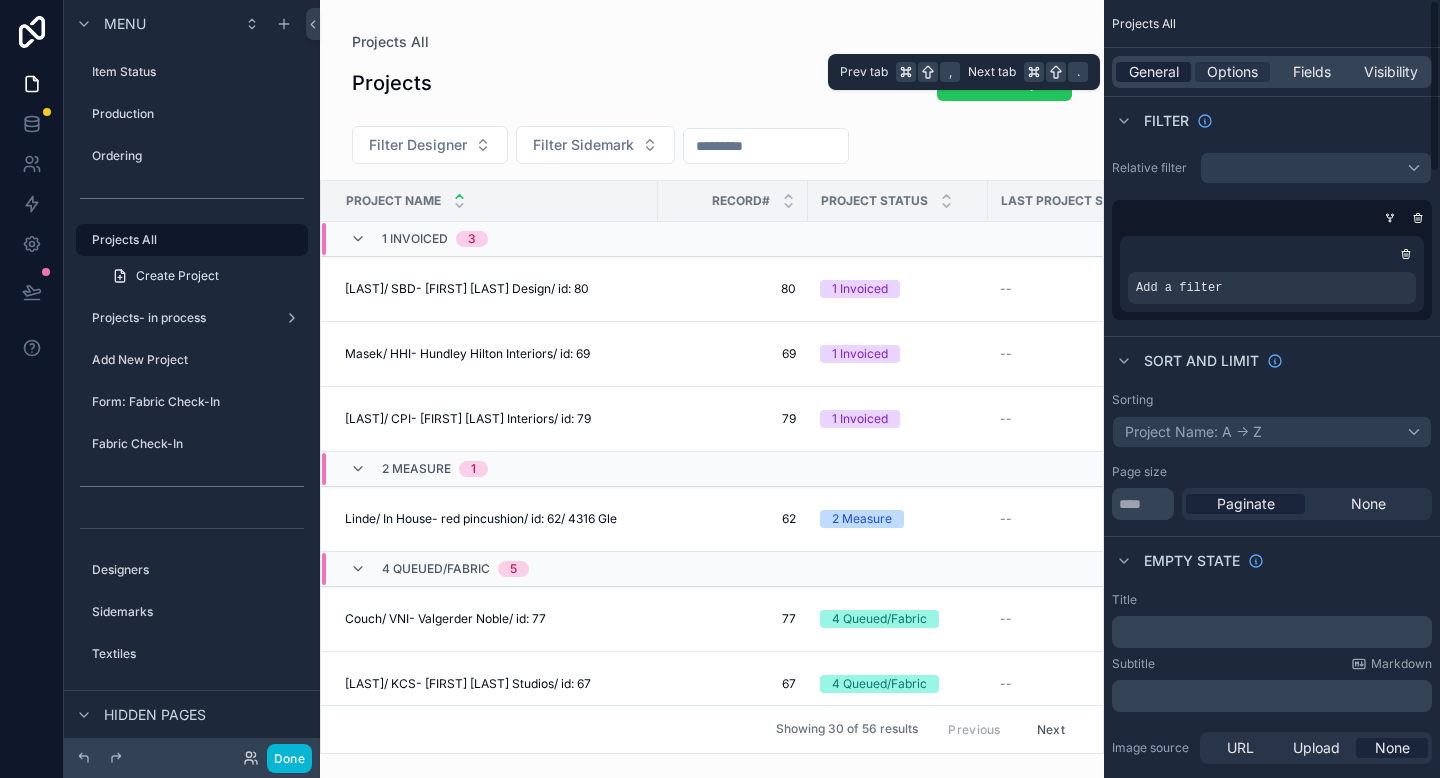 click on "General" at bounding box center [1154, 72] 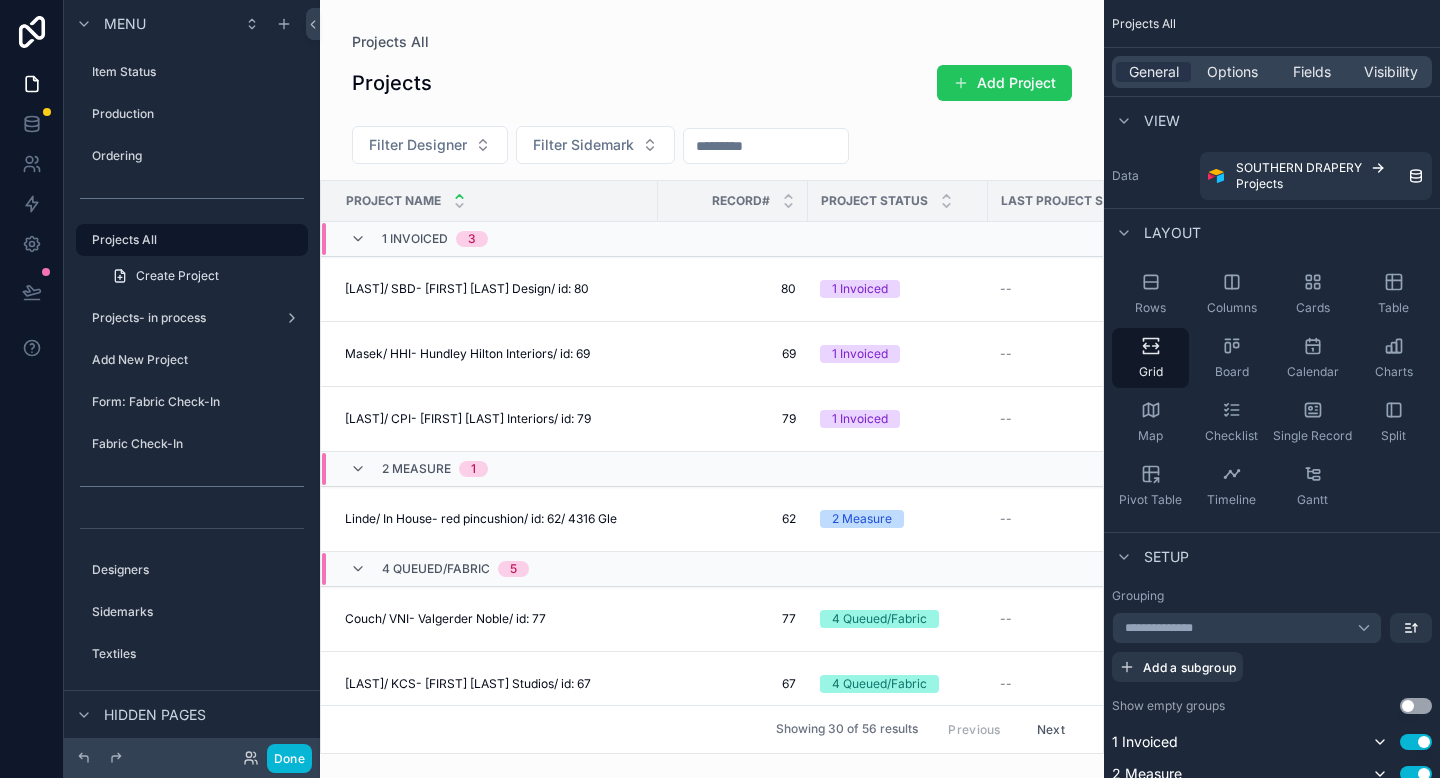 click at bounding box center (712, 389) 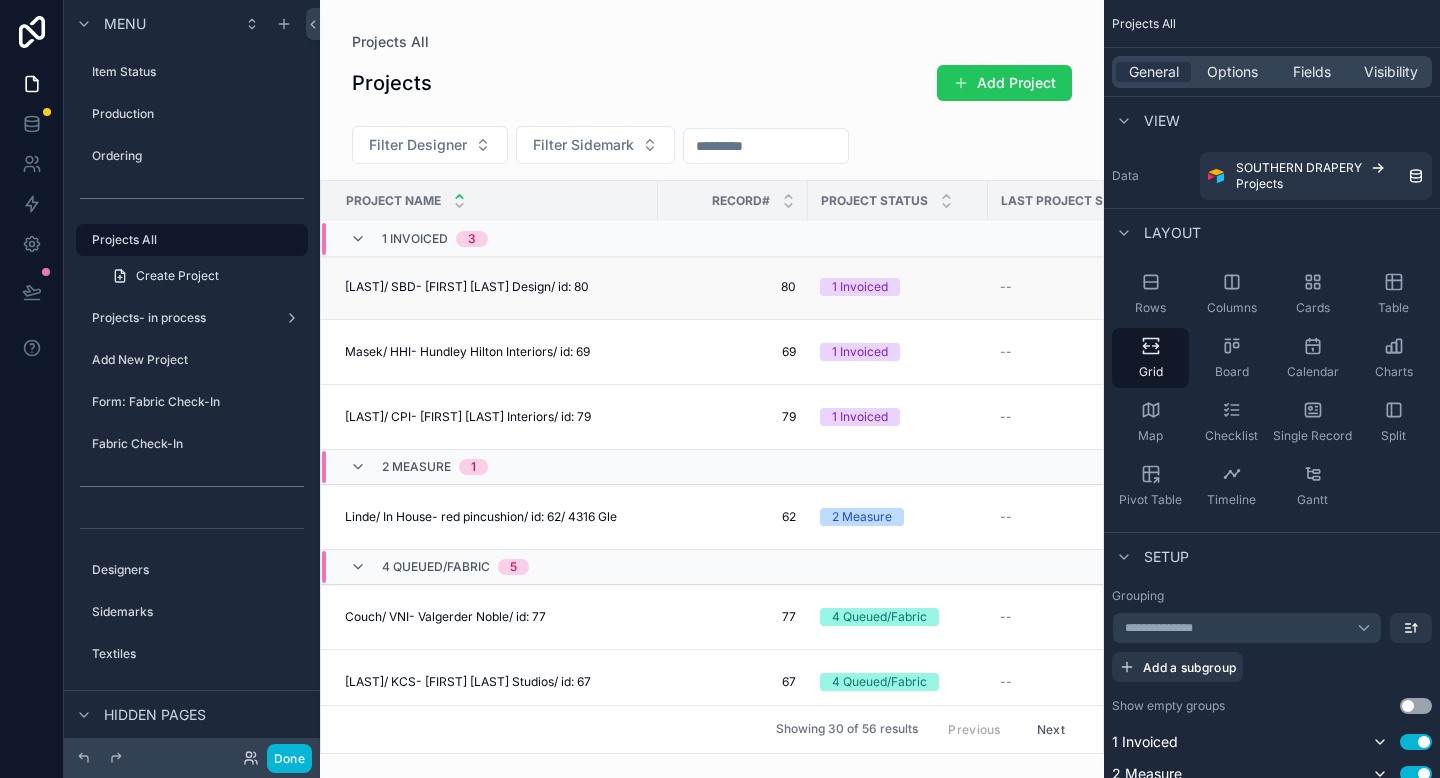 scroll, scrollTop: 0, scrollLeft: 0, axis: both 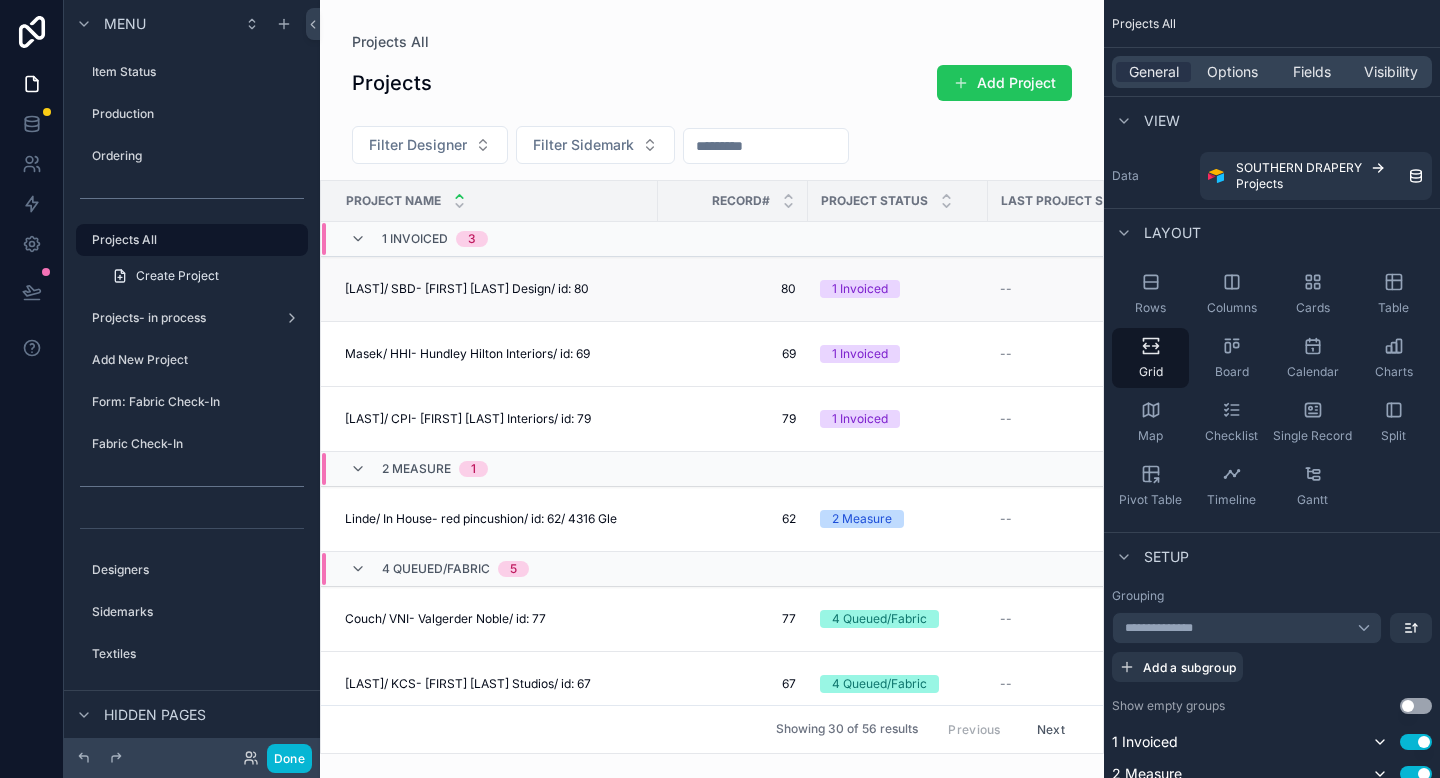 click on "1 Invoiced" at bounding box center (898, 289) 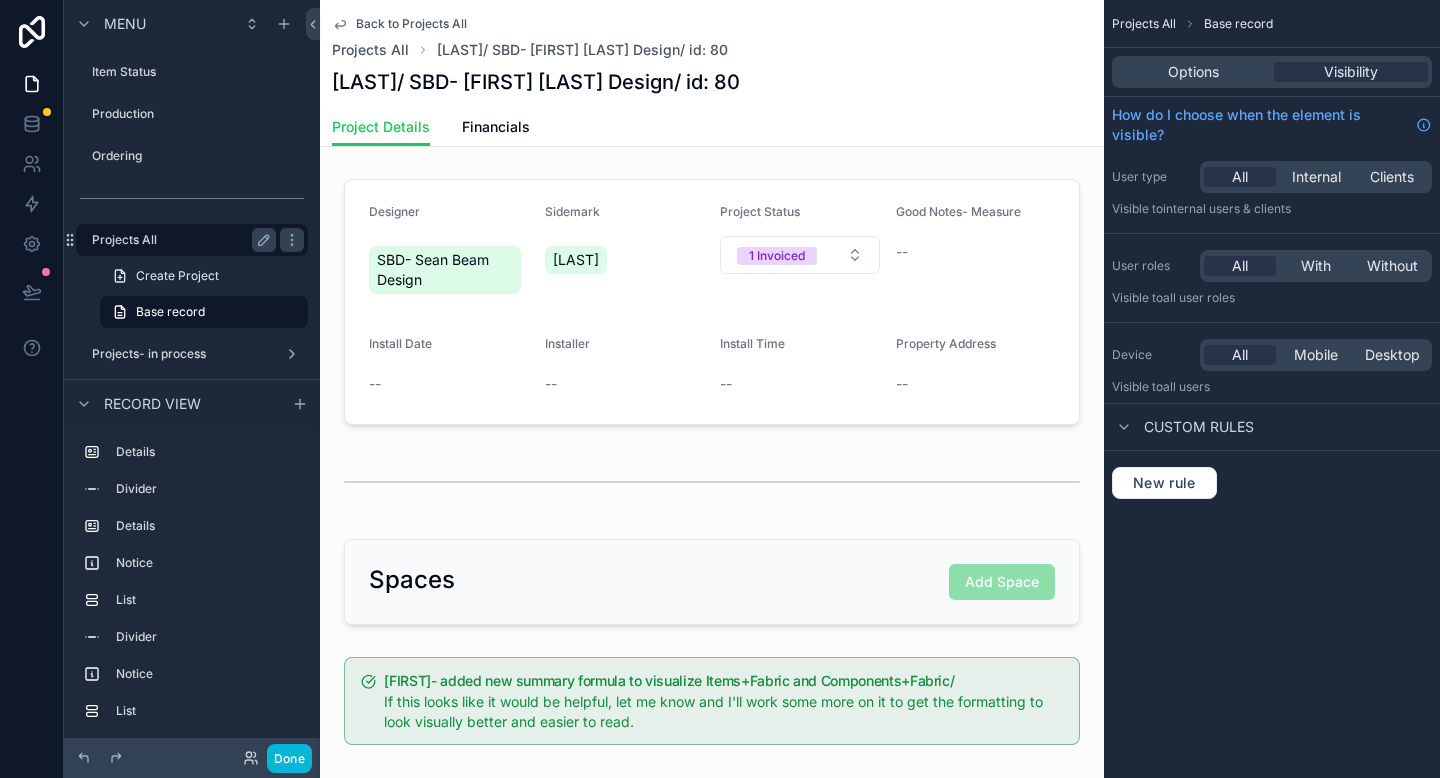 click on "Projects All" at bounding box center (180, 240) 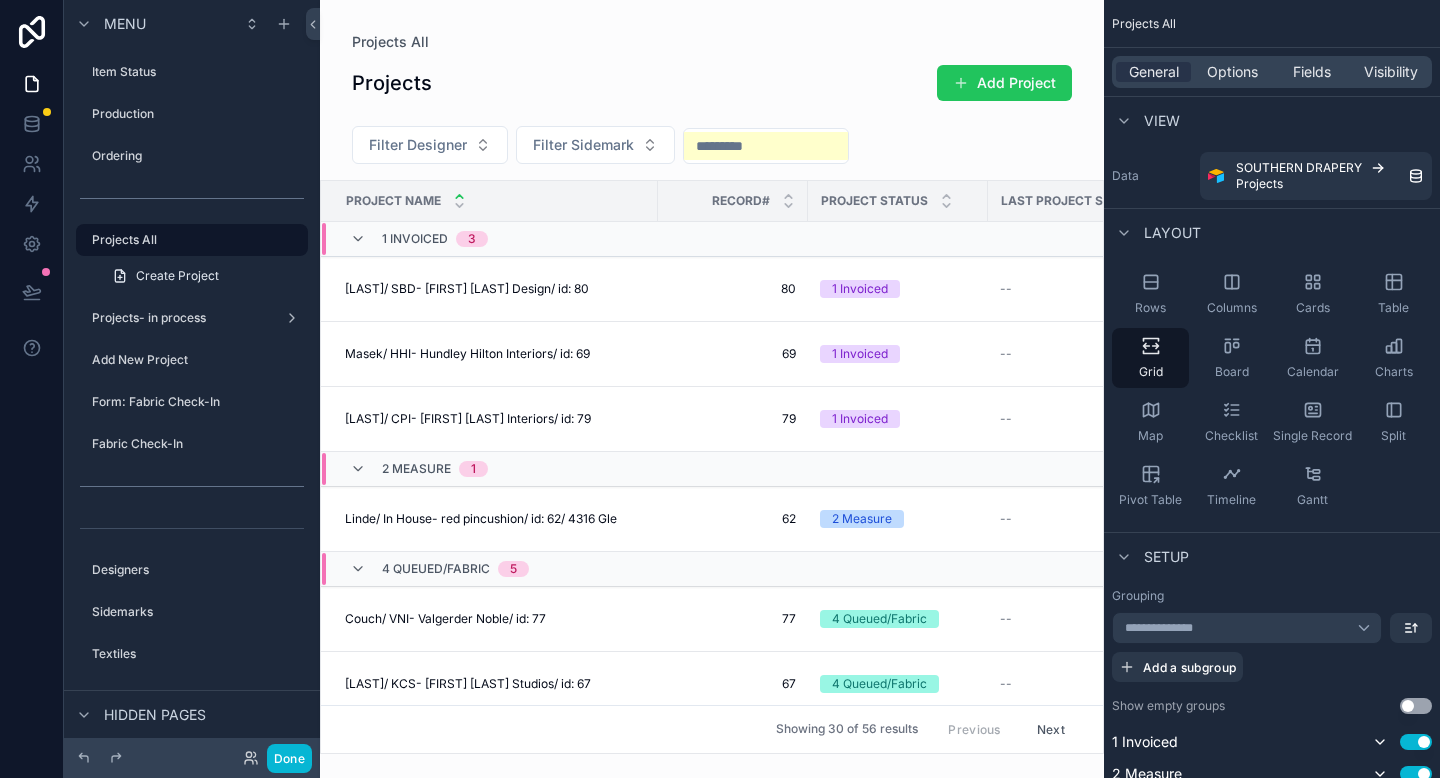 click on "Projects Add Project" at bounding box center (712, 83) 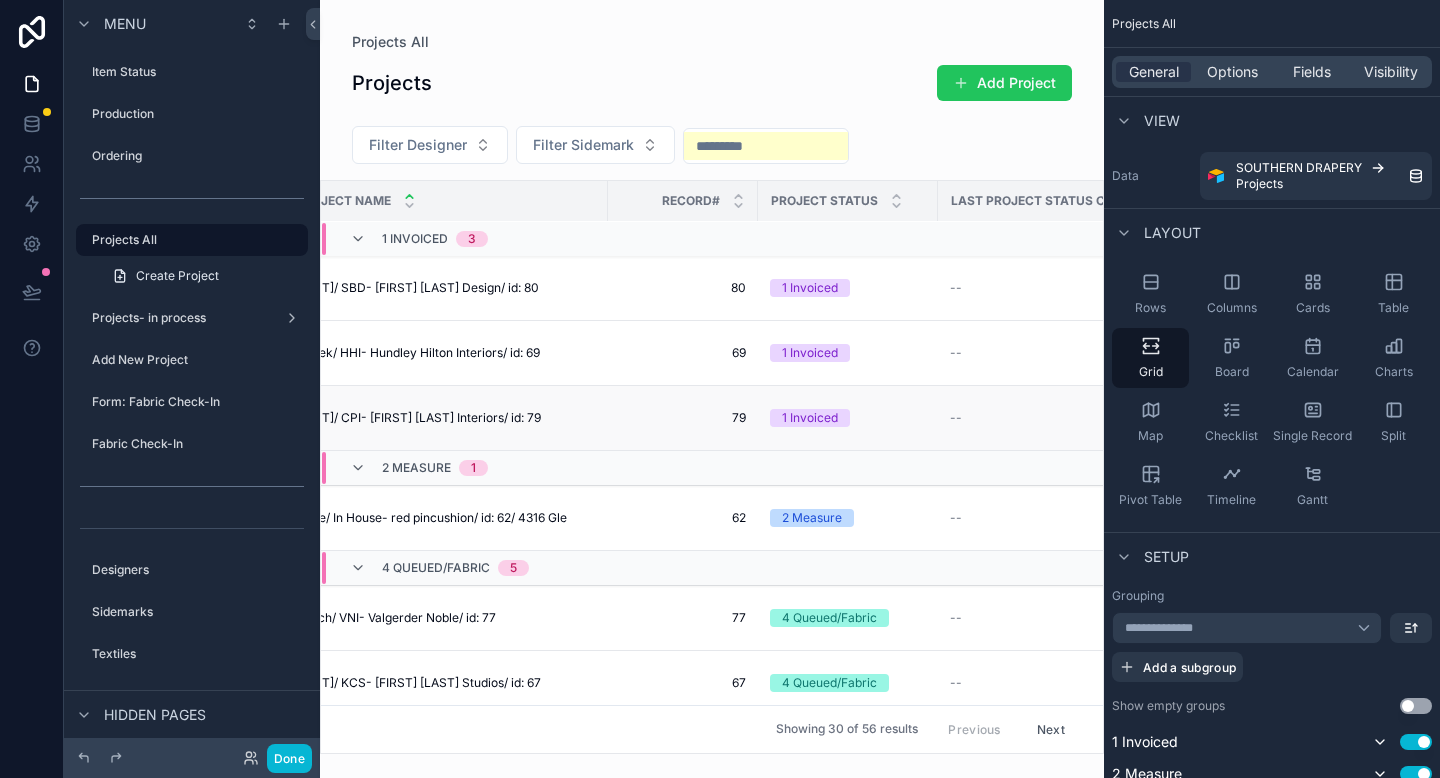 scroll, scrollTop: 1, scrollLeft: 0, axis: vertical 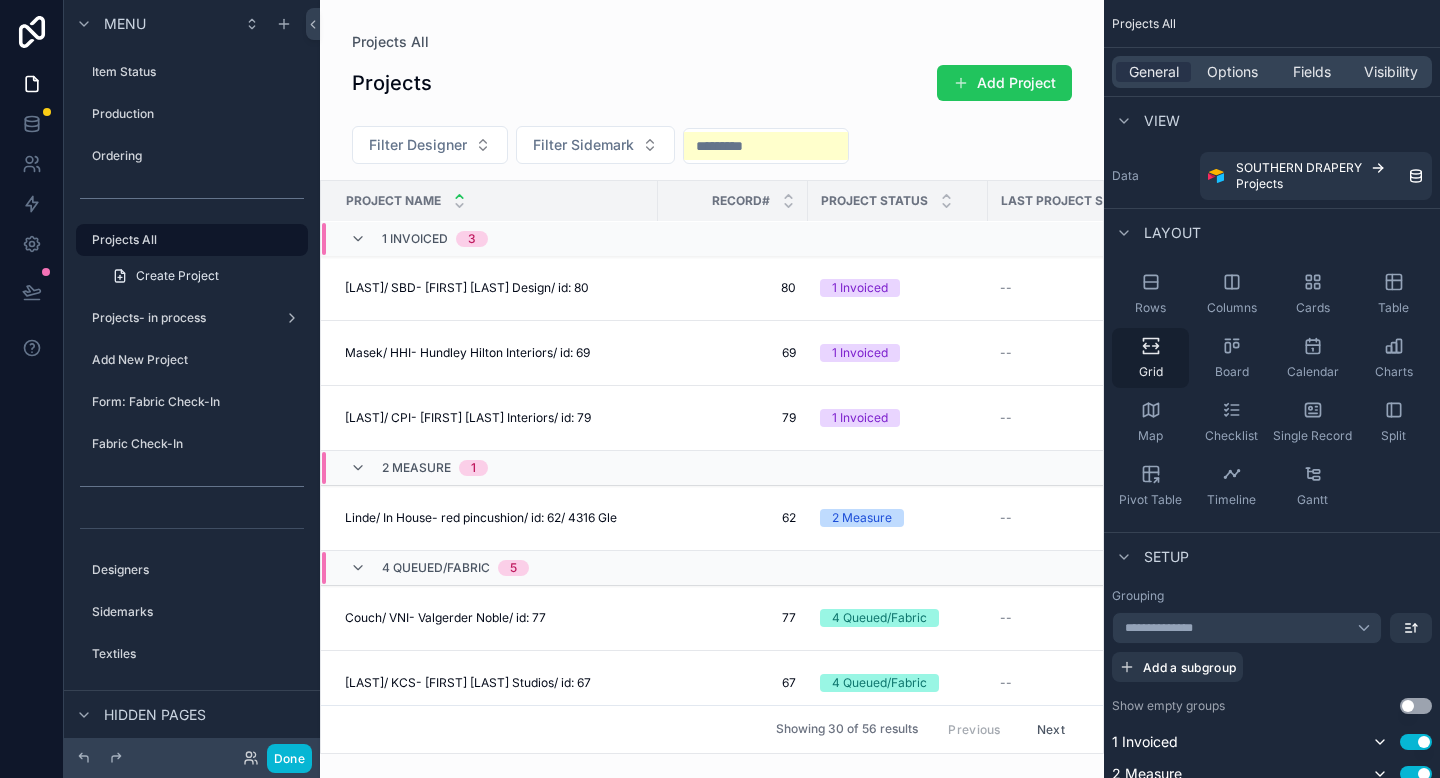 click 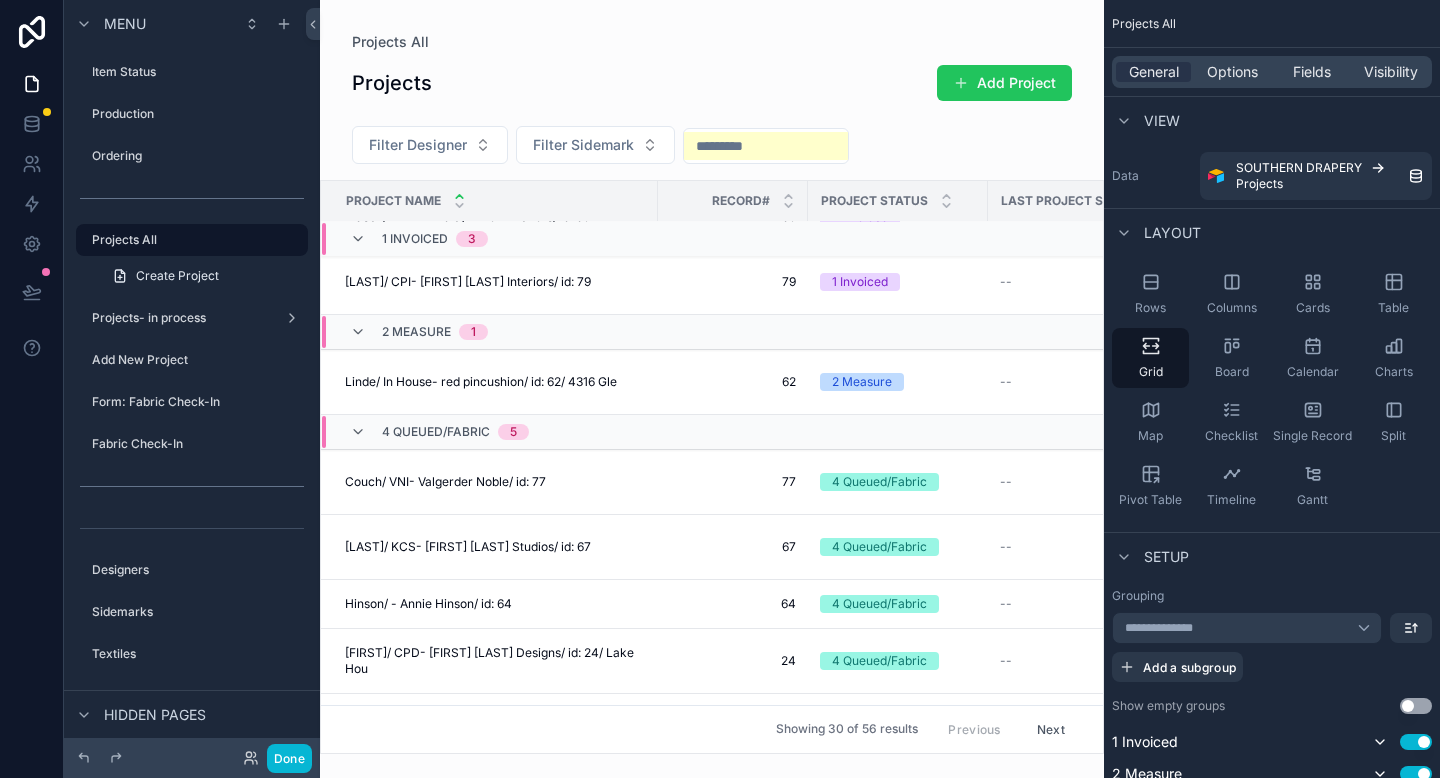 scroll, scrollTop: 0, scrollLeft: 0, axis: both 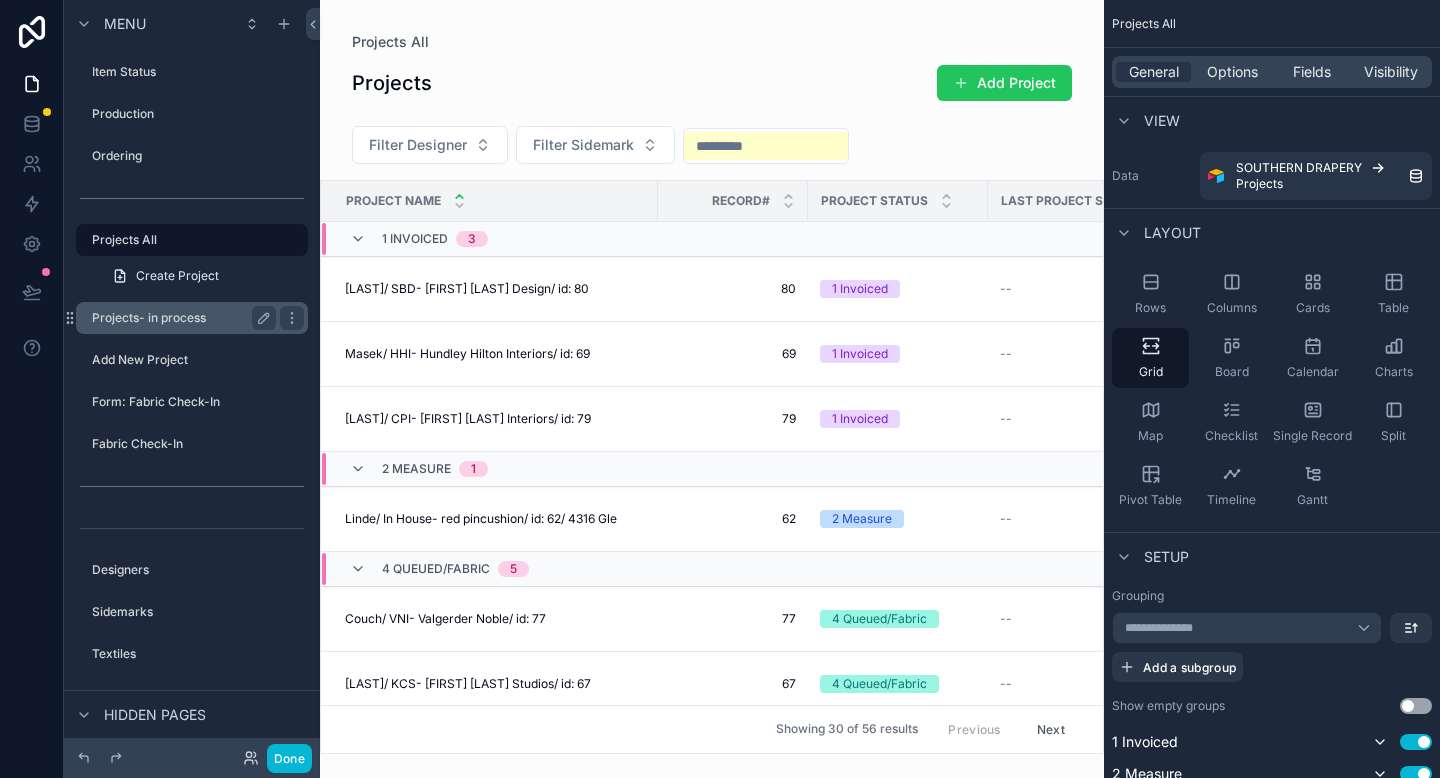 click on "Projects- in process" at bounding box center (180, 318) 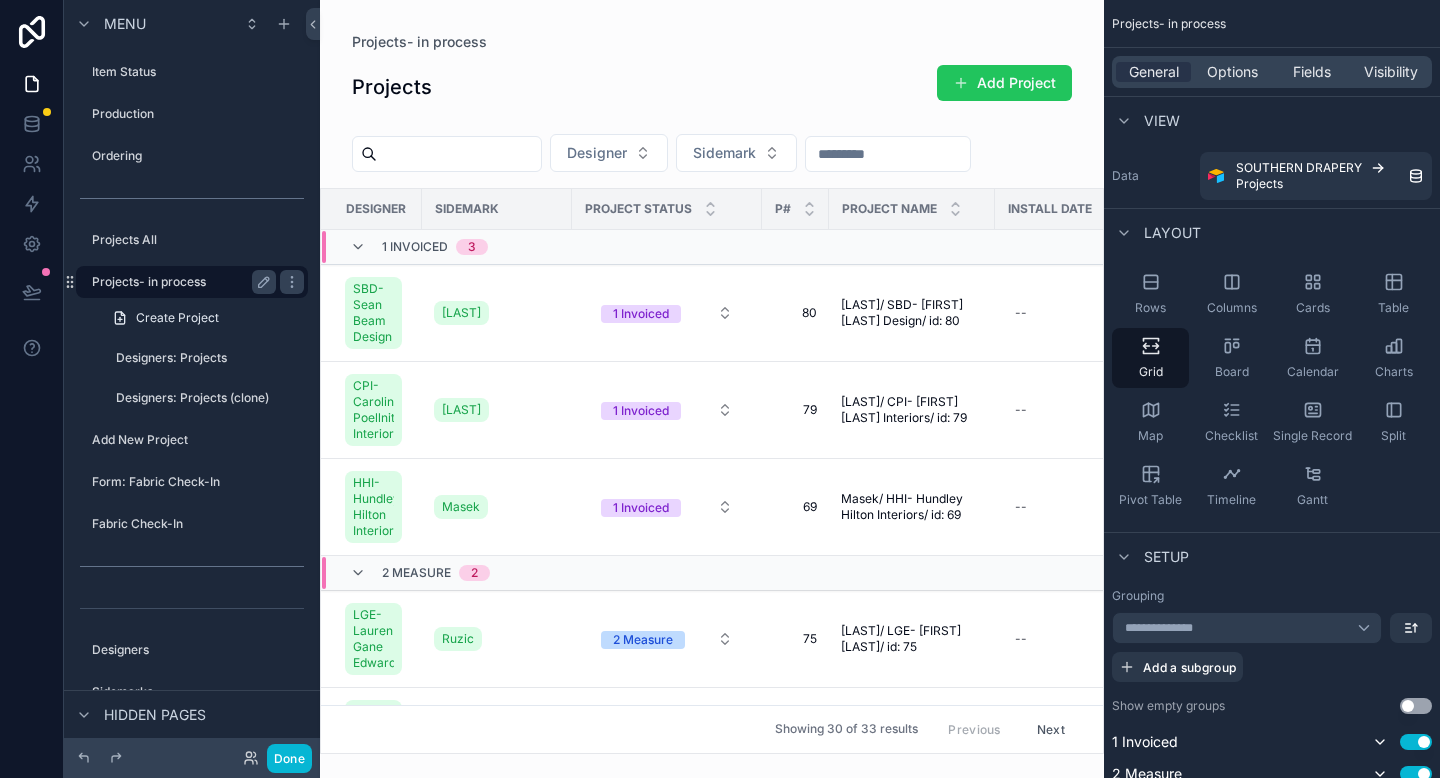 click on "Projects- in process" at bounding box center [180, 282] 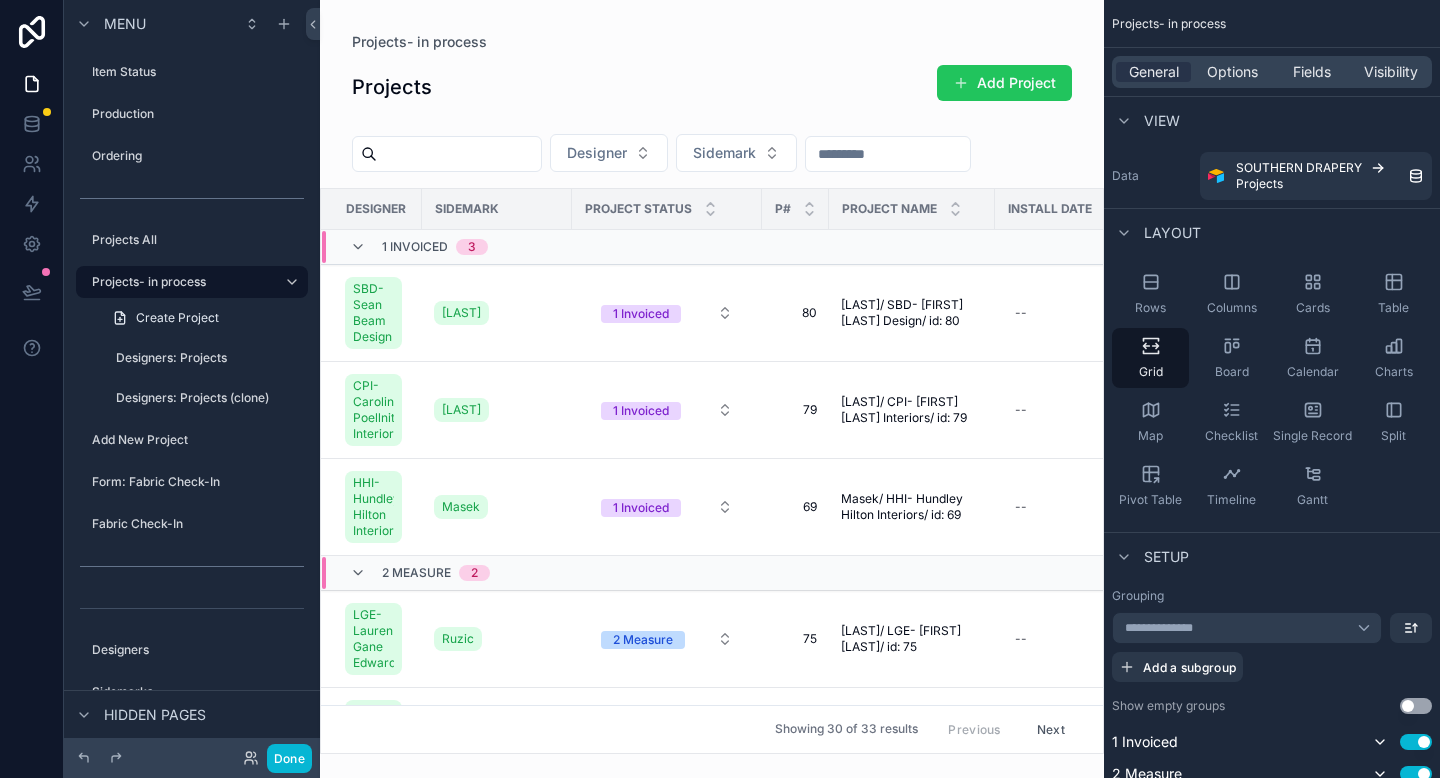 click at bounding box center (712, 389) 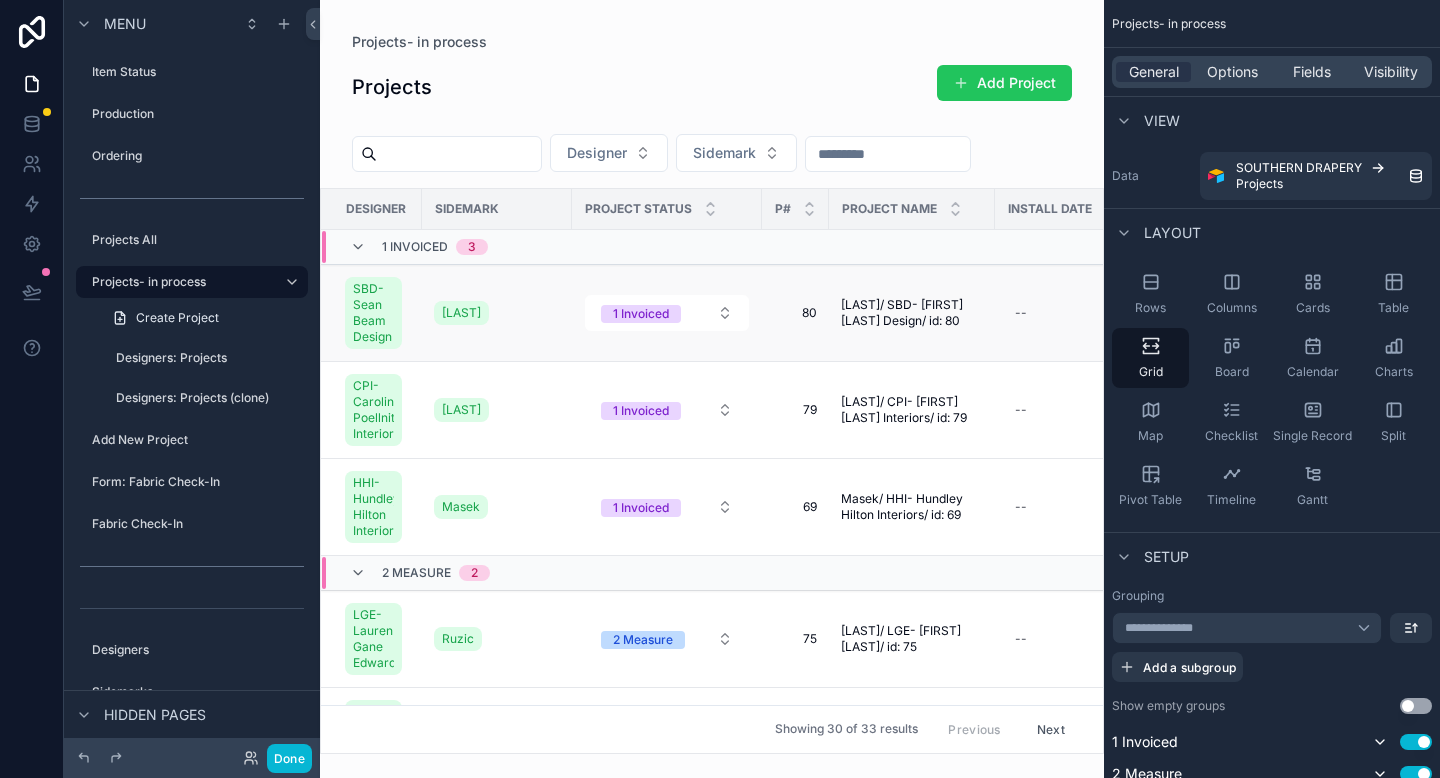 click on "1 Invoiced" at bounding box center [667, 313] 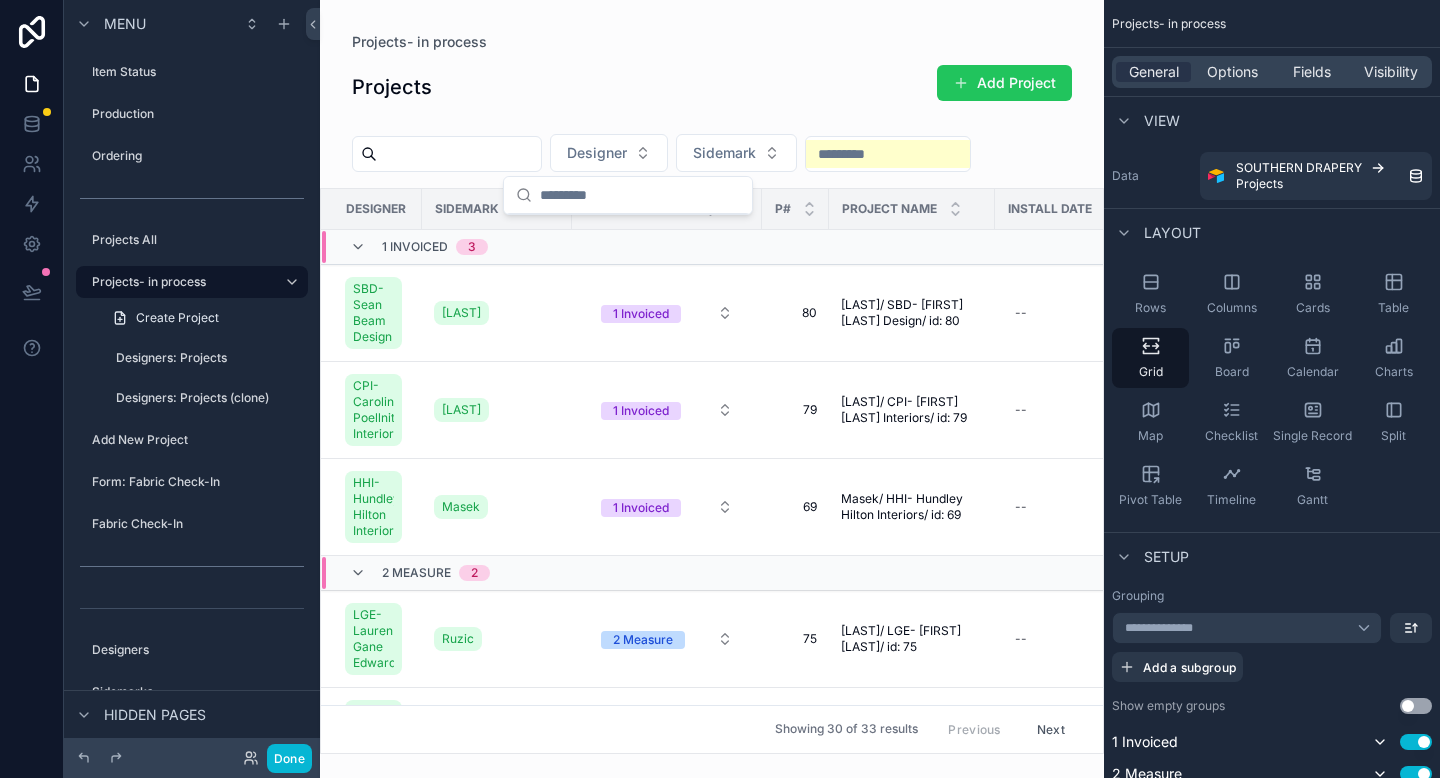 click at bounding box center (912, 247) 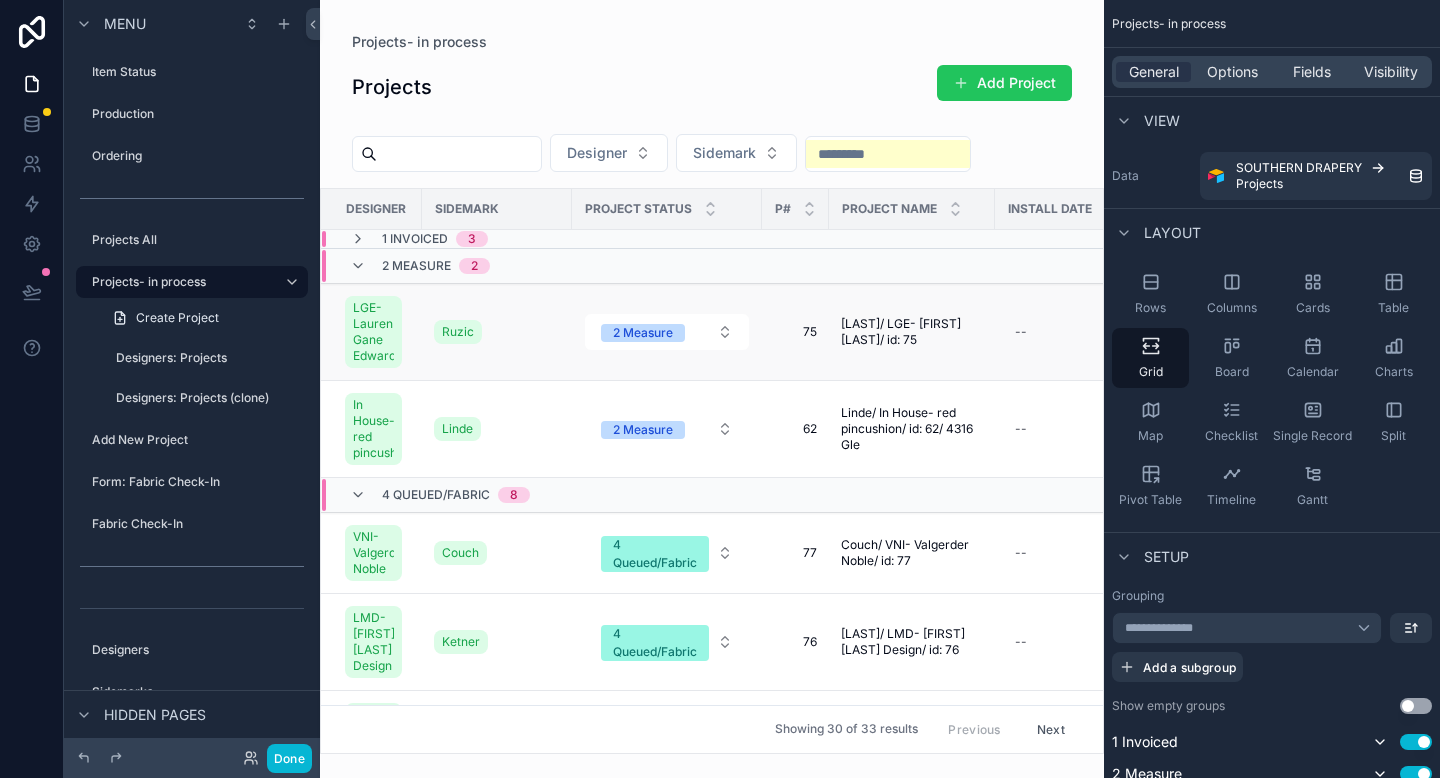 click on "Ruzic" at bounding box center [497, 332] 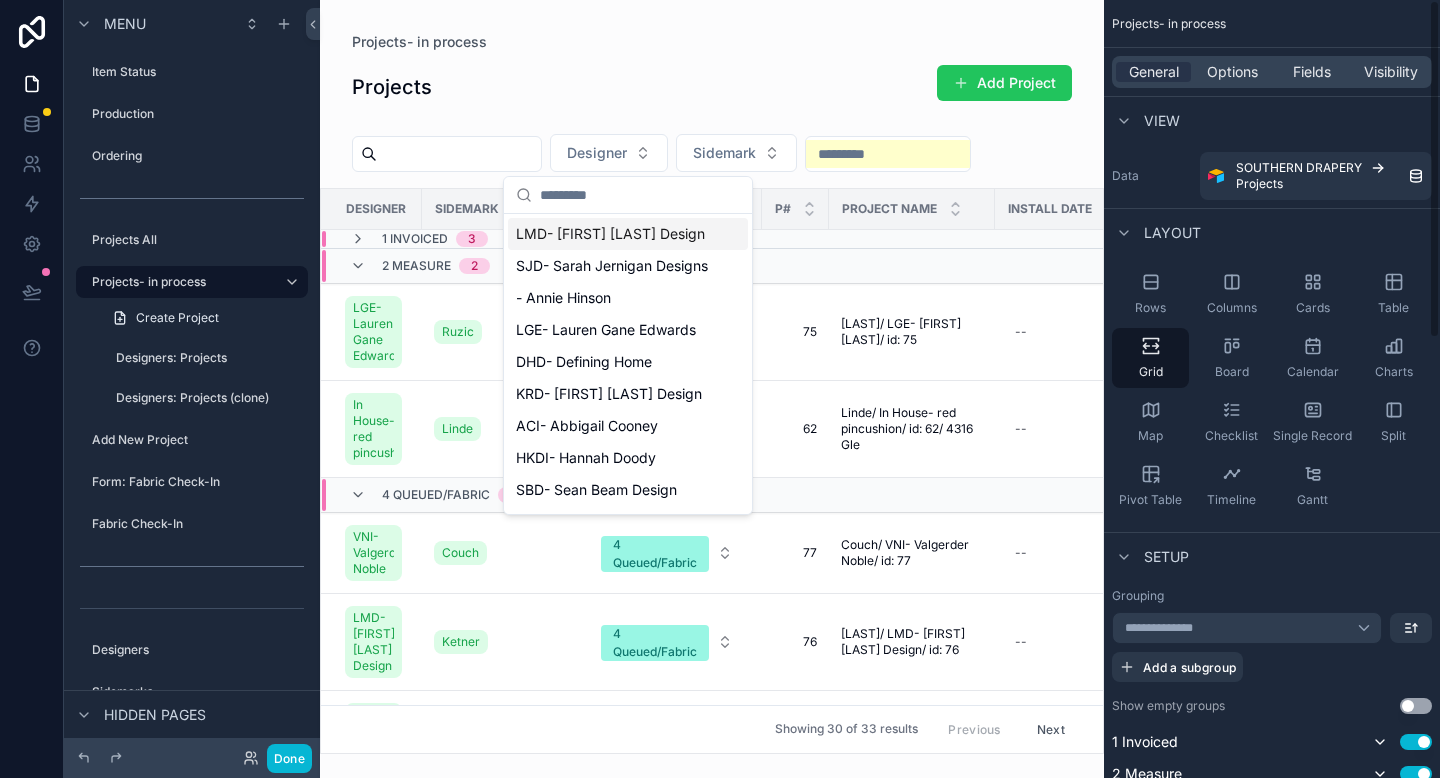 click on "Projects Add Project Designer Sidemark Designer Sidemark Project Status P# Project Name Install Date Installer Install Time Property Address 1 Invoiced 3 2 Measure 2 LGE- Lauren Gane Edwards Ruzic 2 Measure 75 75 Ruzic/ LGE- Lauren Gane Edwards/ id: 75 Ruzic/ LGE- Lauren Gane Edwards/ id: 75 -- Select a Installer -- -- In House- red pincushion Linde 2 Measure 62 62 Linde/ In House- red pincushion/ id: 62/ 4316 Gle Linde/ In House- red pincushion/ id: 62/ 4316 Gle -- Select a Installer -- 4316 Glenwood 4316 Glenwood 4 Queued/Fabric  8 VNI- Valgerder Noble Couch 4 Queued/Fabric  77 77 Couch/ VNI- Valgerder Noble/ id: 77 Couch/ VNI- Valgerder Noble/ id: 77 -- Select a Installer -- -- LMD- Lauren Murphy Design Ketner 4 Queued/Fabric  76 76 Ketner/ LMD- Lauren Murphy Design/ id: 76 Ketner/ LMD- Lauren Murphy Design/ id: 76 -- Select a Installer -- -- CPI- Caroline Poellnitz Interiors White 4 Queued/Fabric  71 71 White/ CPI- Caroline Poellnitz Interiors/ id: 71 White/ CPI- Caroline Poellnitz Interiors/ id: 71 -- --" at bounding box center [712, 403] 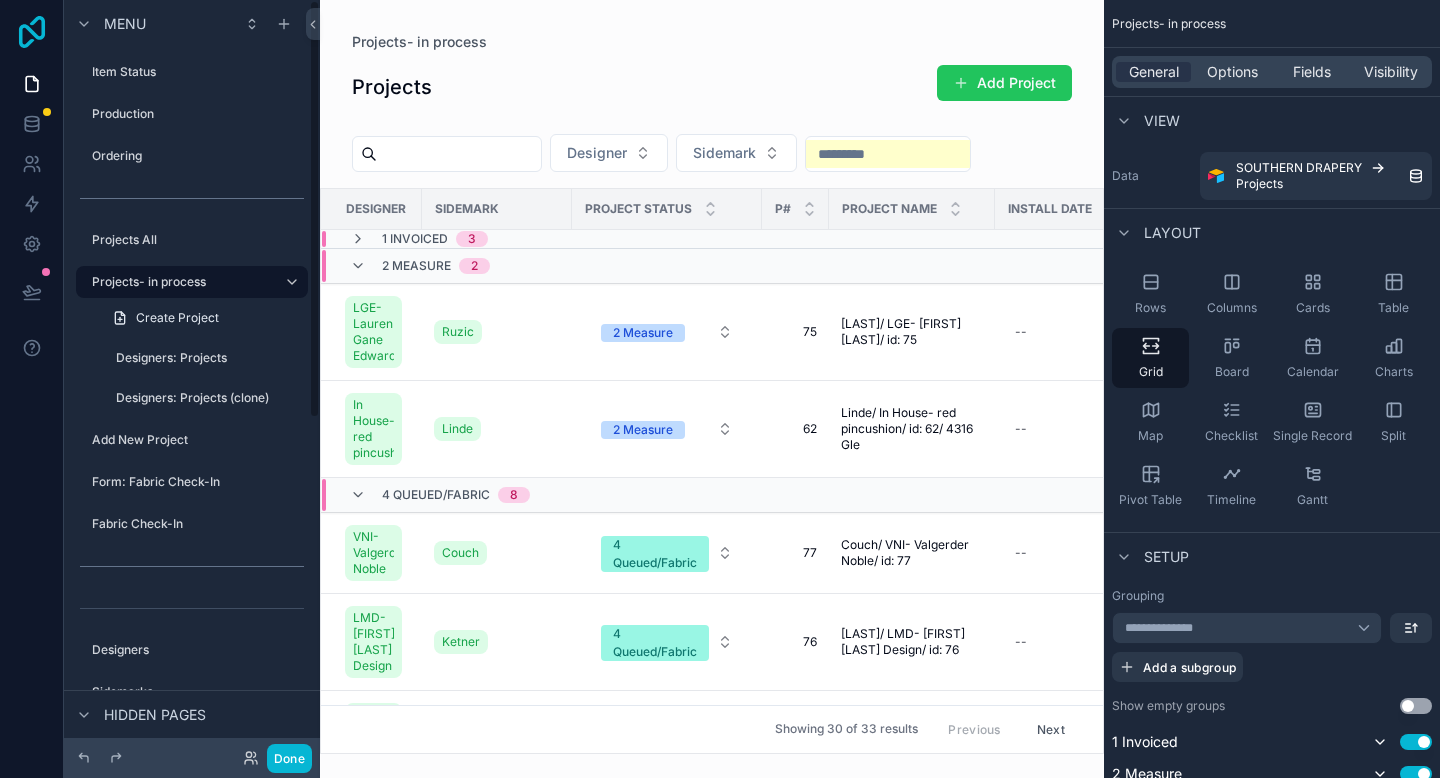 click 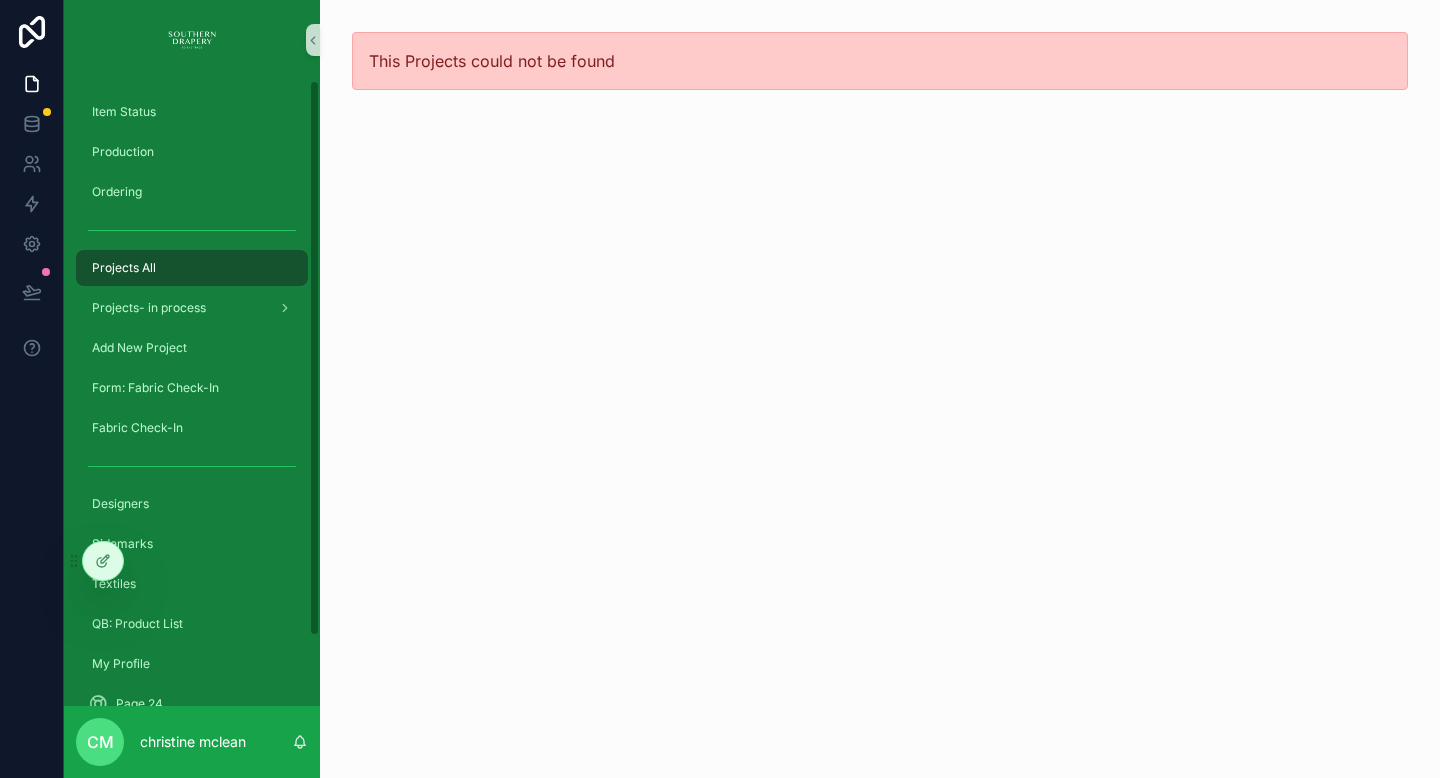 scroll, scrollTop: 0, scrollLeft: 0, axis: both 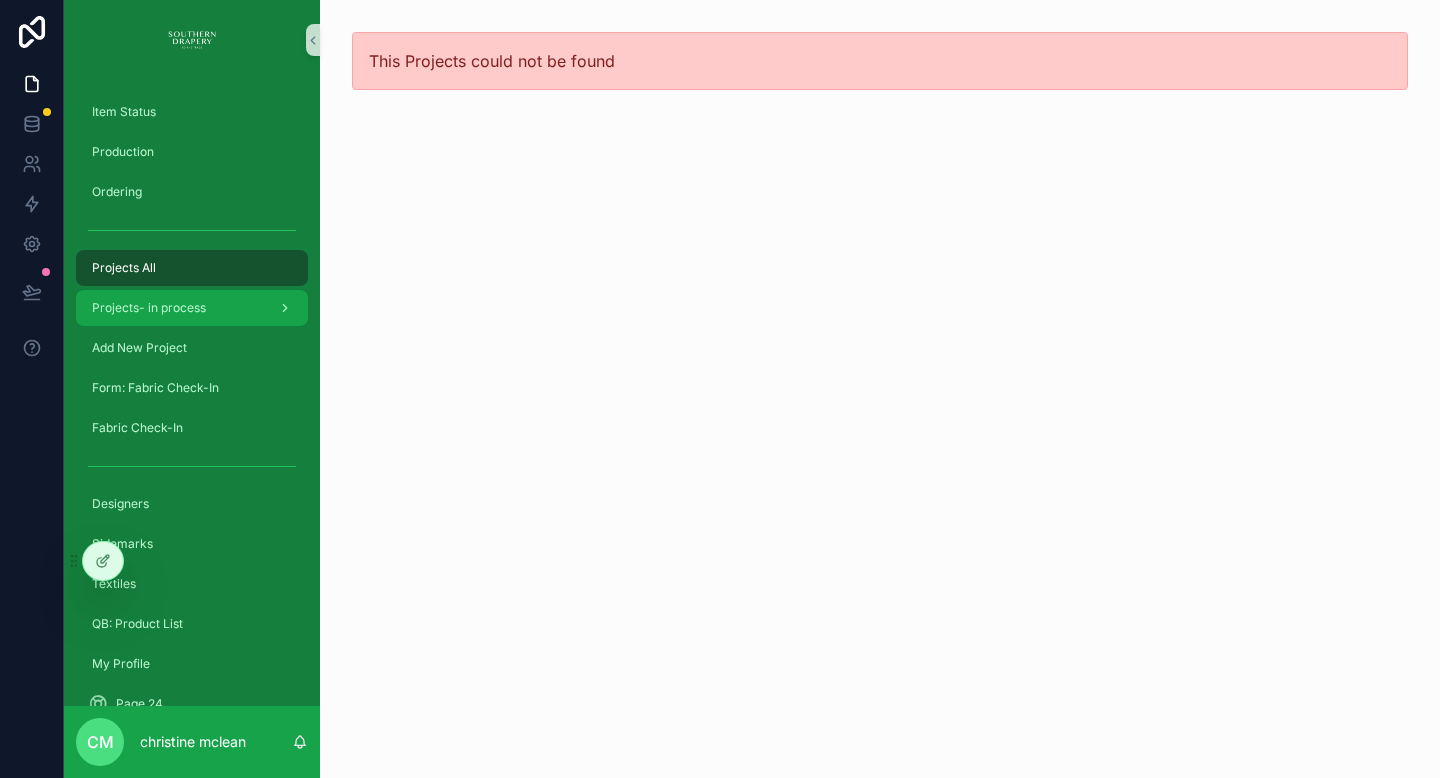 click on "Projects- in process" at bounding box center (149, 308) 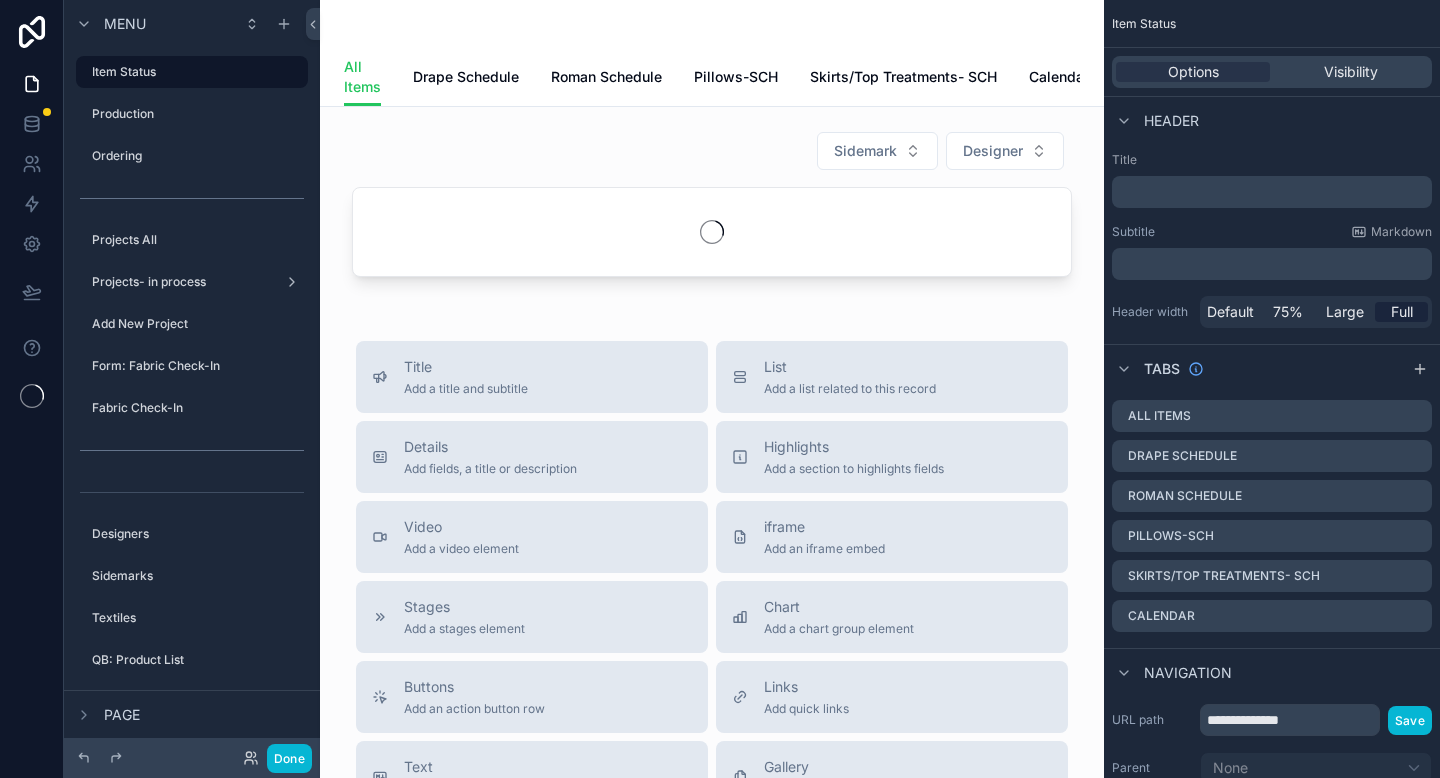 scroll, scrollTop: 0, scrollLeft: 0, axis: both 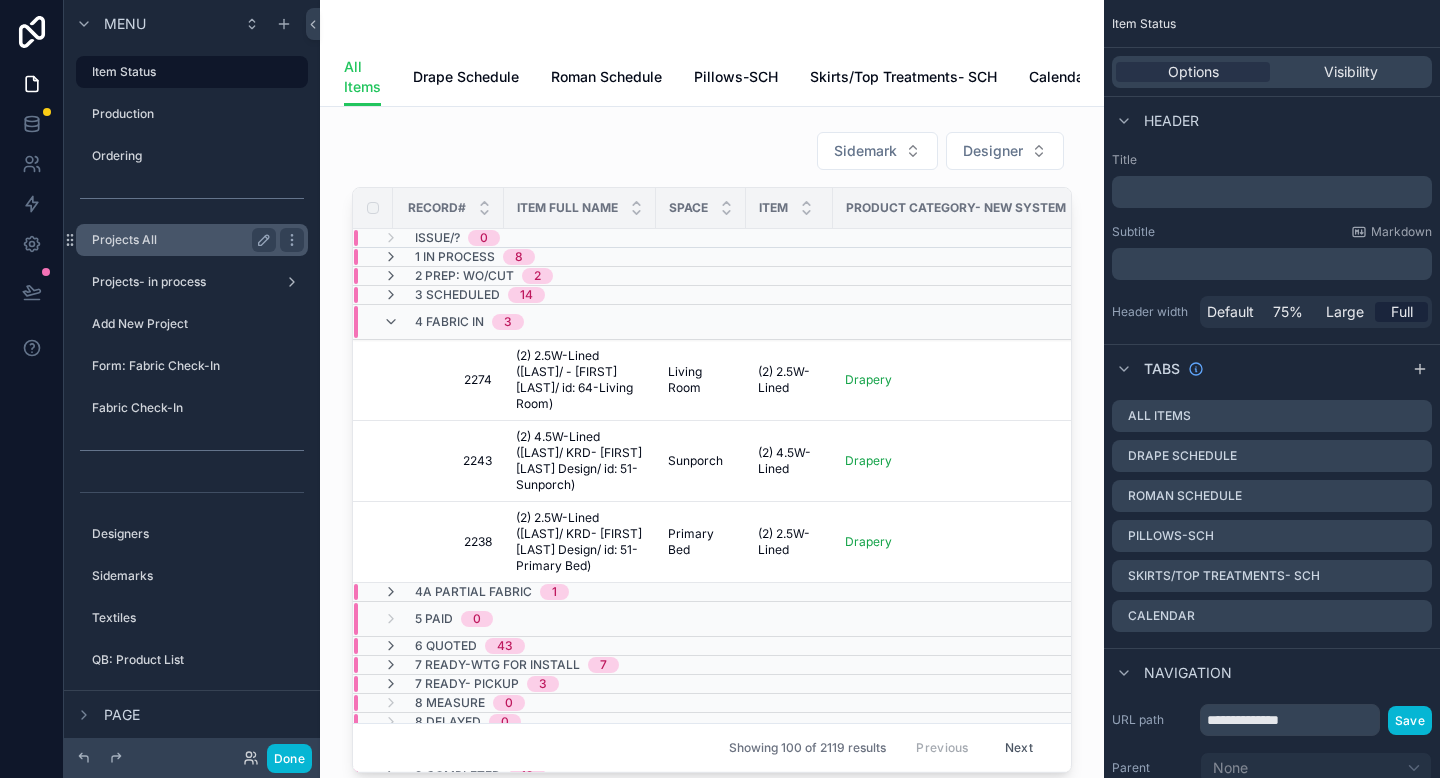 click on "Projects All" at bounding box center (180, 240) 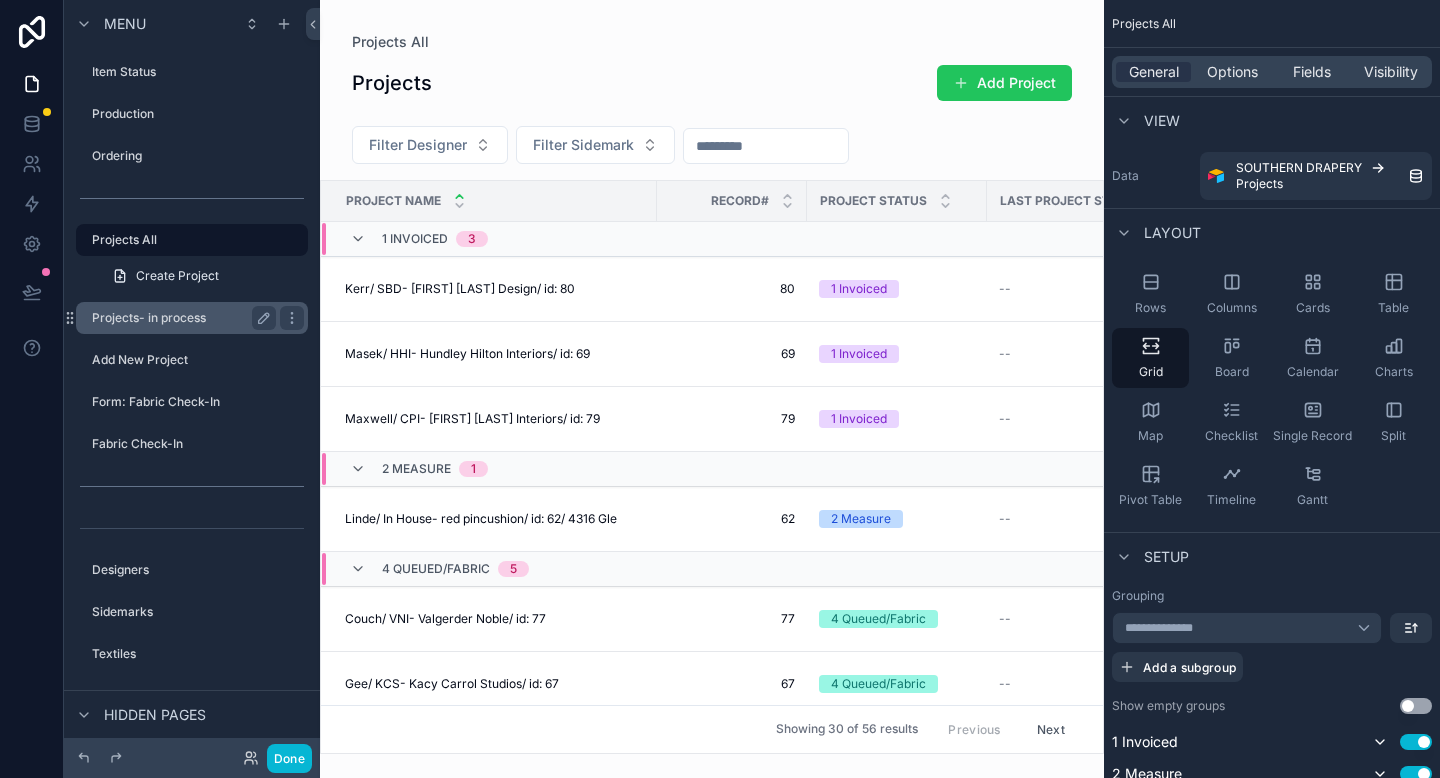 click on "Projects- in process" at bounding box center [180, 318] 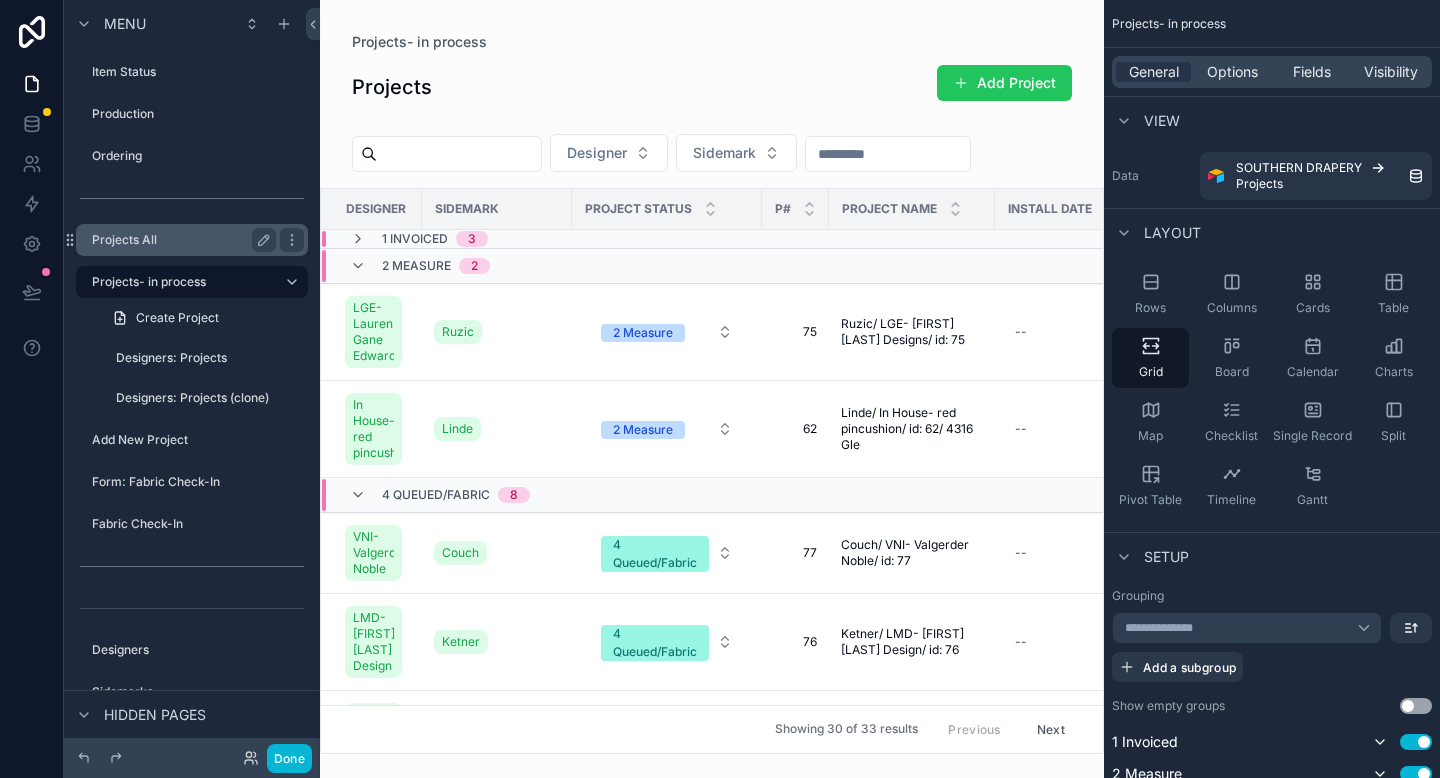 click on "Projects All" at bounding box center [184, 240] 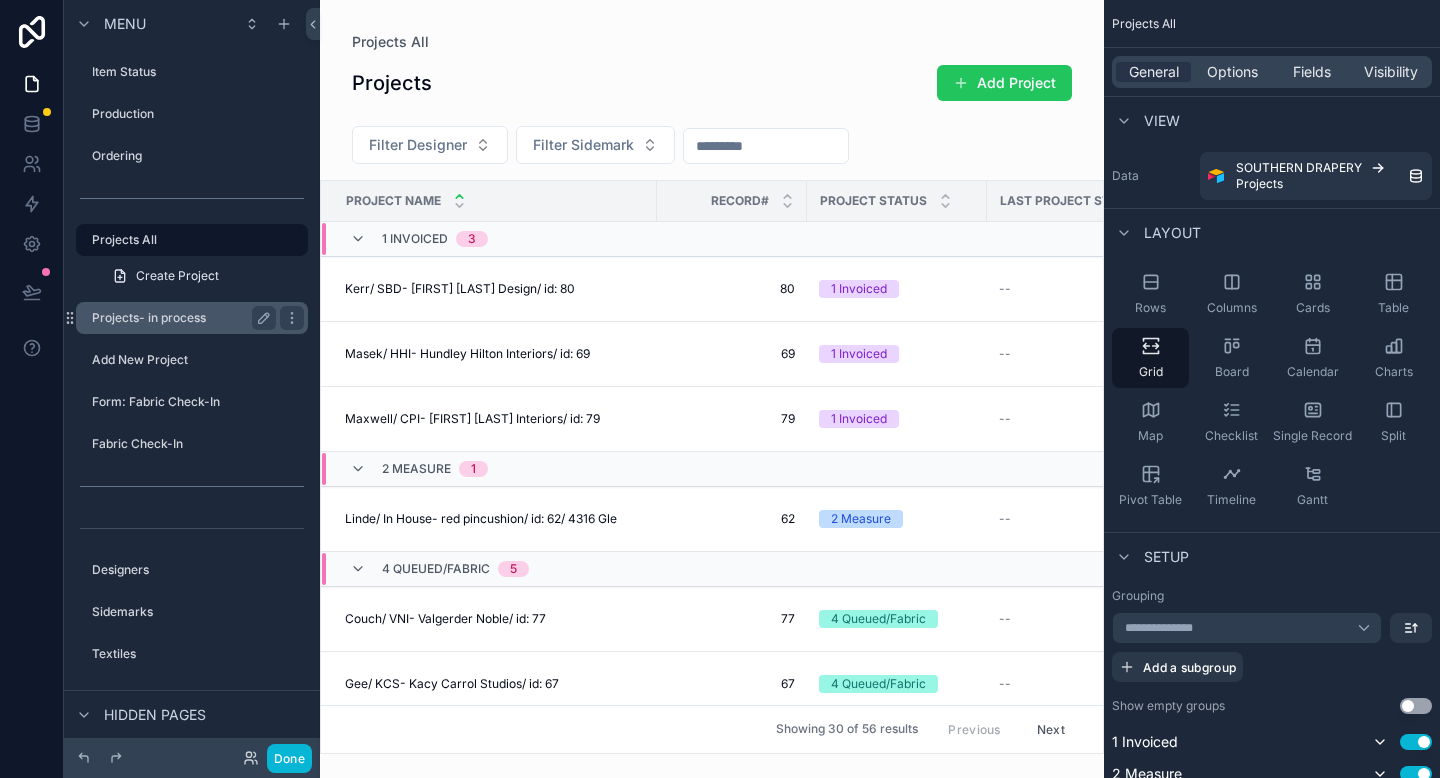 click on "Projects- in process" at bounding box center [192, 318] 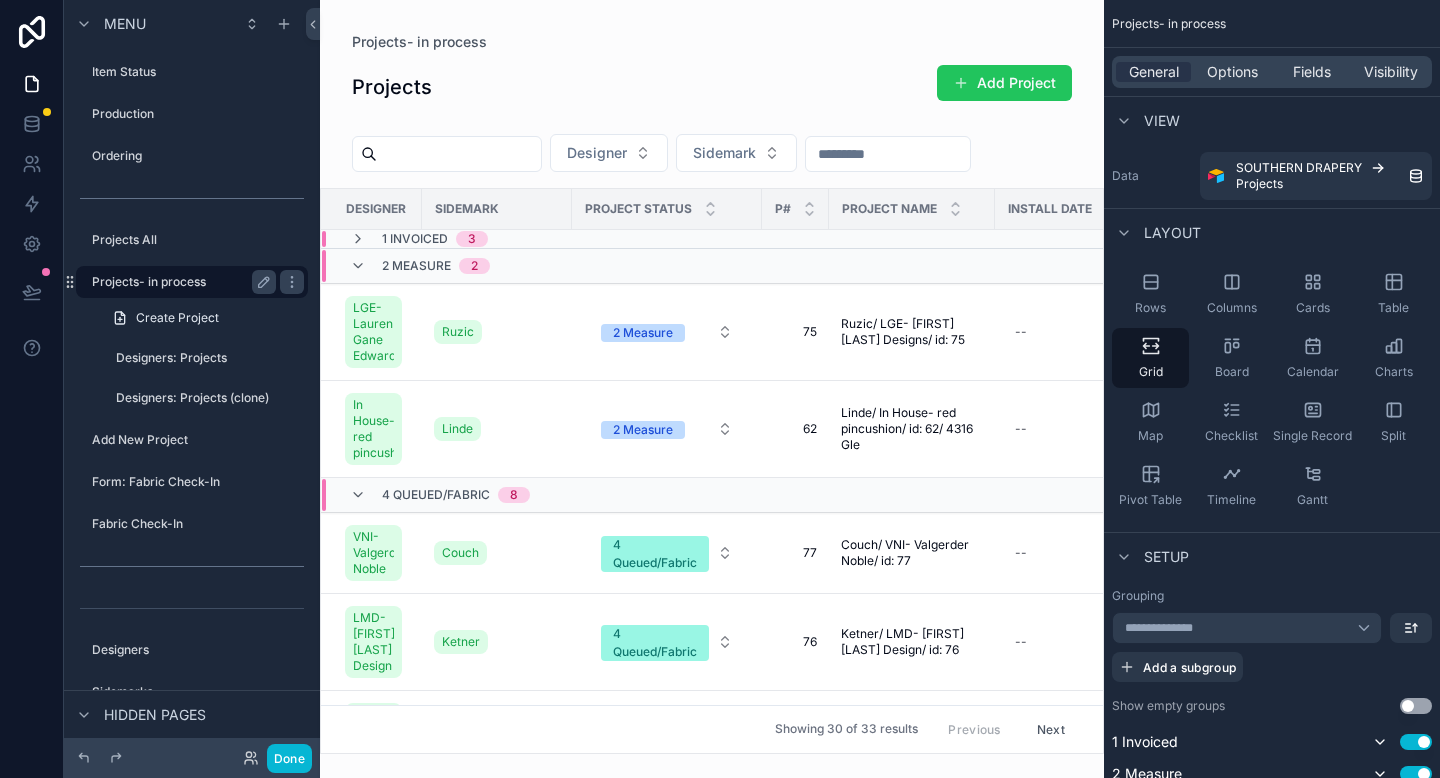 click on "Projects- in process" at bounding box center [180, 282] 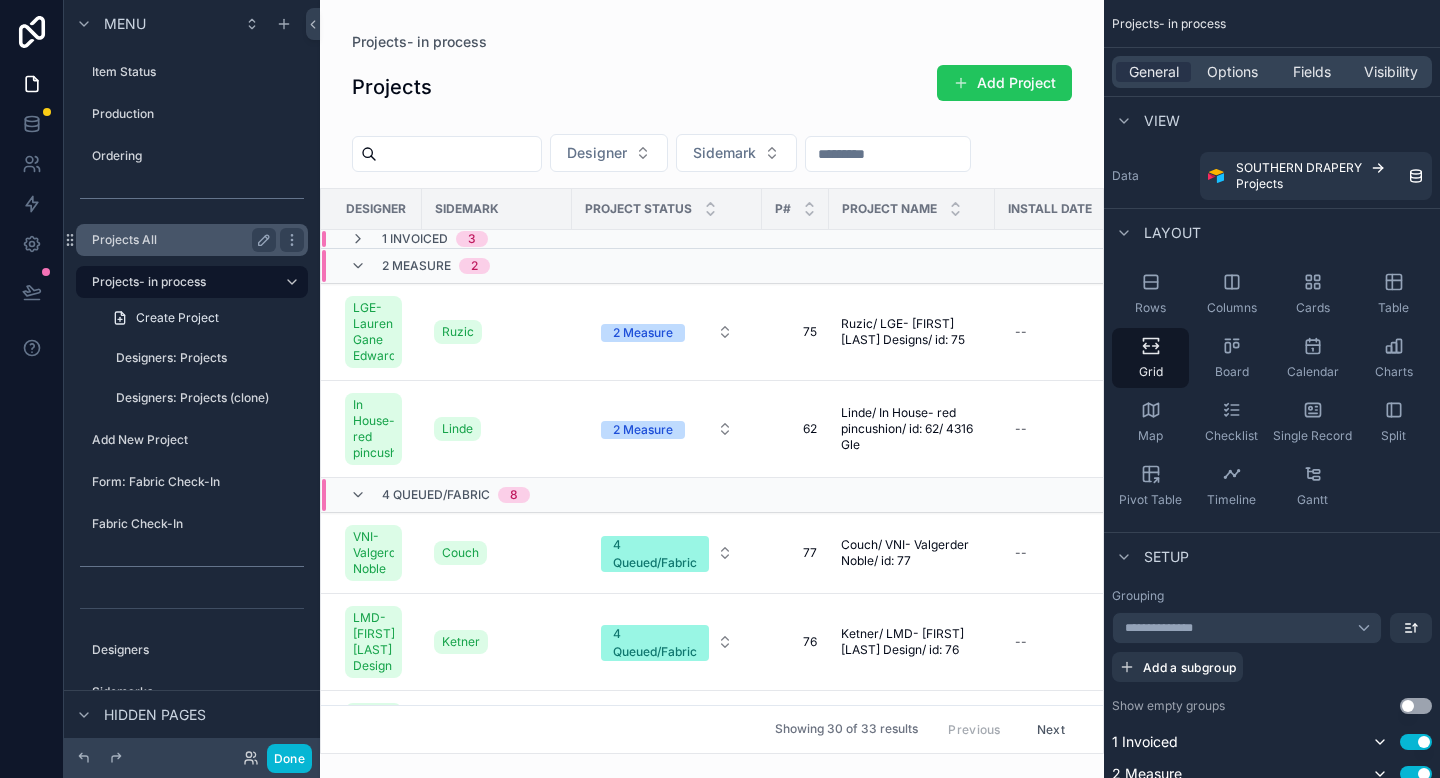 click on "Projects All" at bounding box center (180, 240) 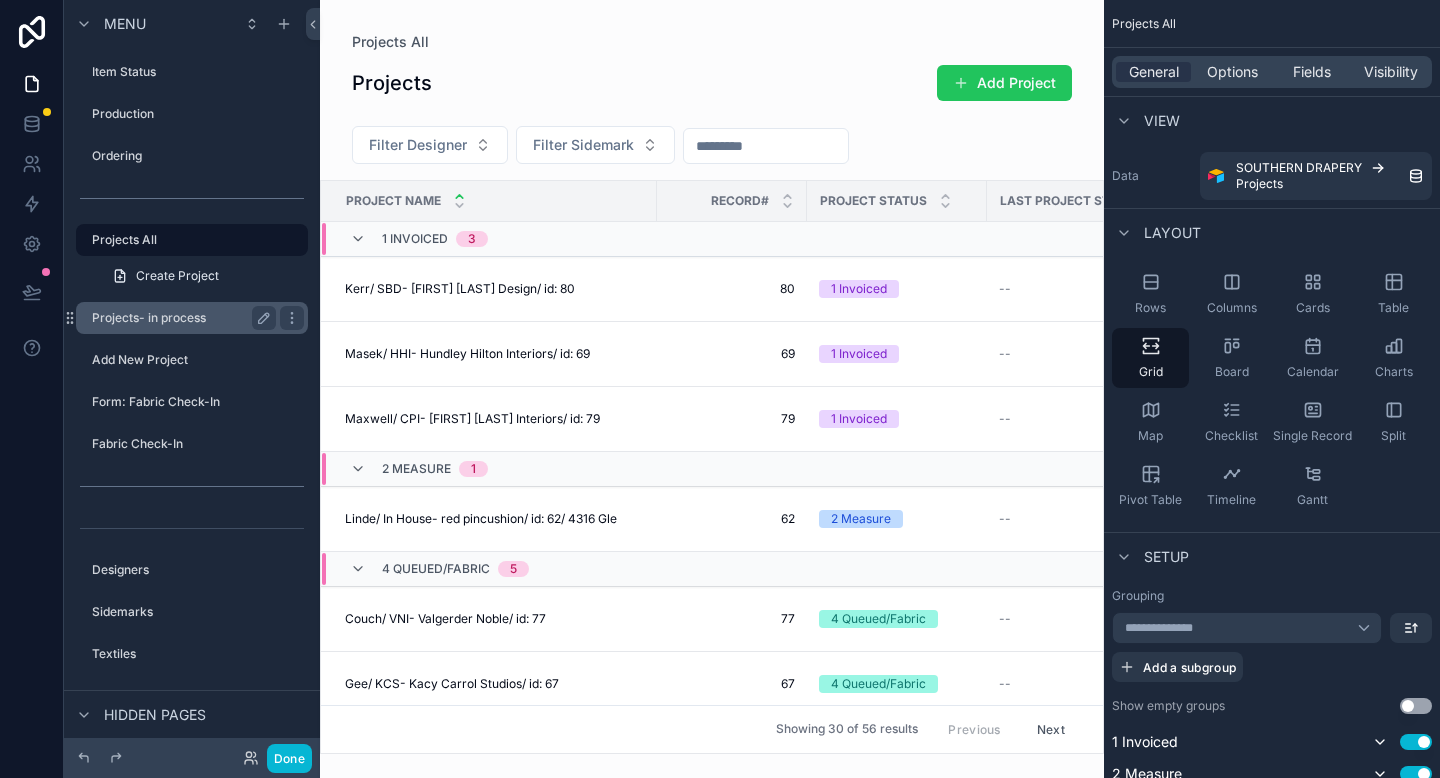 click on "Projects- in process" at bounding box center (180, 318) 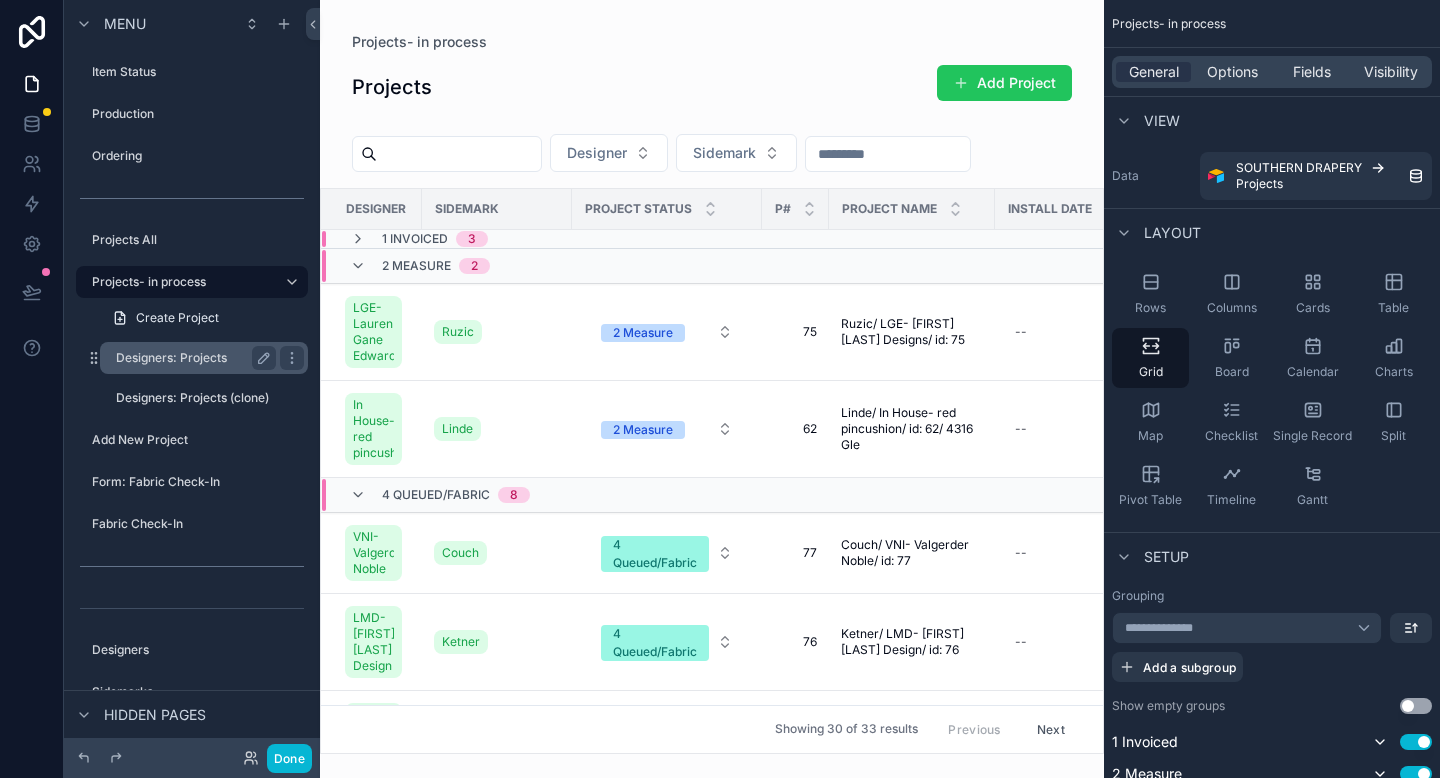 click on "Designers: Projects" at bounding box center [192, 358] 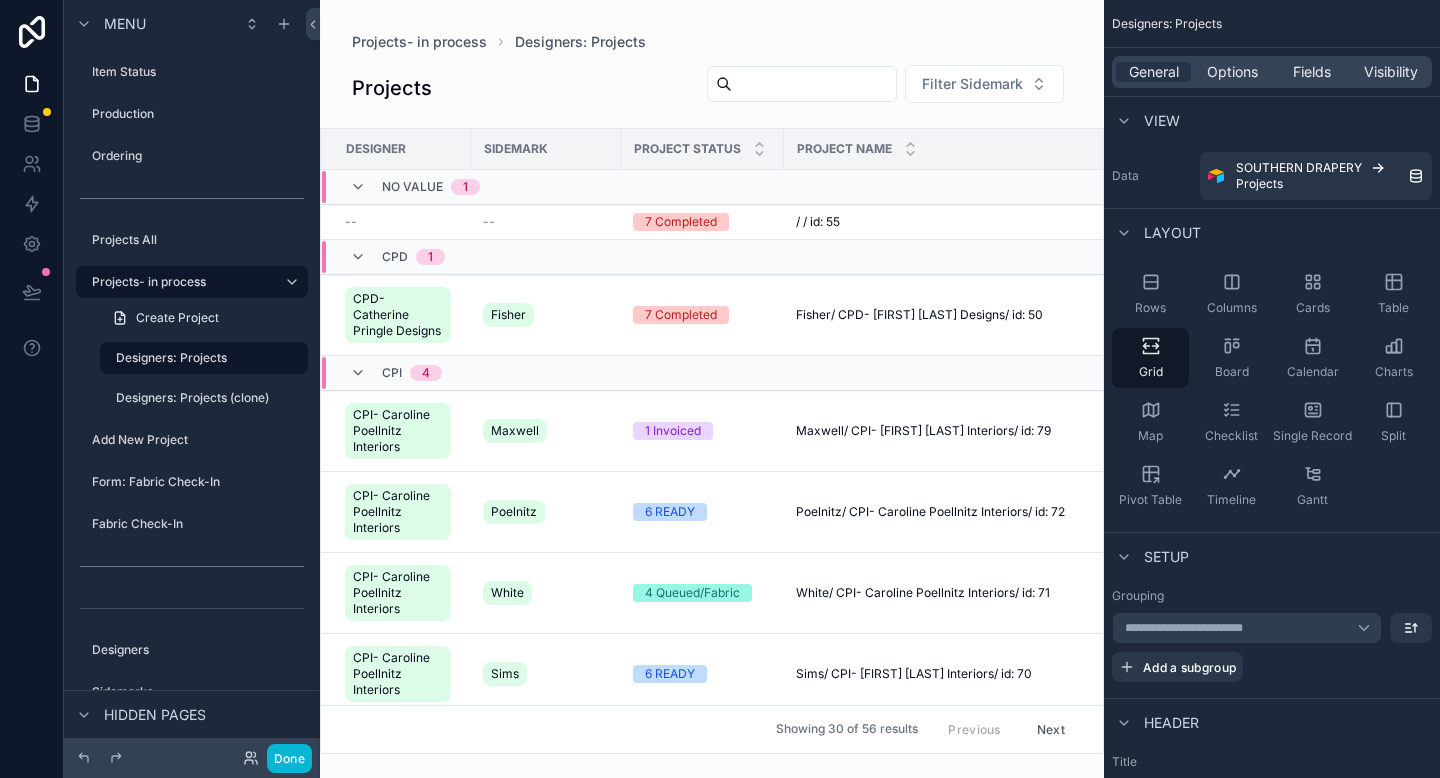 scroll, scrollTop: 0, scrollLeft: 1, axis: horizontal 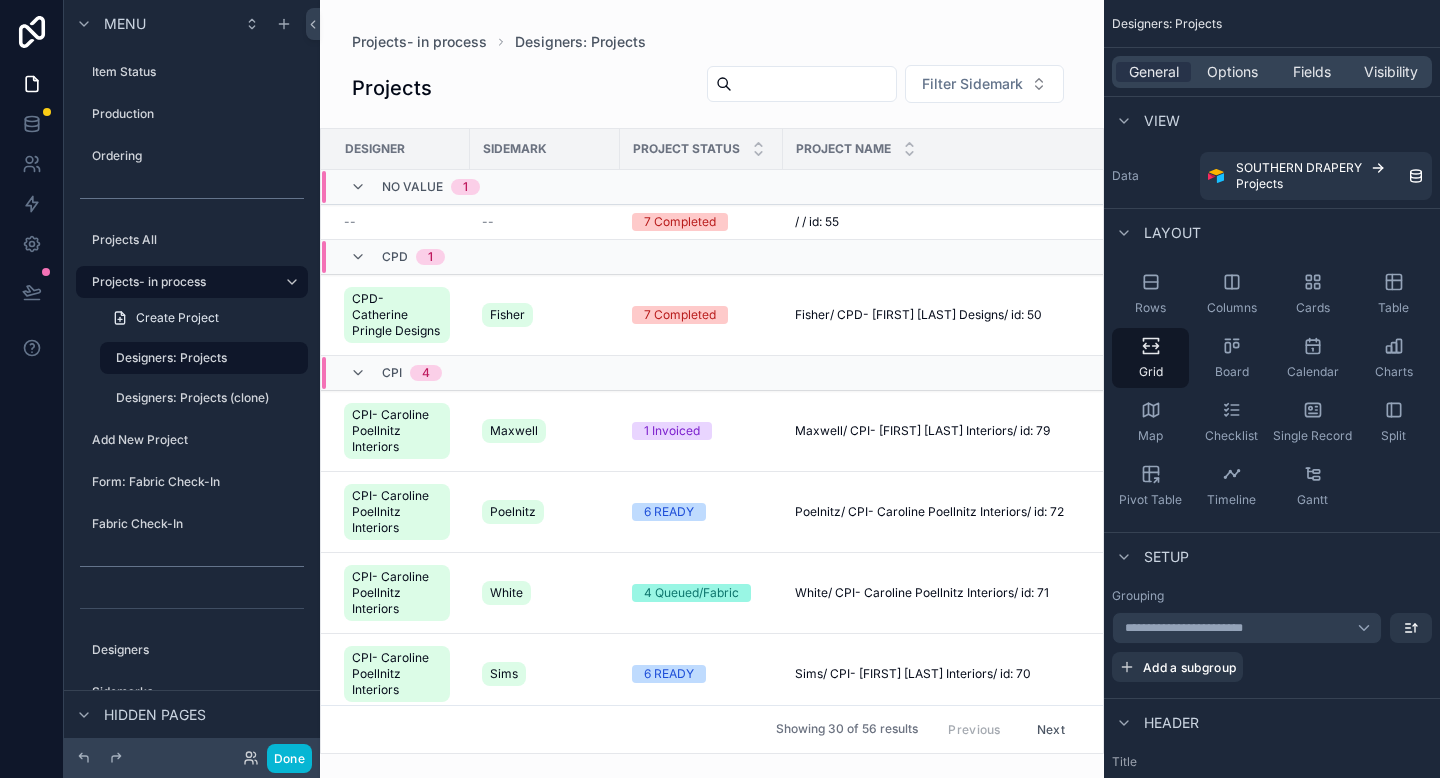 drag, startPoint x: 1096, startPoint y: 274, endPoint x: 1072, endPoint y: 457, distance: 184.56706 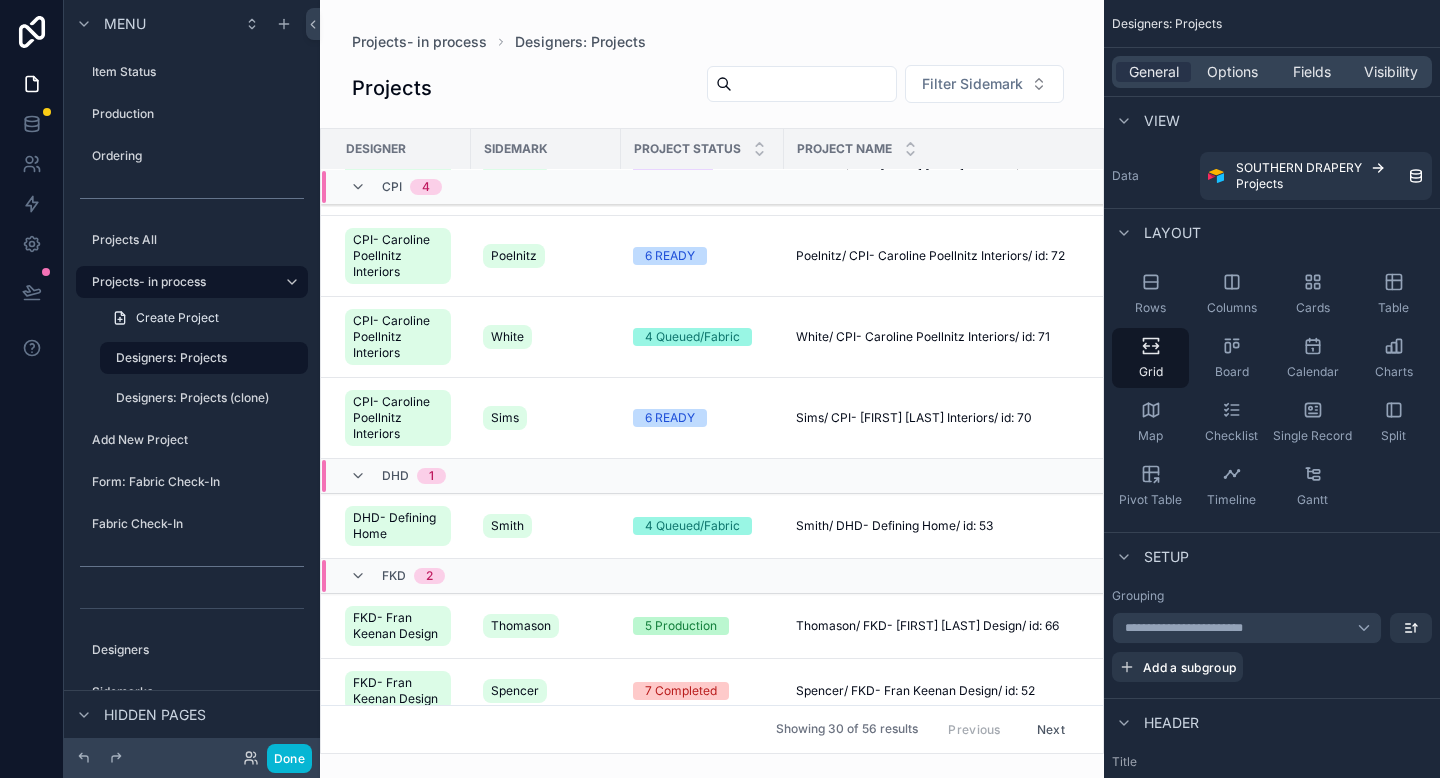 scroll, scrollTop: 0, scrollLeft: 0, axis: both 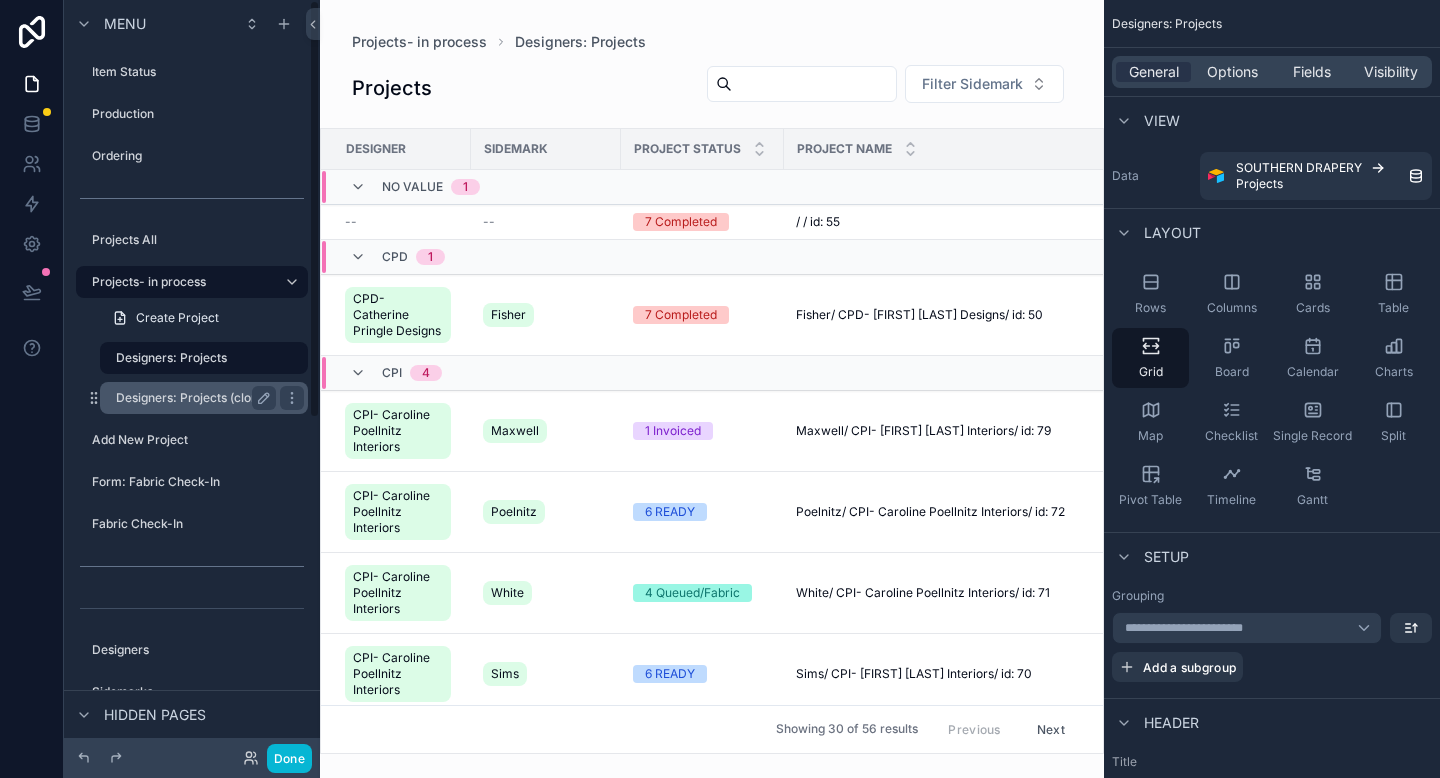click on "Designers: Projects (clone)" at bounding box center [192, 398] 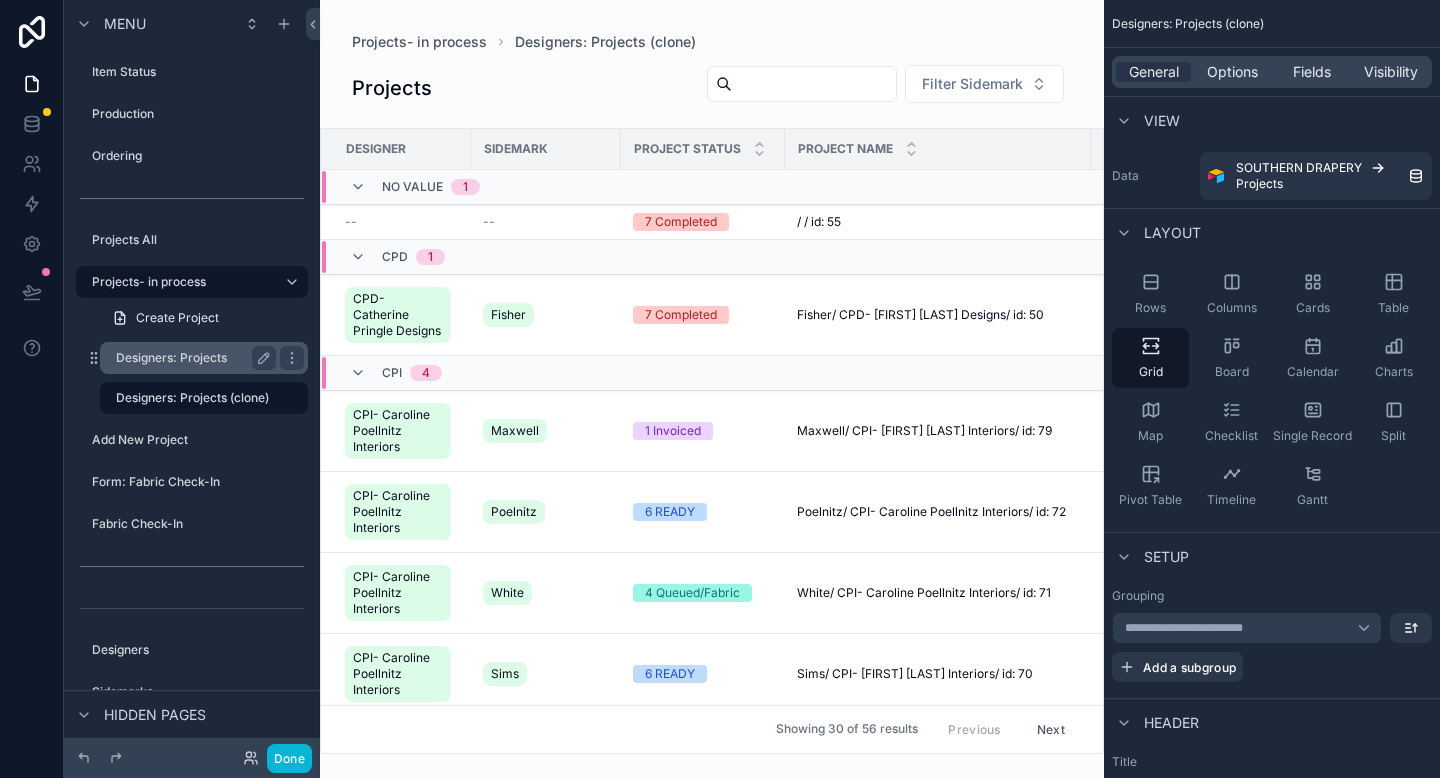 click on "Designers: Projects" at bounding box center (192, 358) 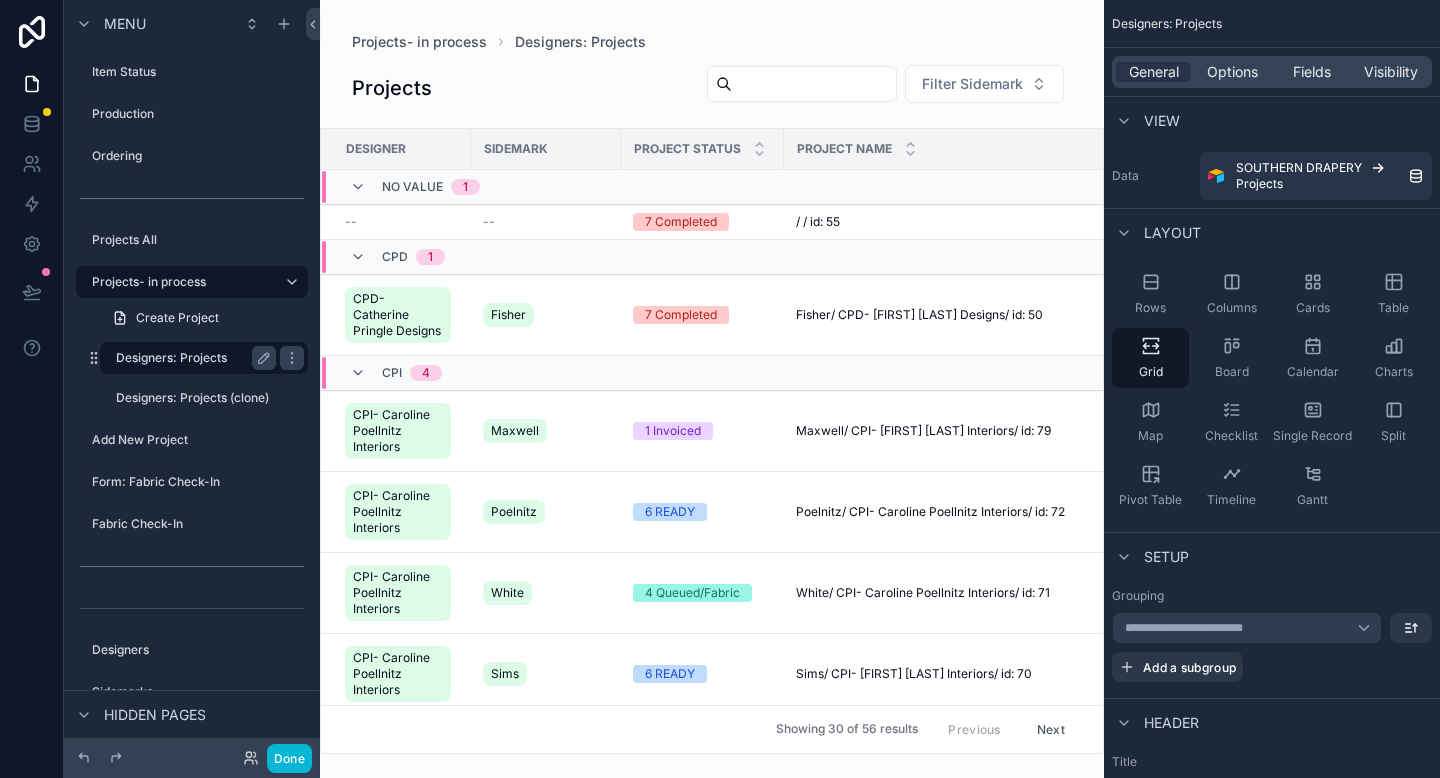 click on "Designers: Projects" at bounding box center (192, 358) 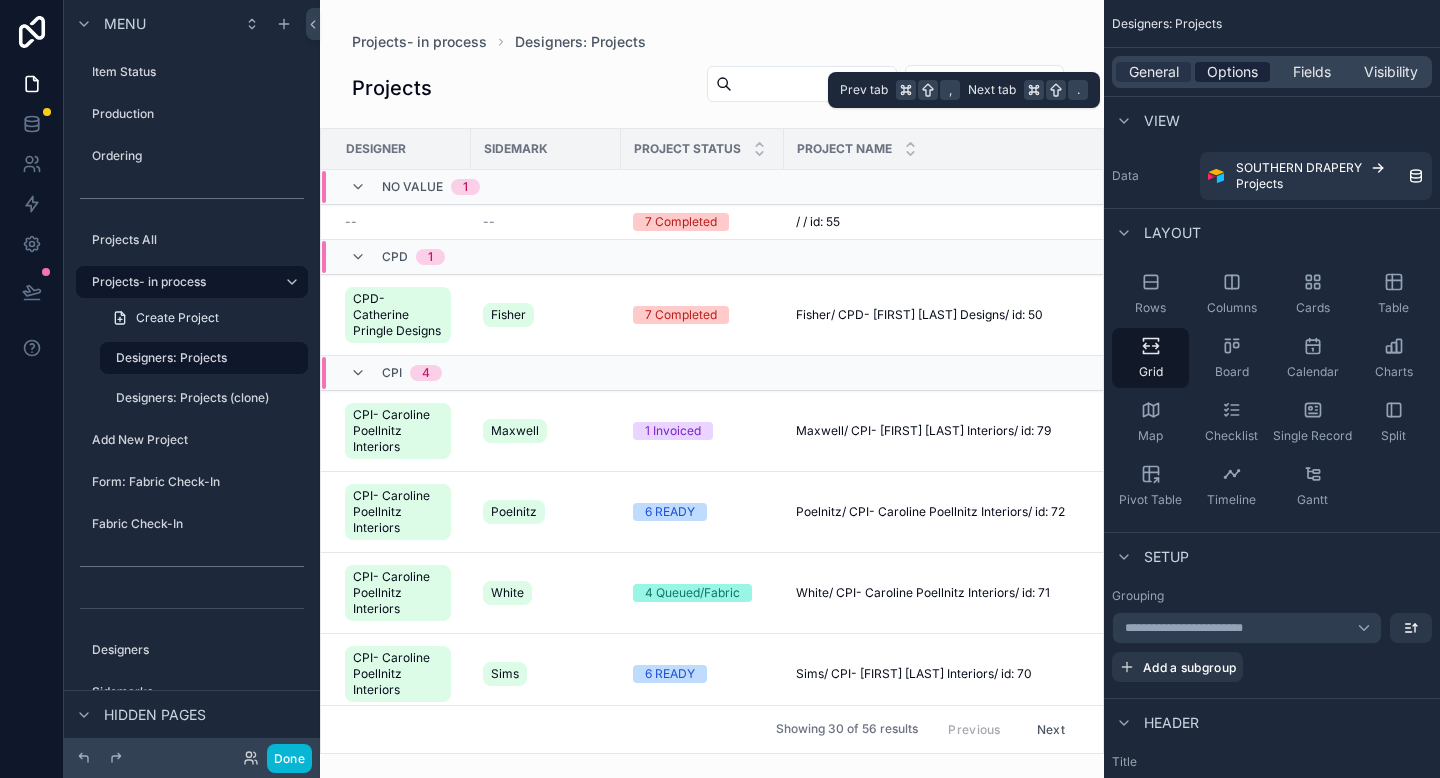 click on "Options" at bounding box center [1232, 72] 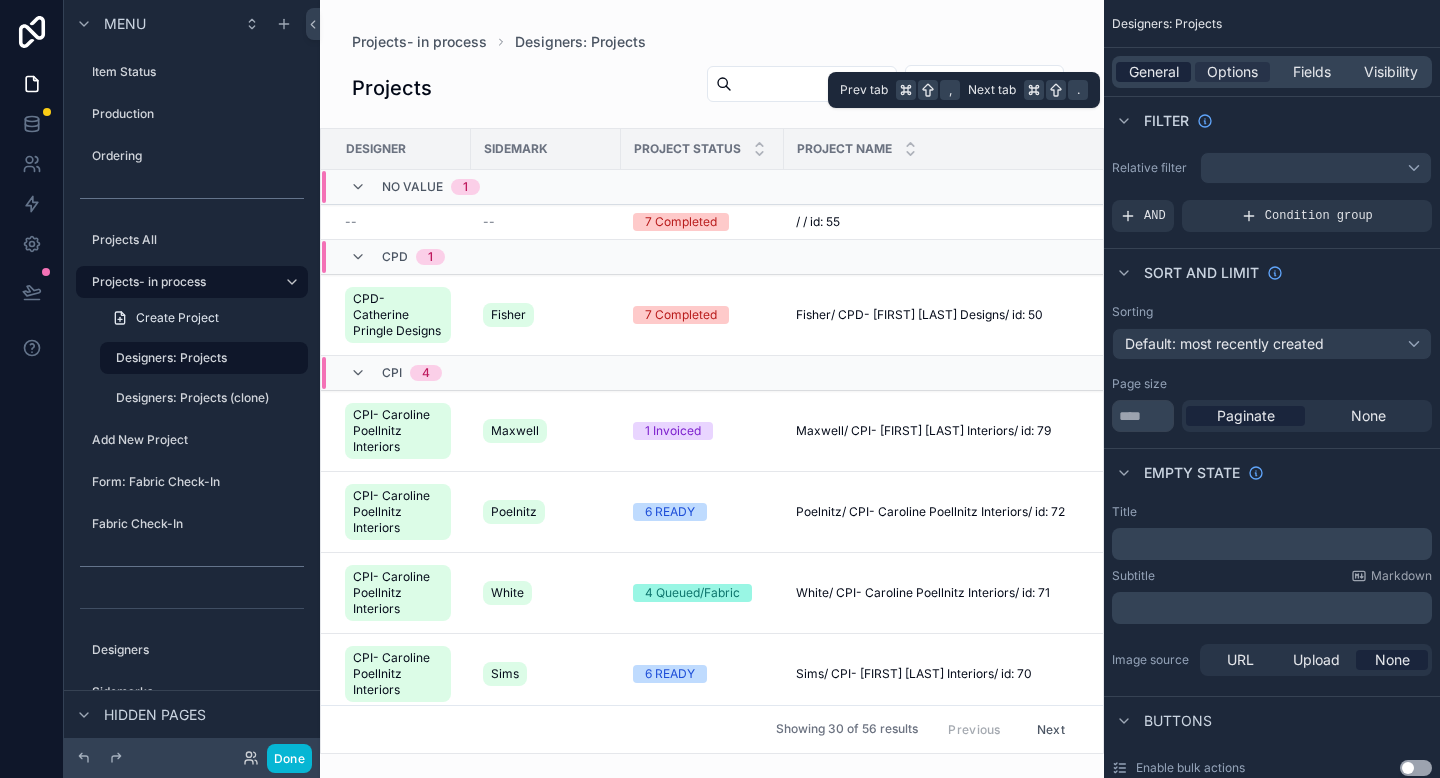 click on "General" at bounding box center [1154, 72] 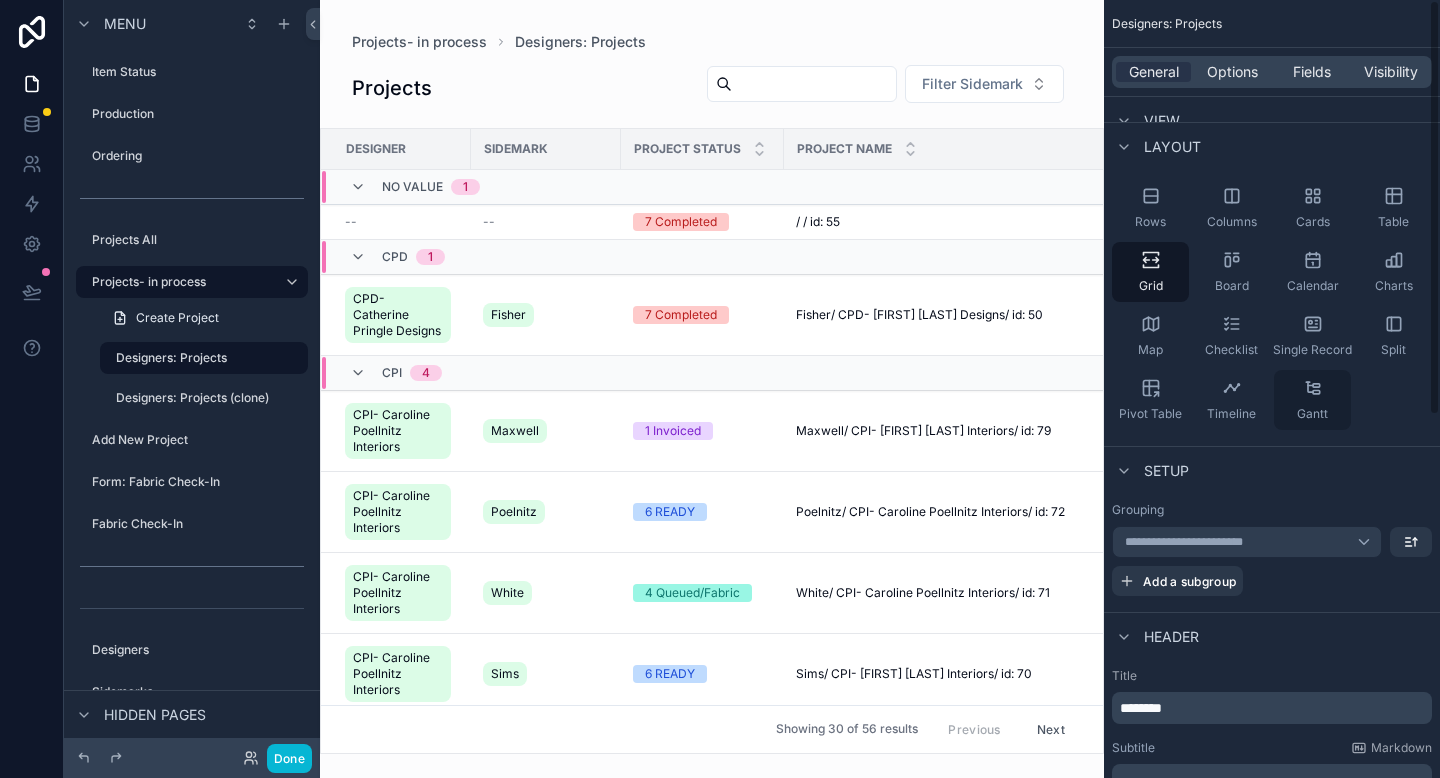 scroll, scrollTop: 0, scrollLeft: 0, axis: both 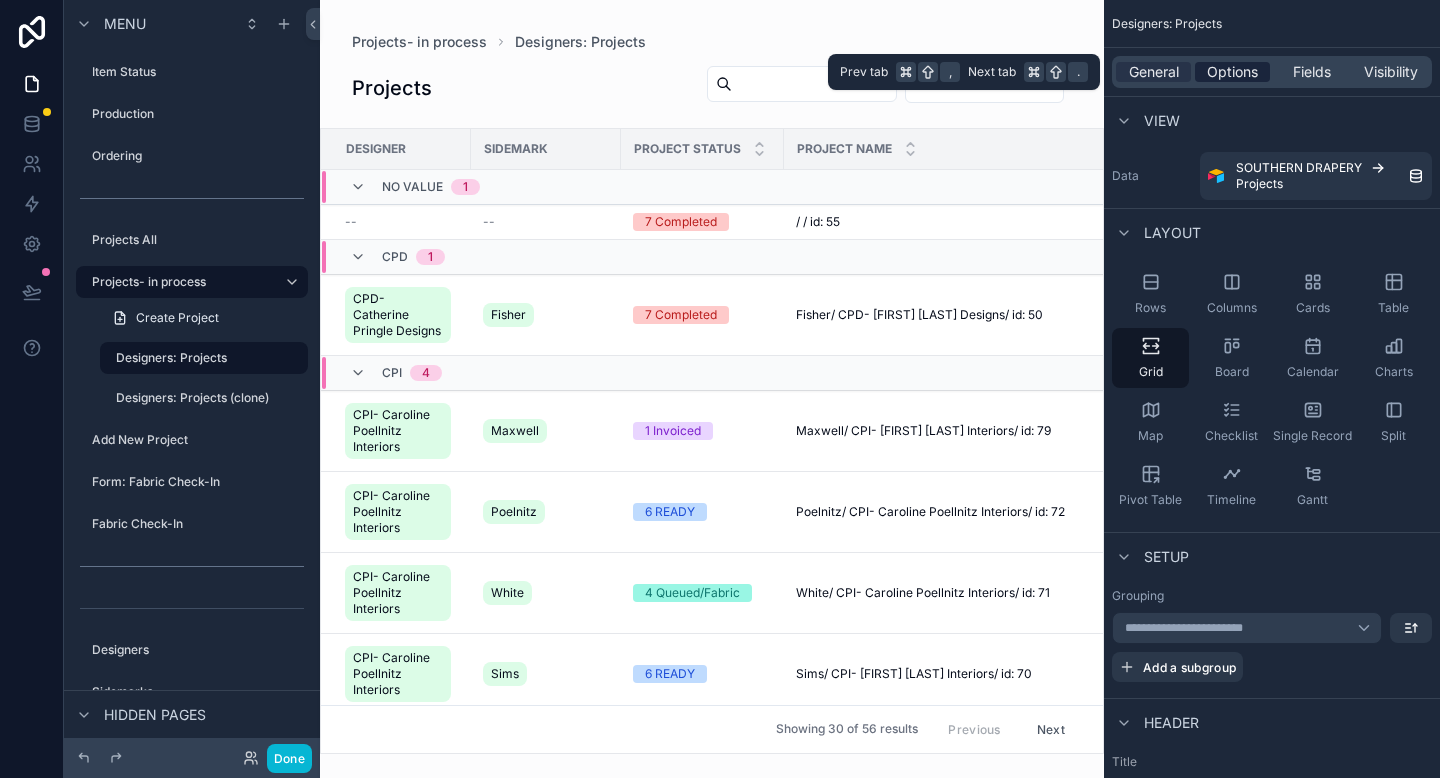 click on "Options" at bounding box center (1232, 72) 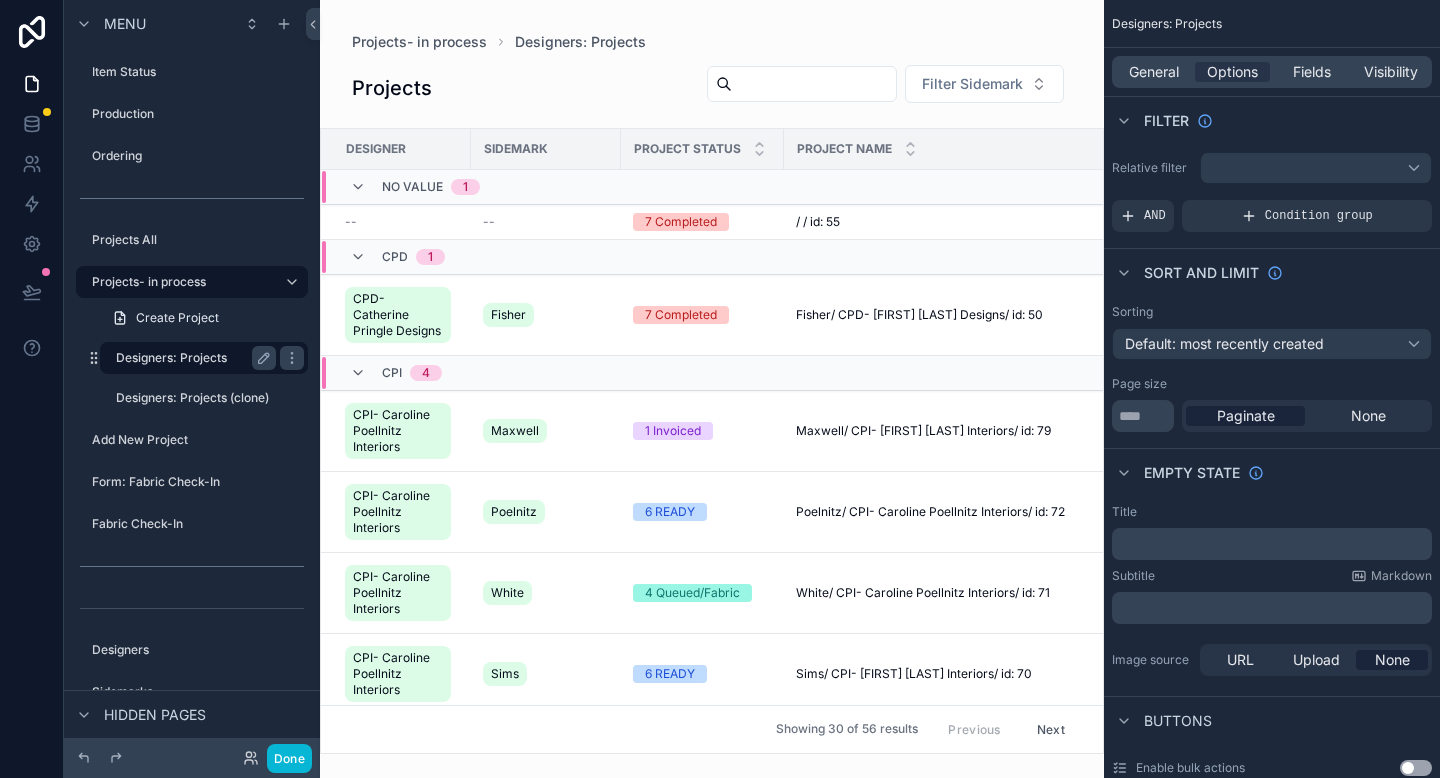 click on "Designers: Projects" at bounding box center (204, 358) 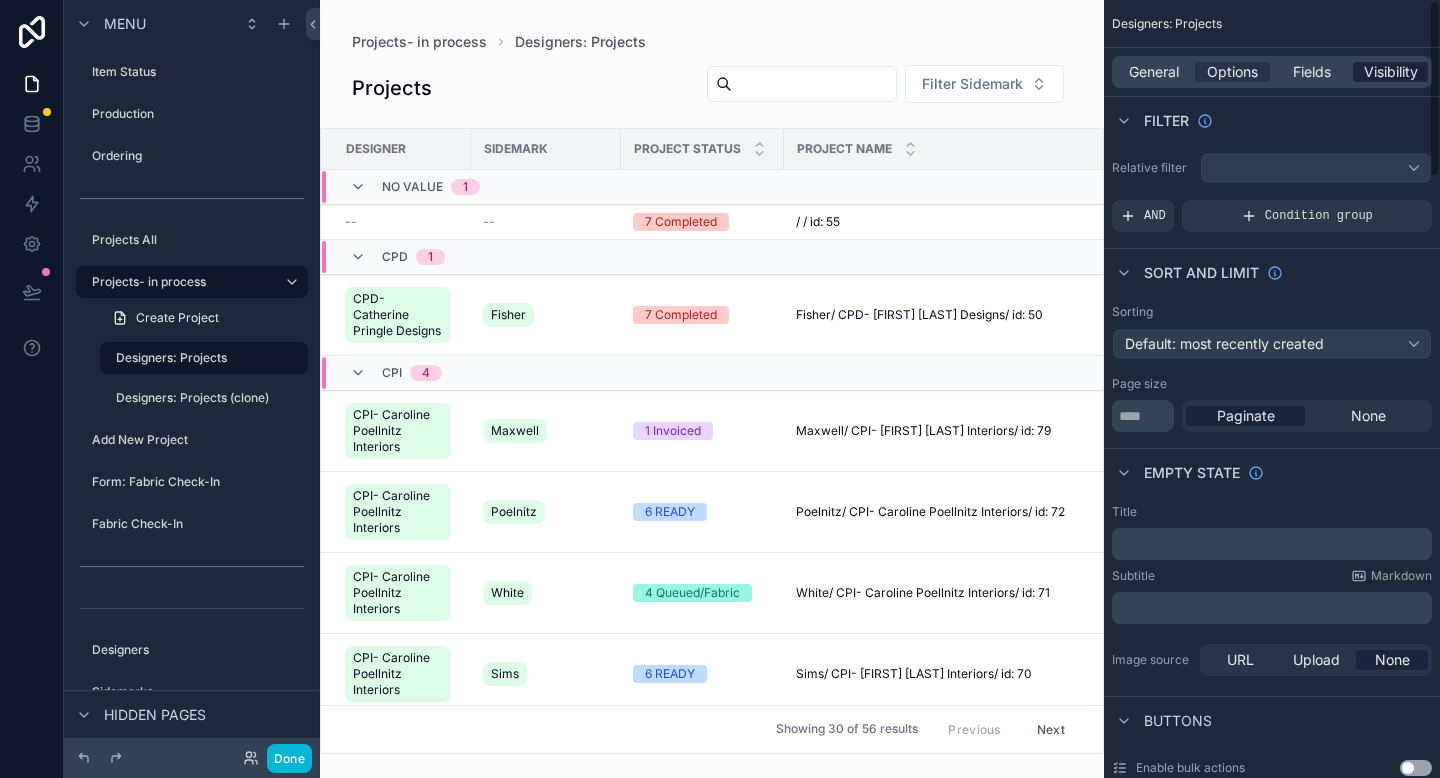 click on "Visibility" at bounding box center [1391, 72] 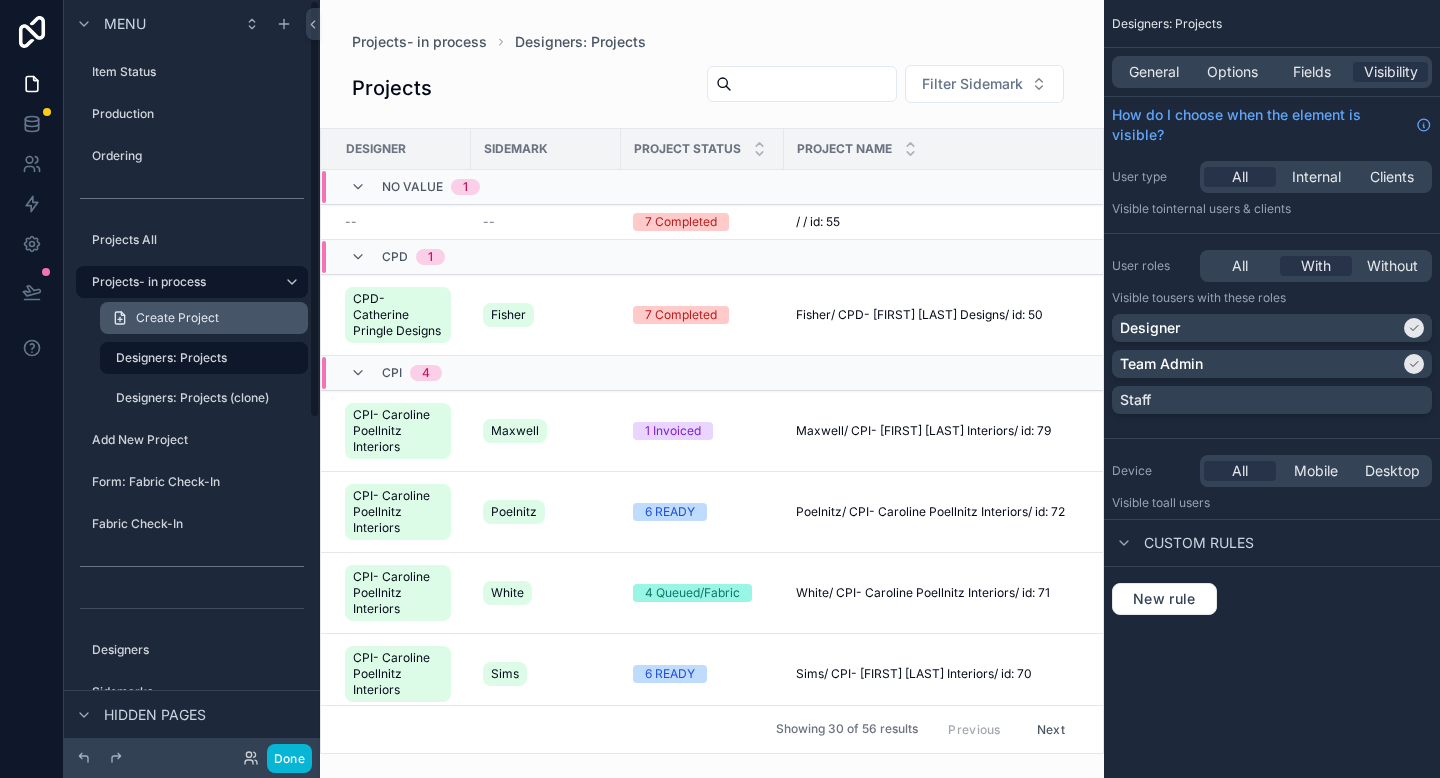 click on "Create Project" at bounding box center (204, 318) 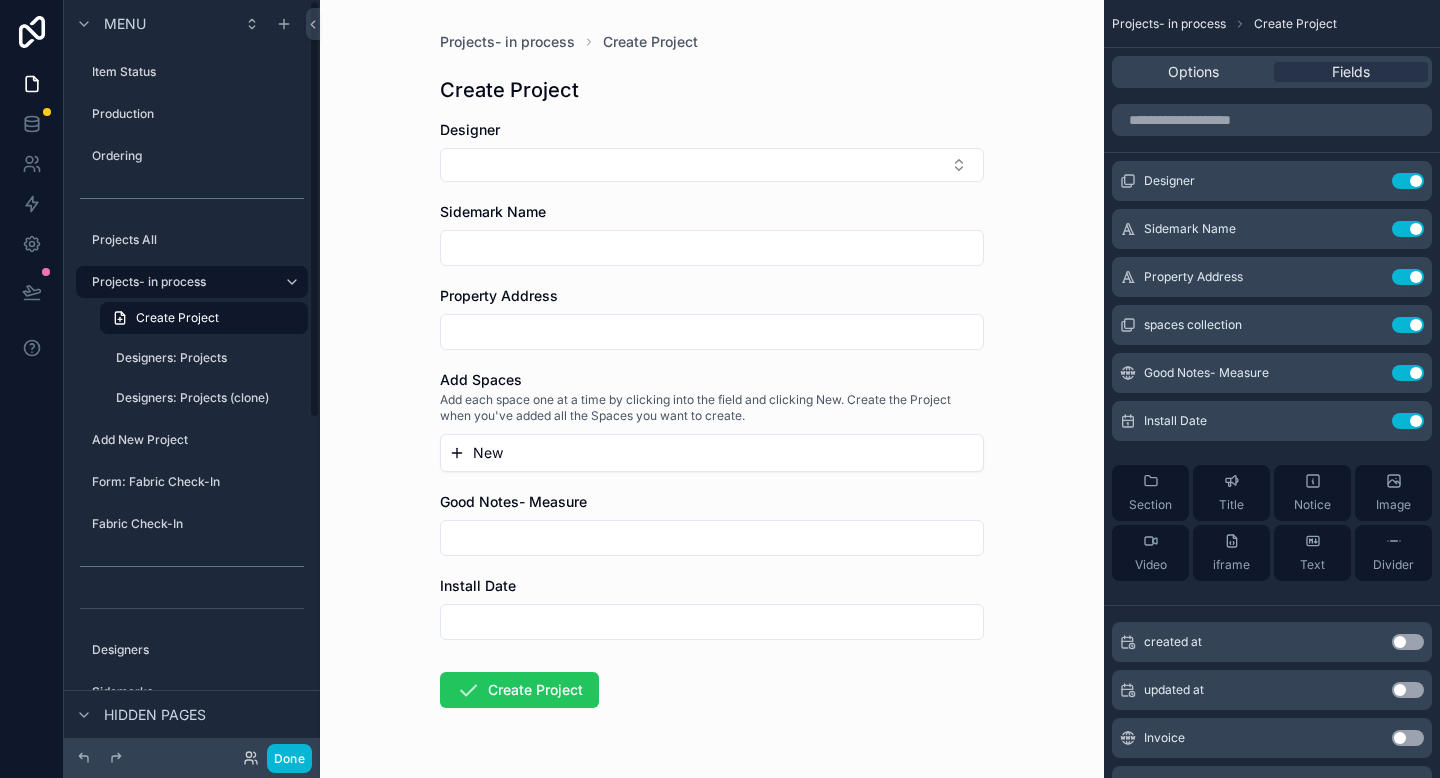 click on "Designer Sidemark Name Property Address Add Spaces Add each space one at a time by clicking into the field and clicking New. Create the Project when you've added all the Spaces you want to create. New Good Notes- Measure Install Date Create Project" at bounding box center [712, 478] 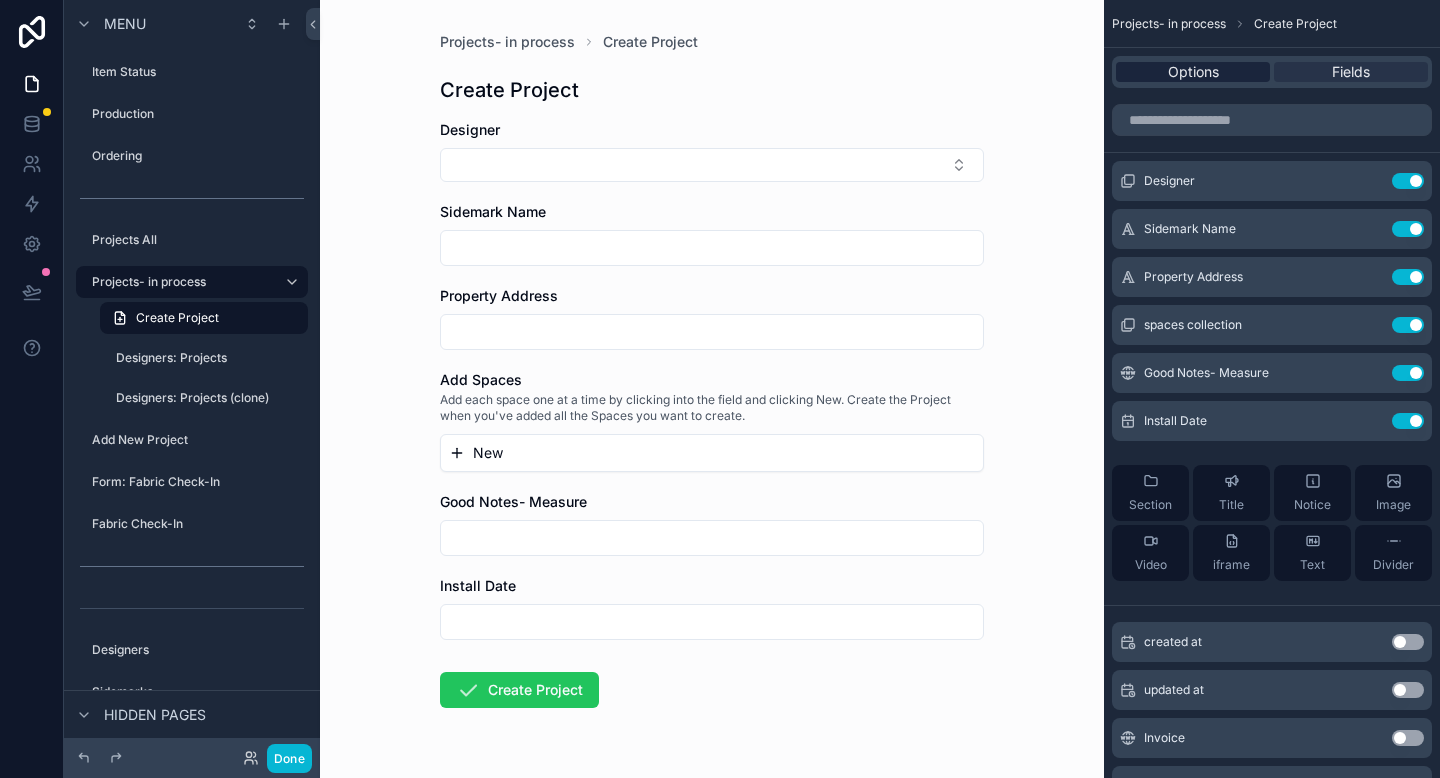 click on "Options" at bounding box center (1193, 72) 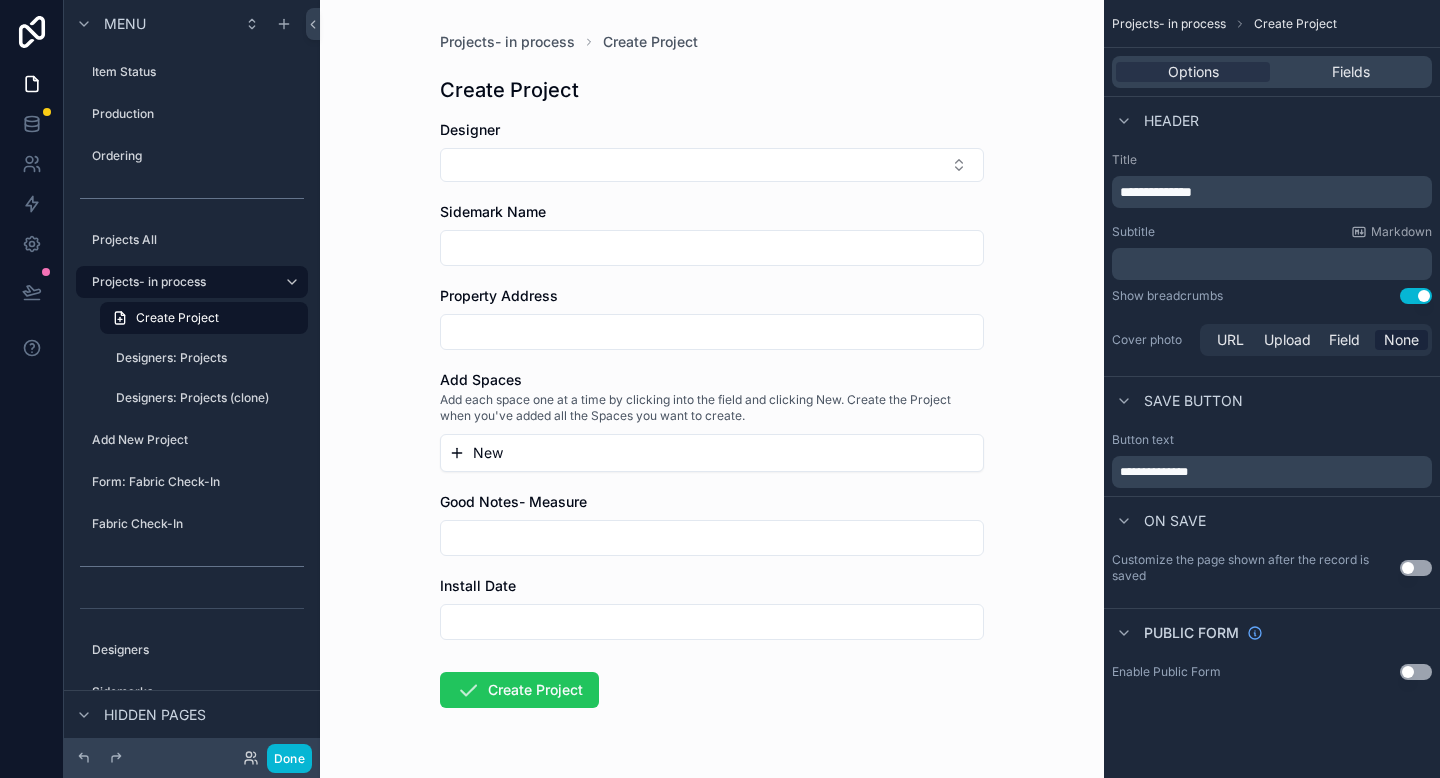 click on "Subtitle Markdown" at bounding box center (1272, 232) 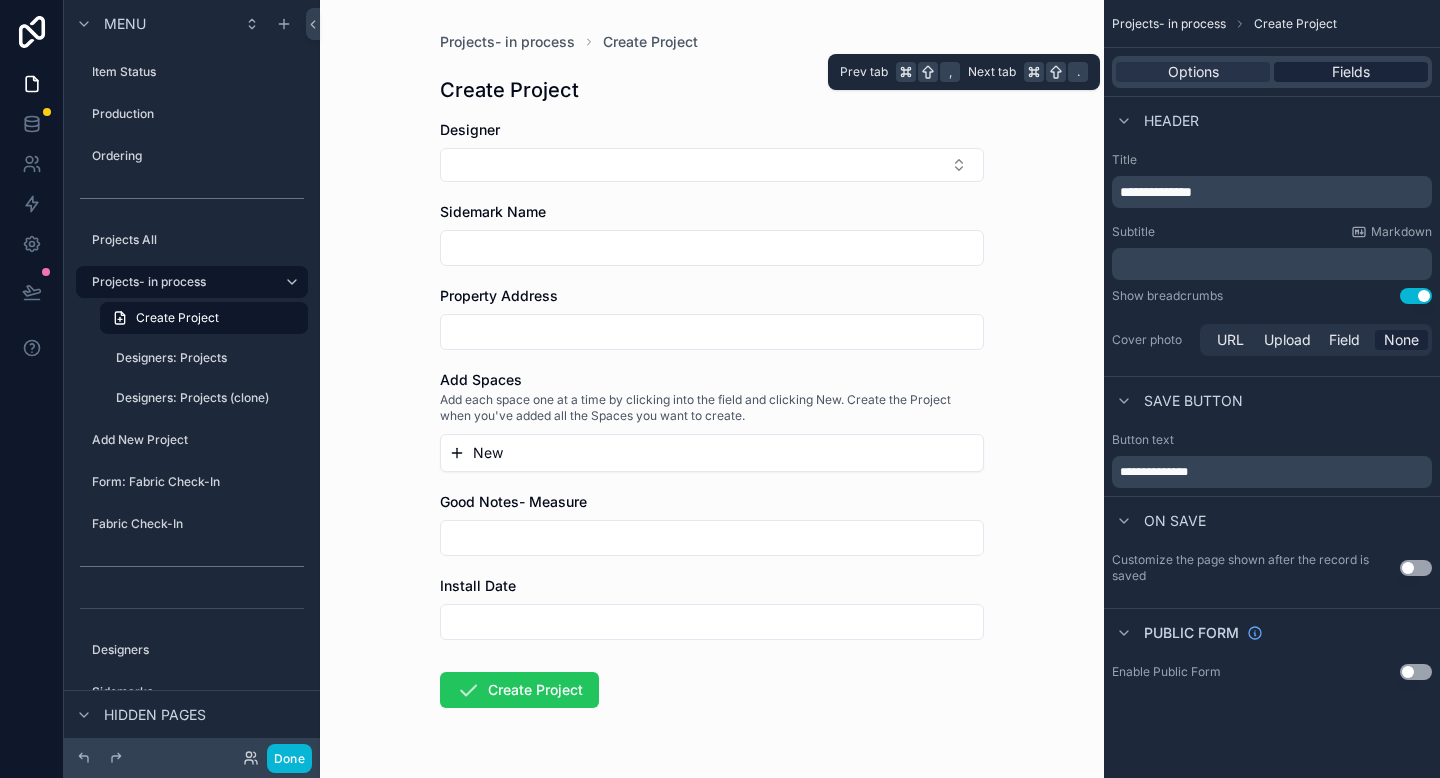 click on "Fields" at bounding box center (1351, 72) 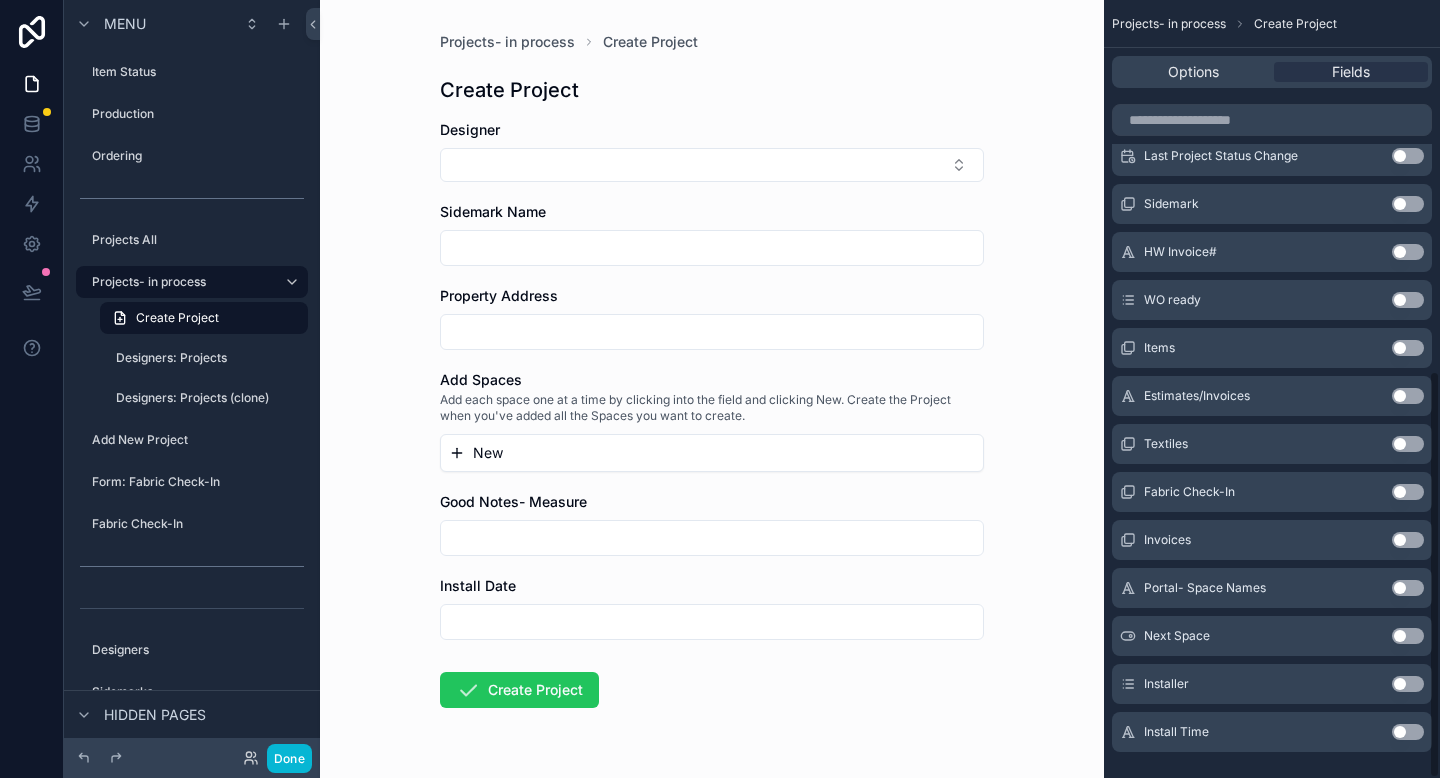 scroll, scrollTop: 708, scrollLeft: 0, axis: vertical 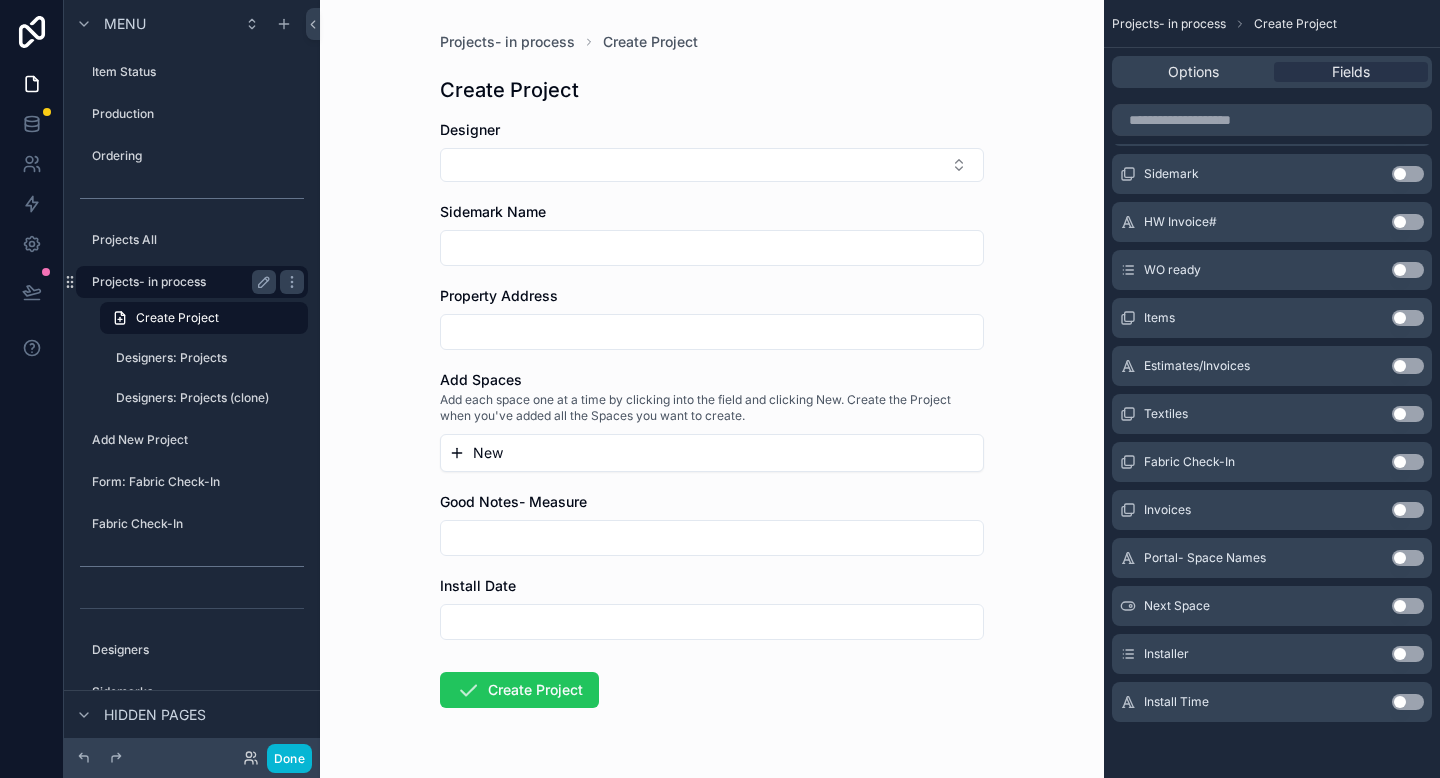 click on "Projects- in process" at bounding box center (180, 282) 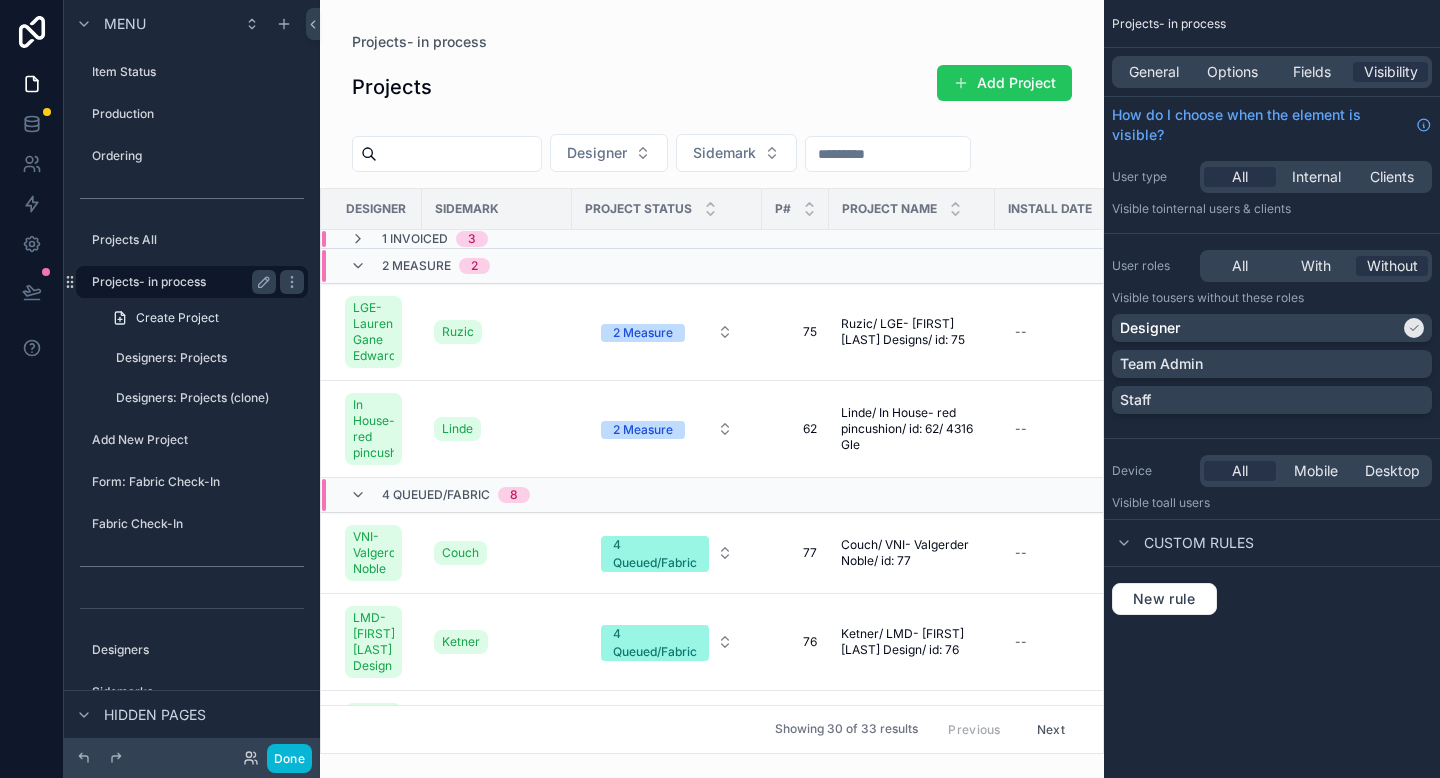 scroll, scrollTop: 0, scrollLeft: 0, axis: both 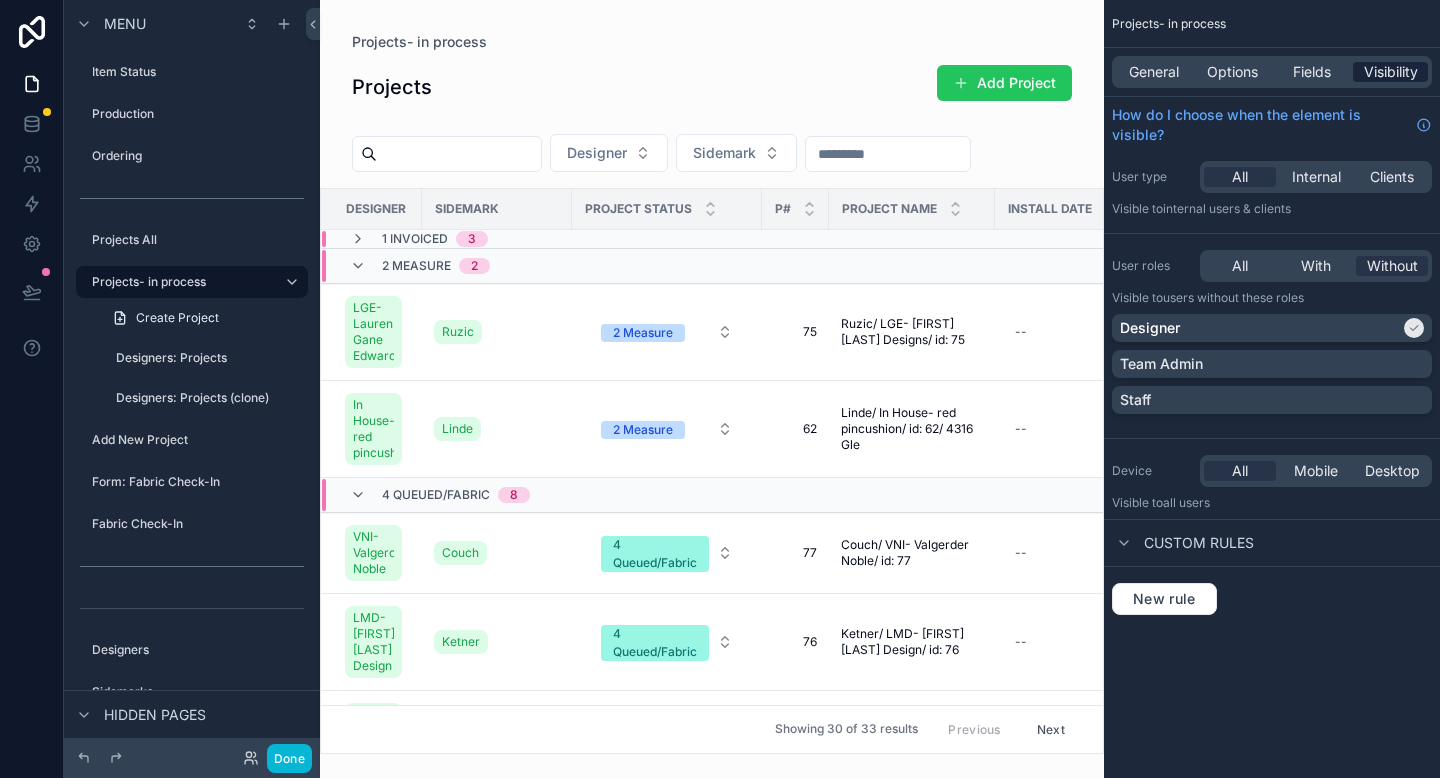 click on "Visibility" at bounding box center [1391, 72] 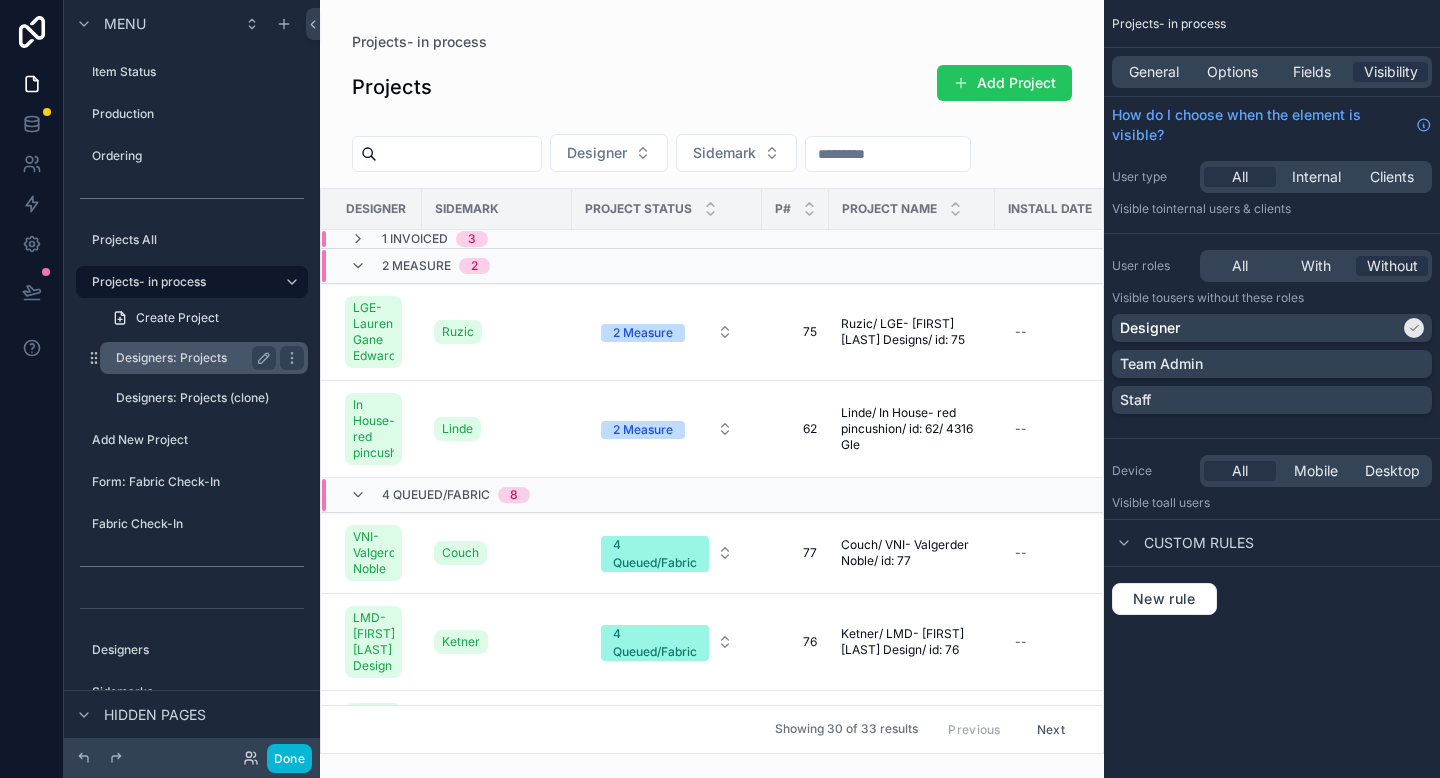 click on "Designers: Projects" at bounding box center (196, 358) 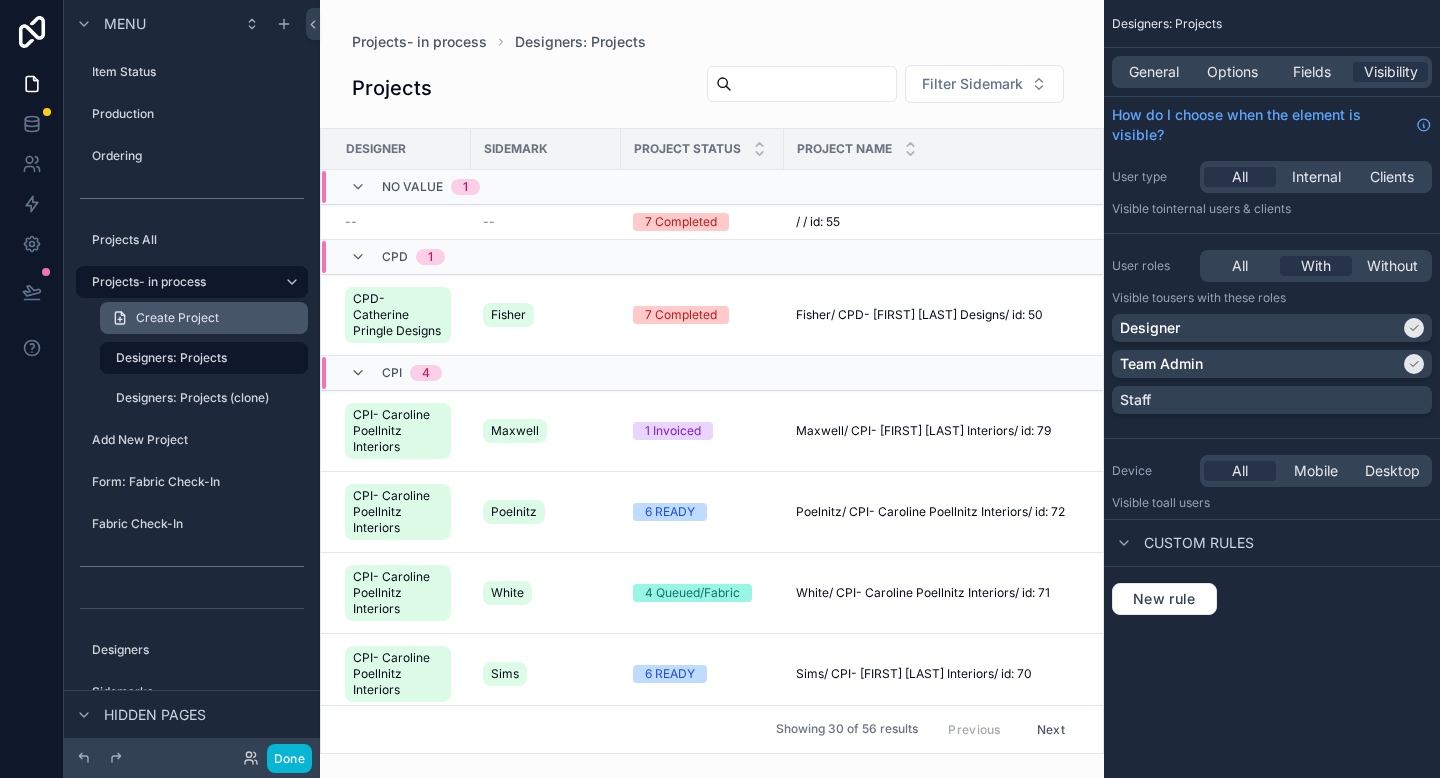 click on "Create Project" at bounding box center [177, 318] 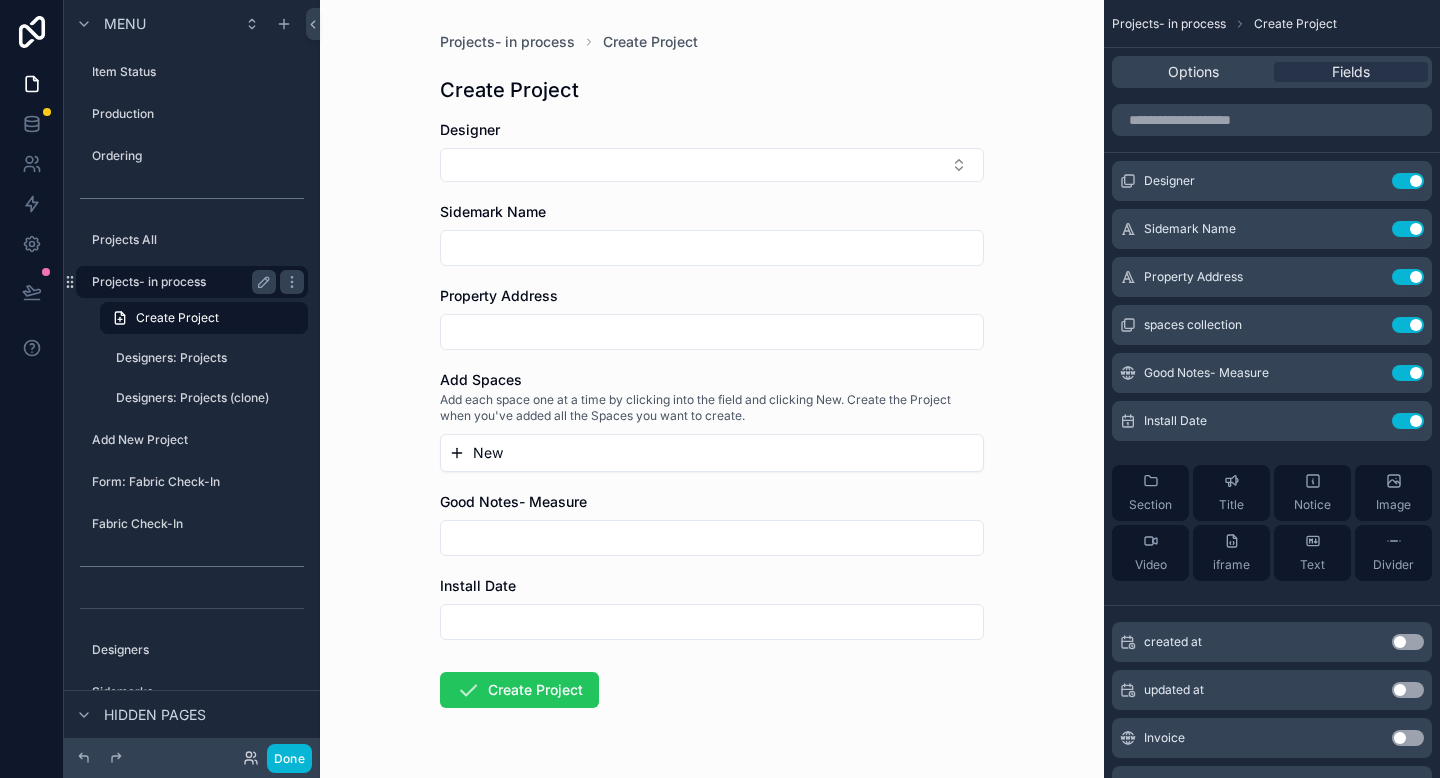 click on "Projects- in process" at bounding box center [180, 282] 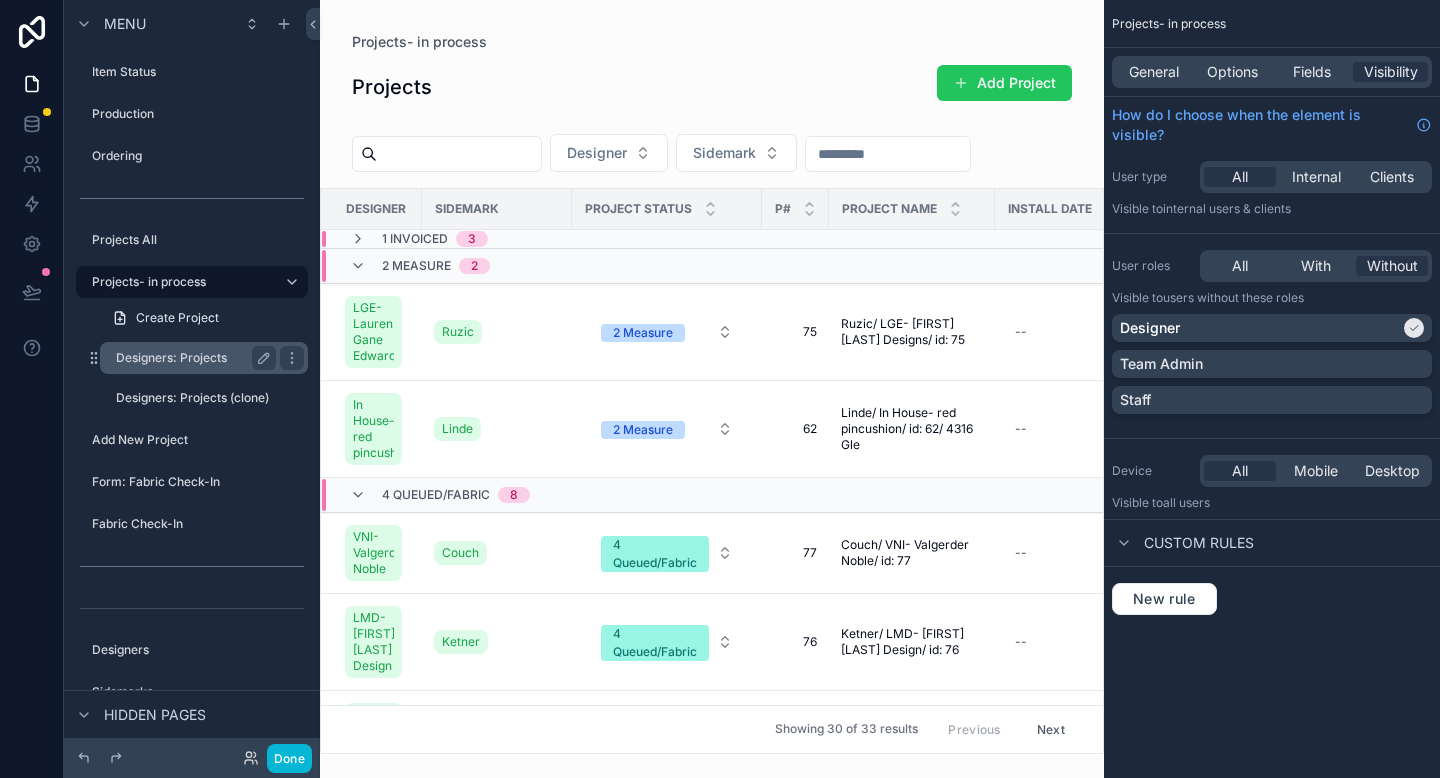 click on "Designers: Projects" at bounding box center [192, 358] 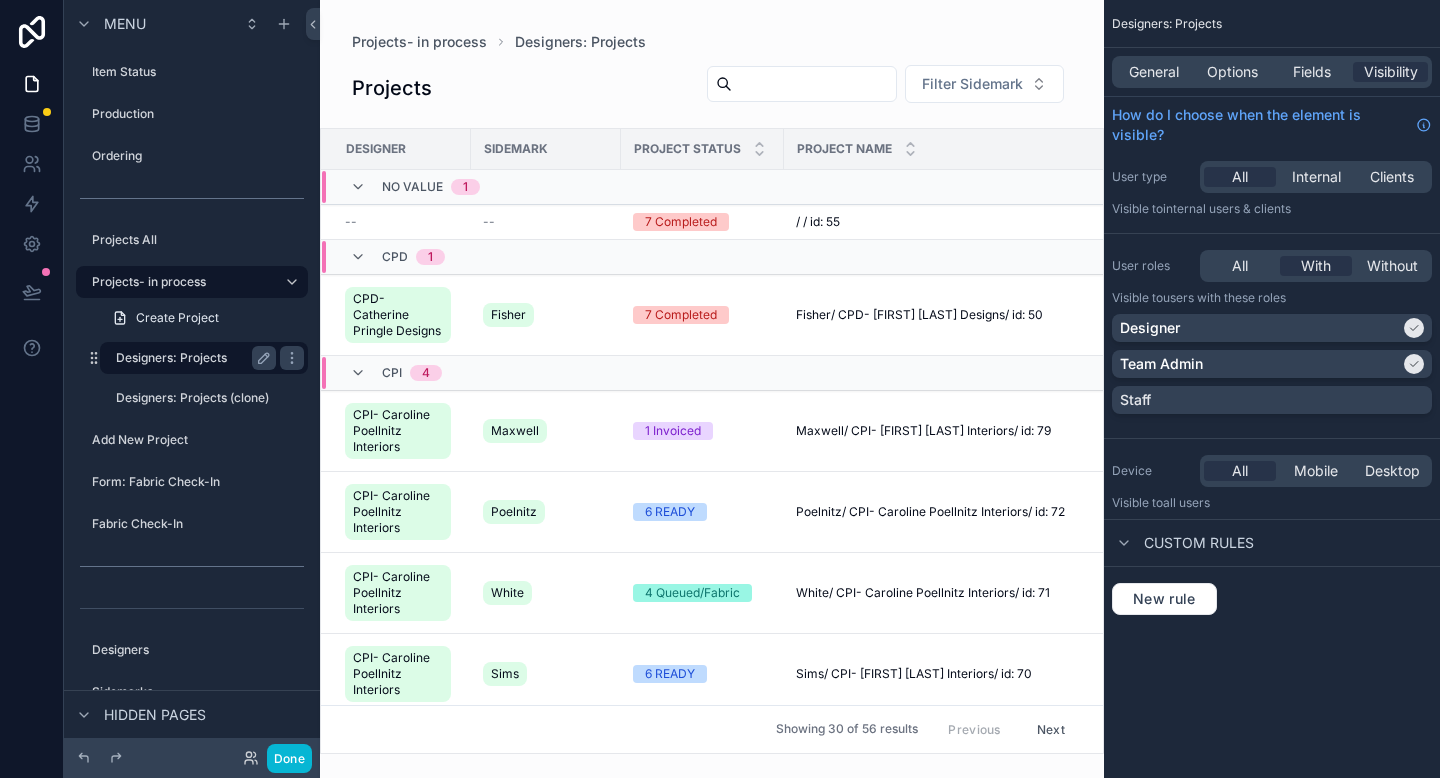 click on "Designers: Projects" at bounding box center (196, 358) 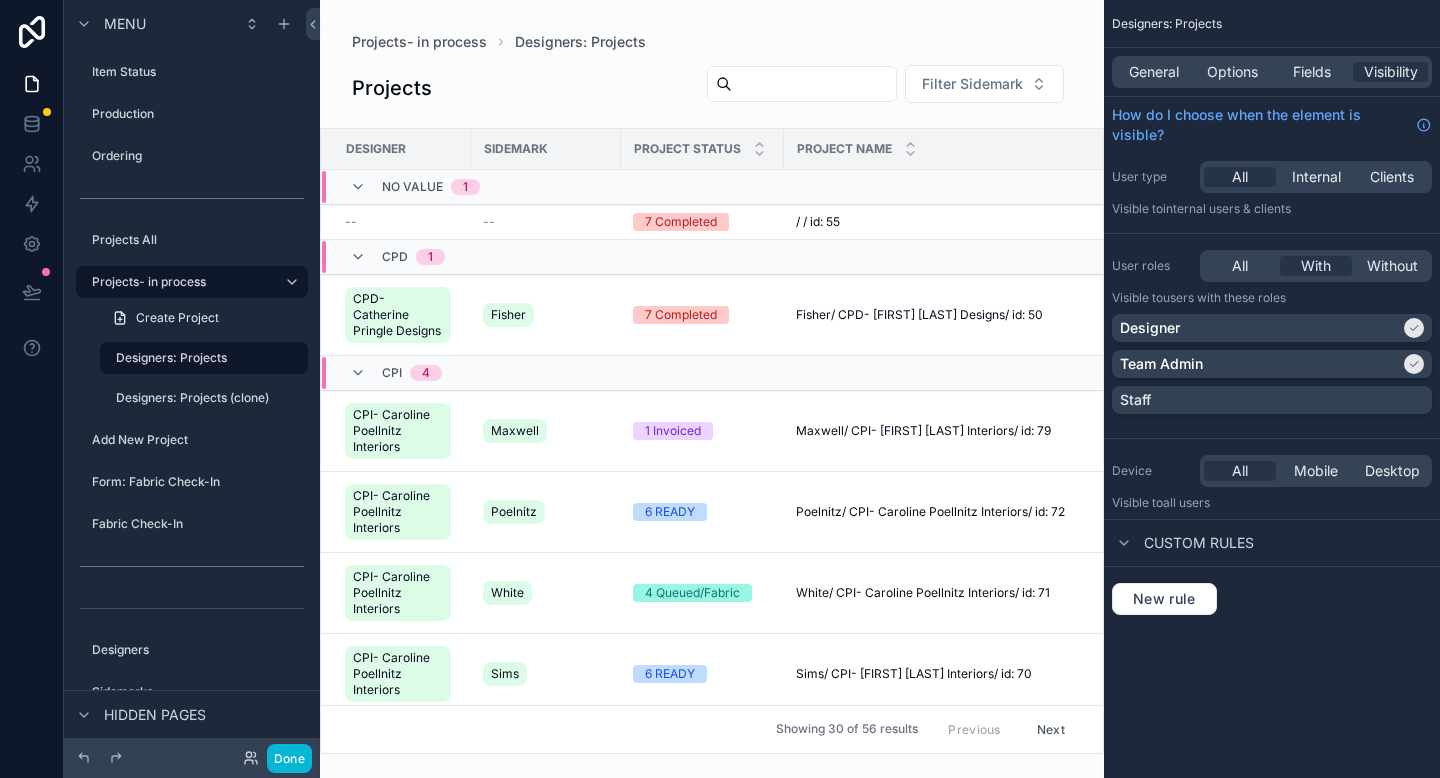 click at bounding box center (712, 389) 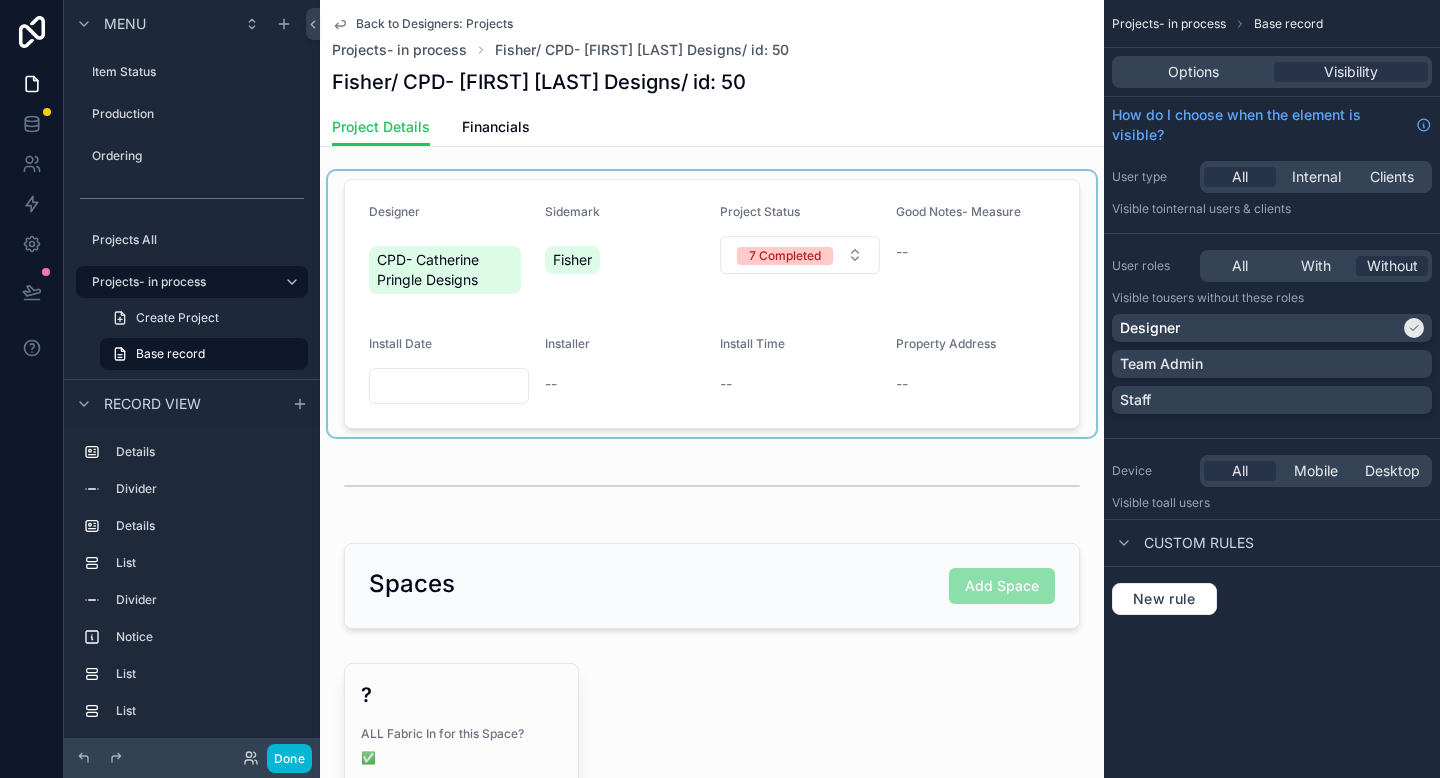 click at bounding box center (712, 304) 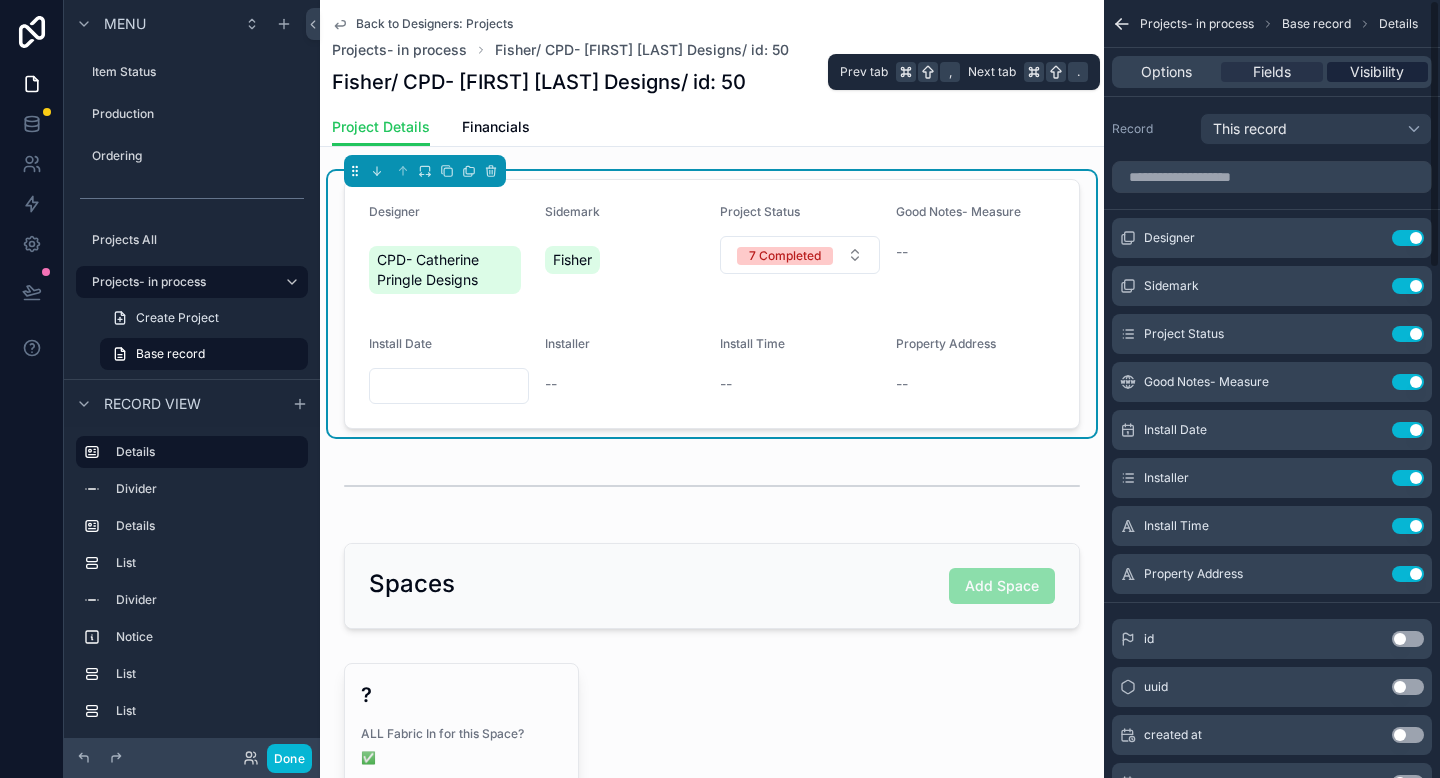 click on "Visibility" at bounding box center [1377, 72] 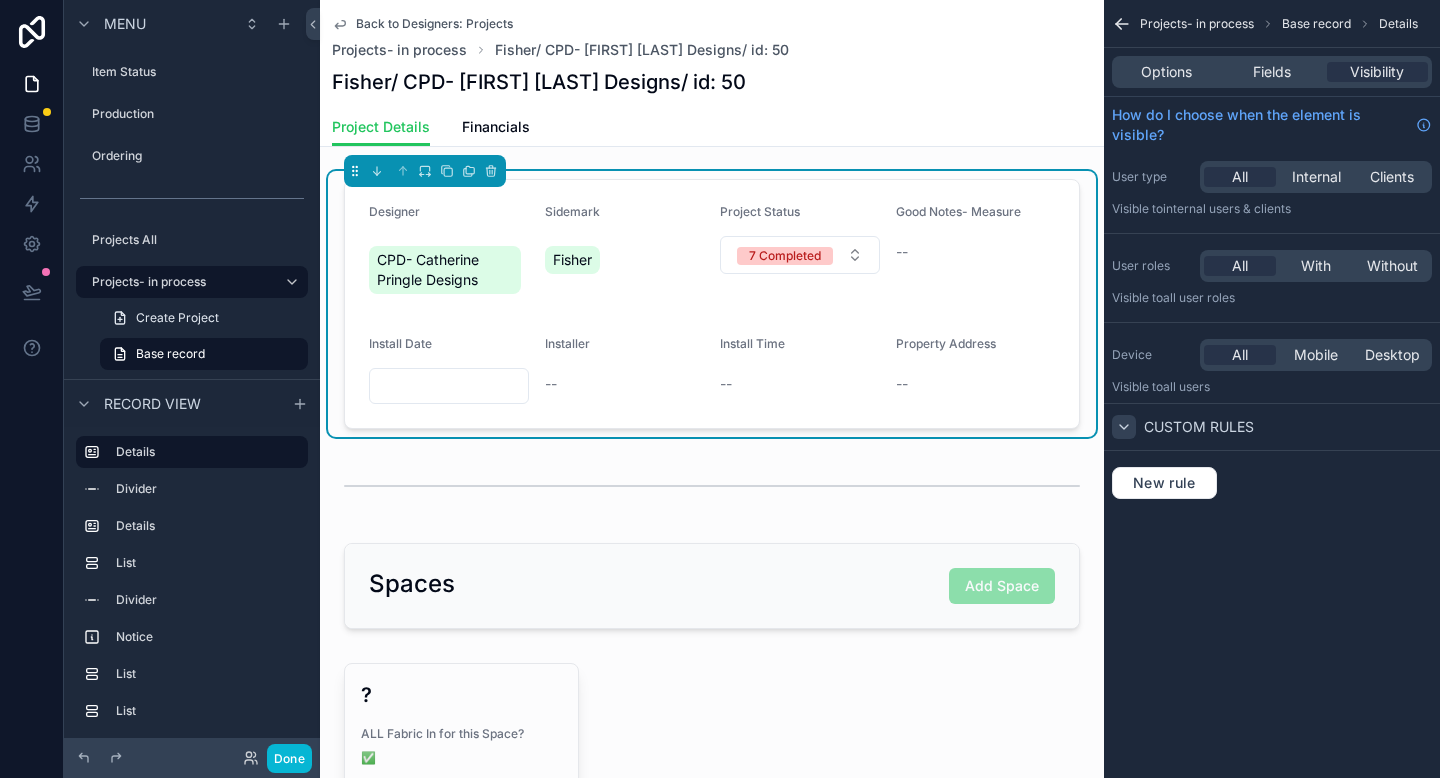 click 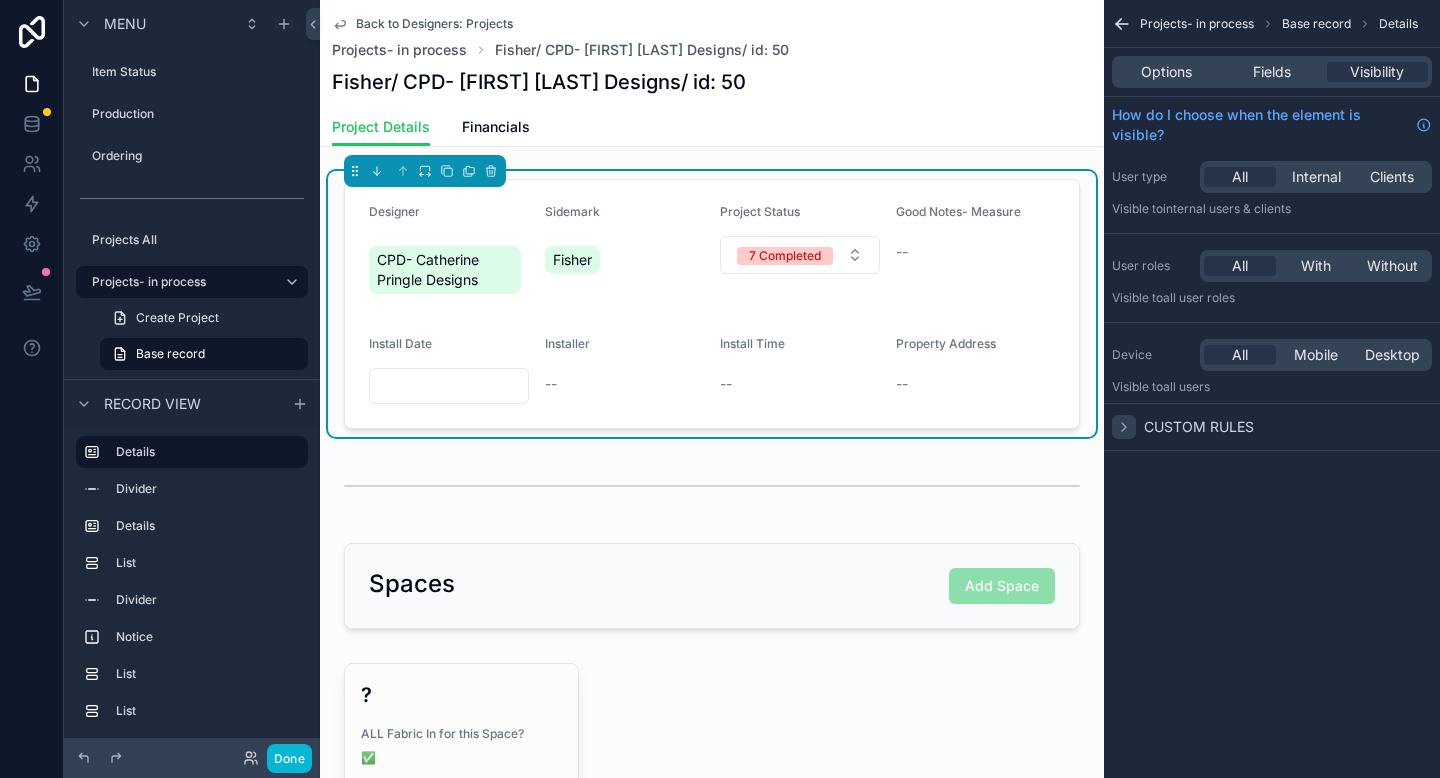click on "Designer CPD- Catherine Pringle Designs Sidemark Fisher Project Status 7 Completed Good Notes- Measure -- Install Date Installer -- Install Time -- Property Address --" at bounding box center (712, 304) 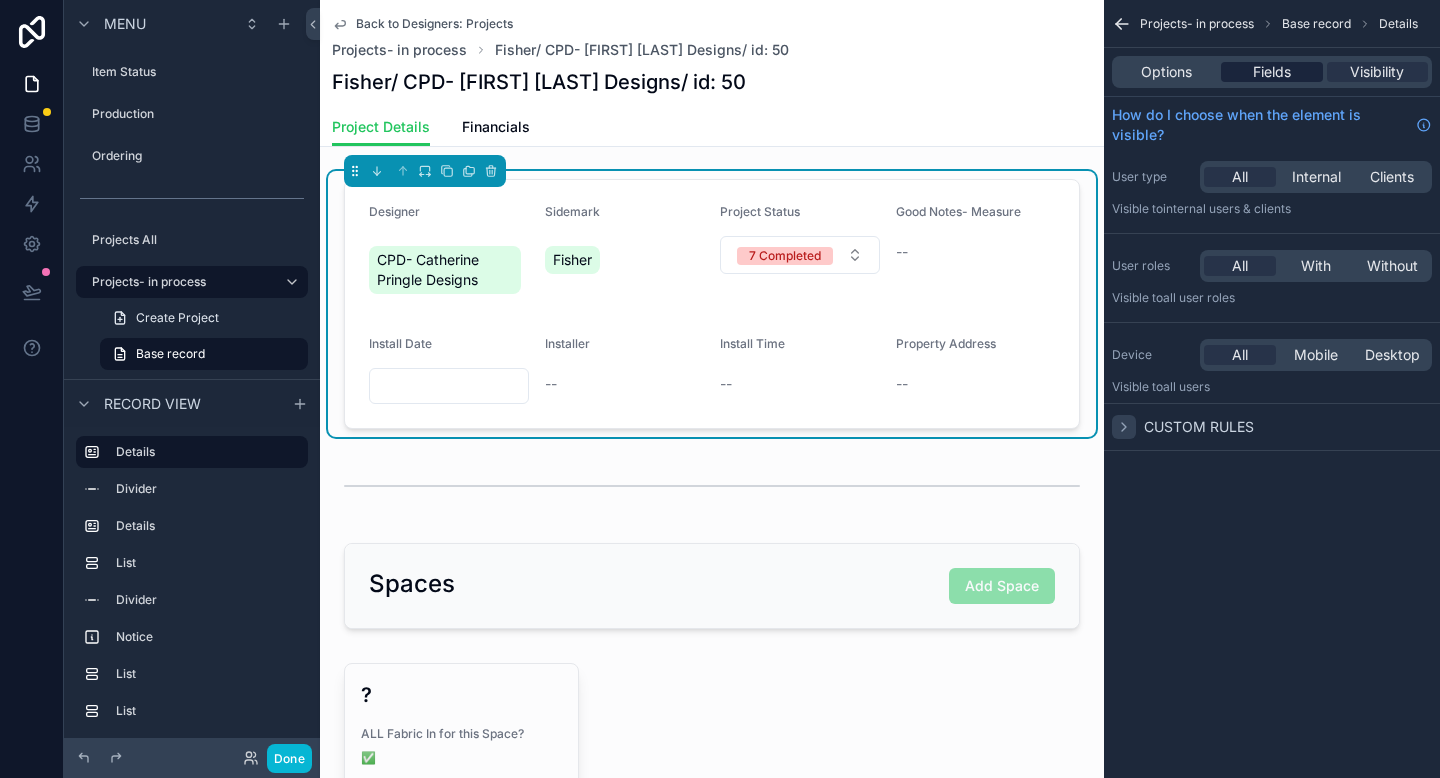 click on "Fields" at bounding box center [1272, 72] 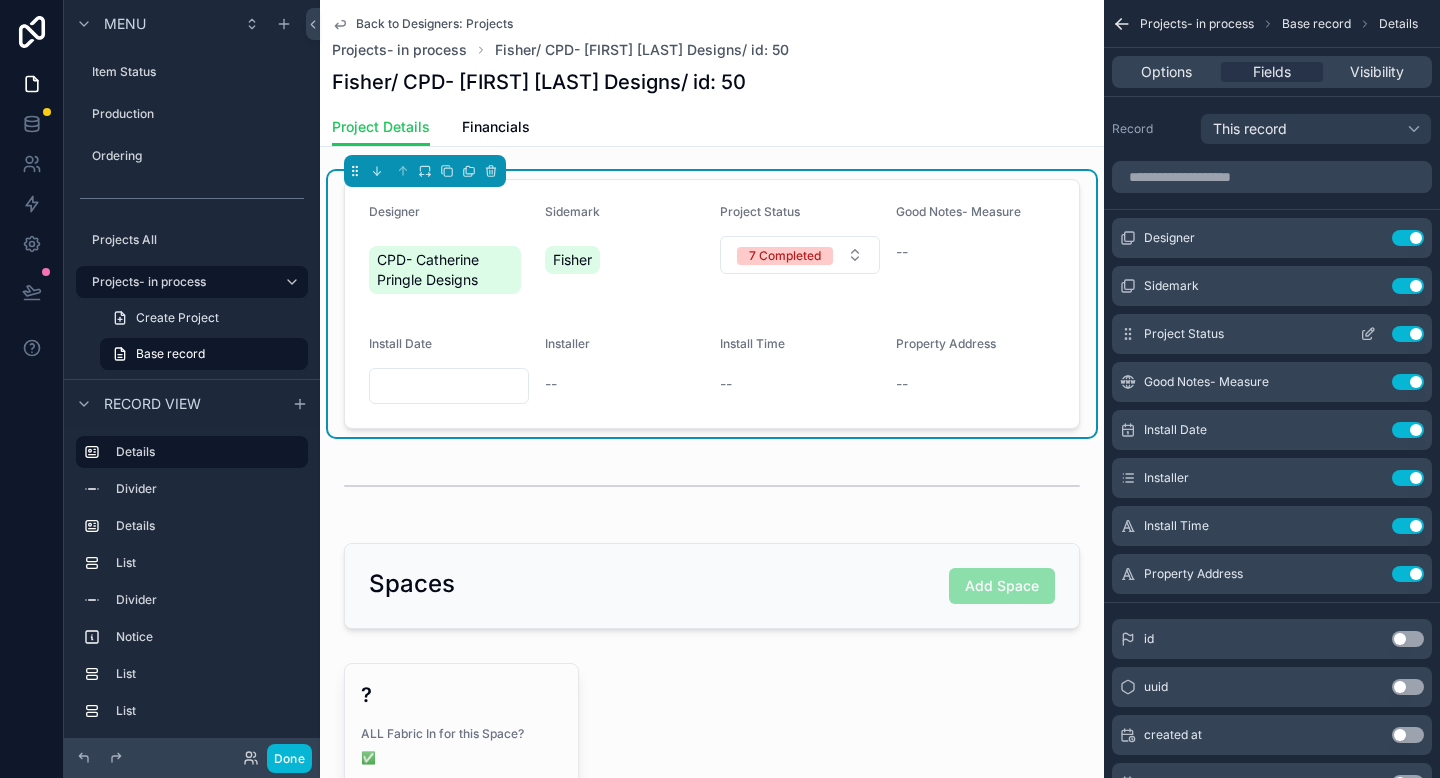 click 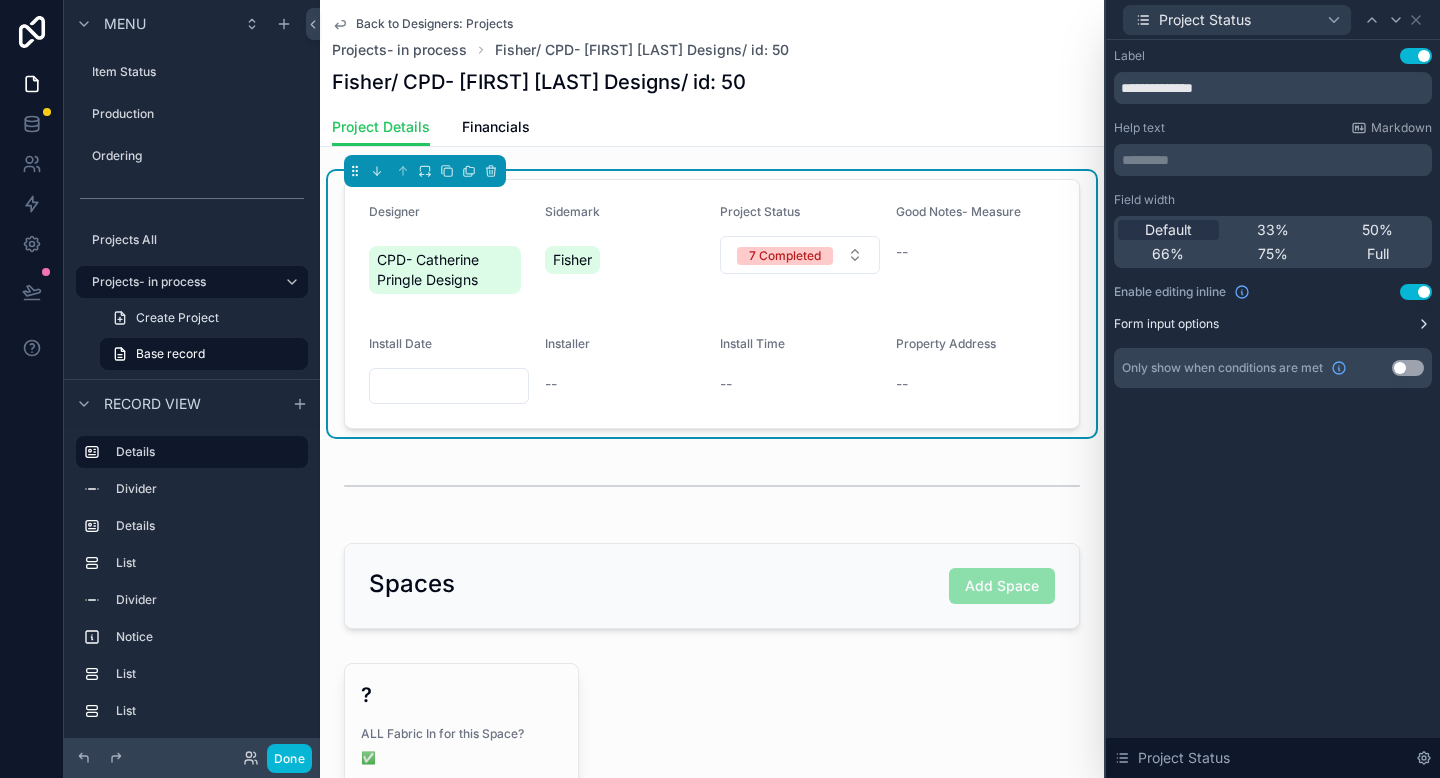 click on "Form input options" at bounding box center (1273, 324) 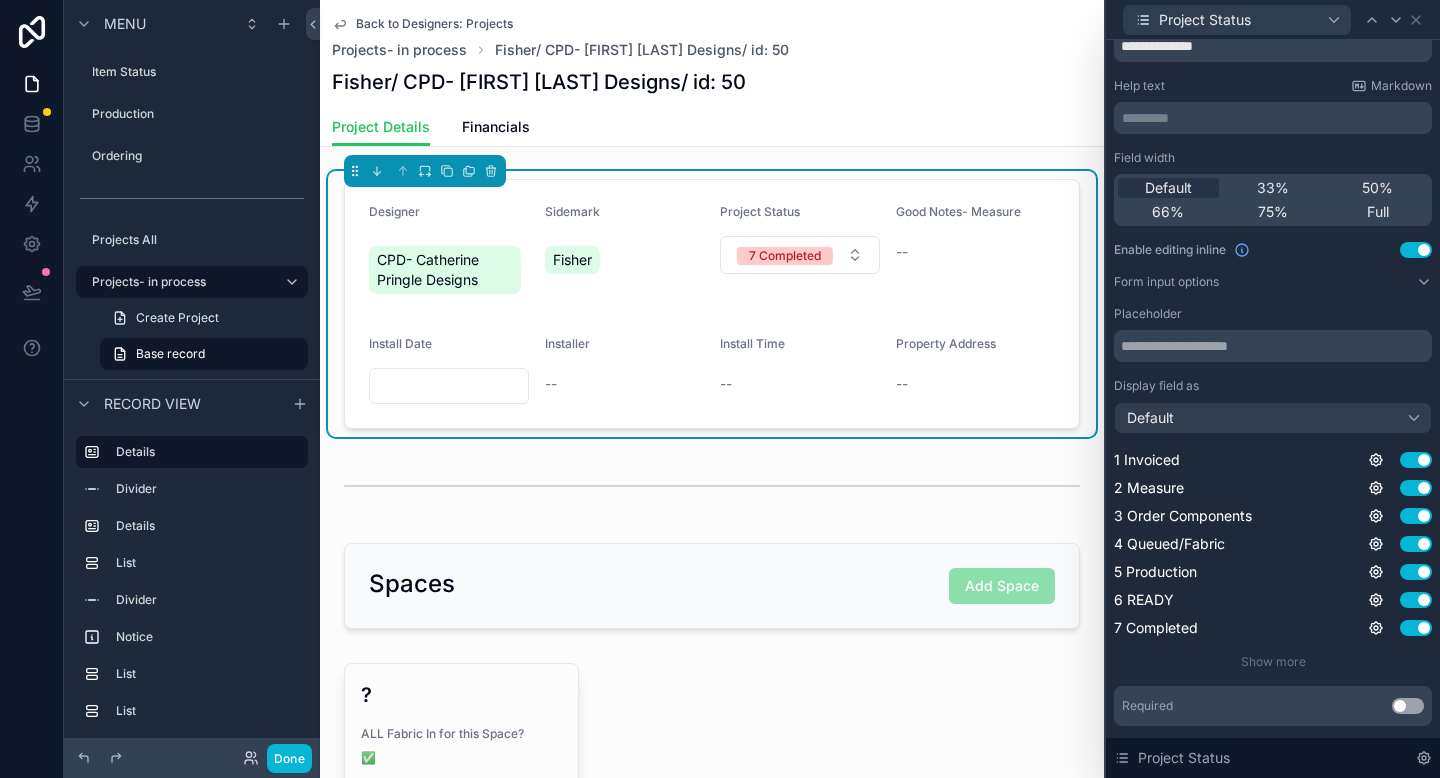 scroll, scrollTop: 0, scrollLeft: 0, axis: both 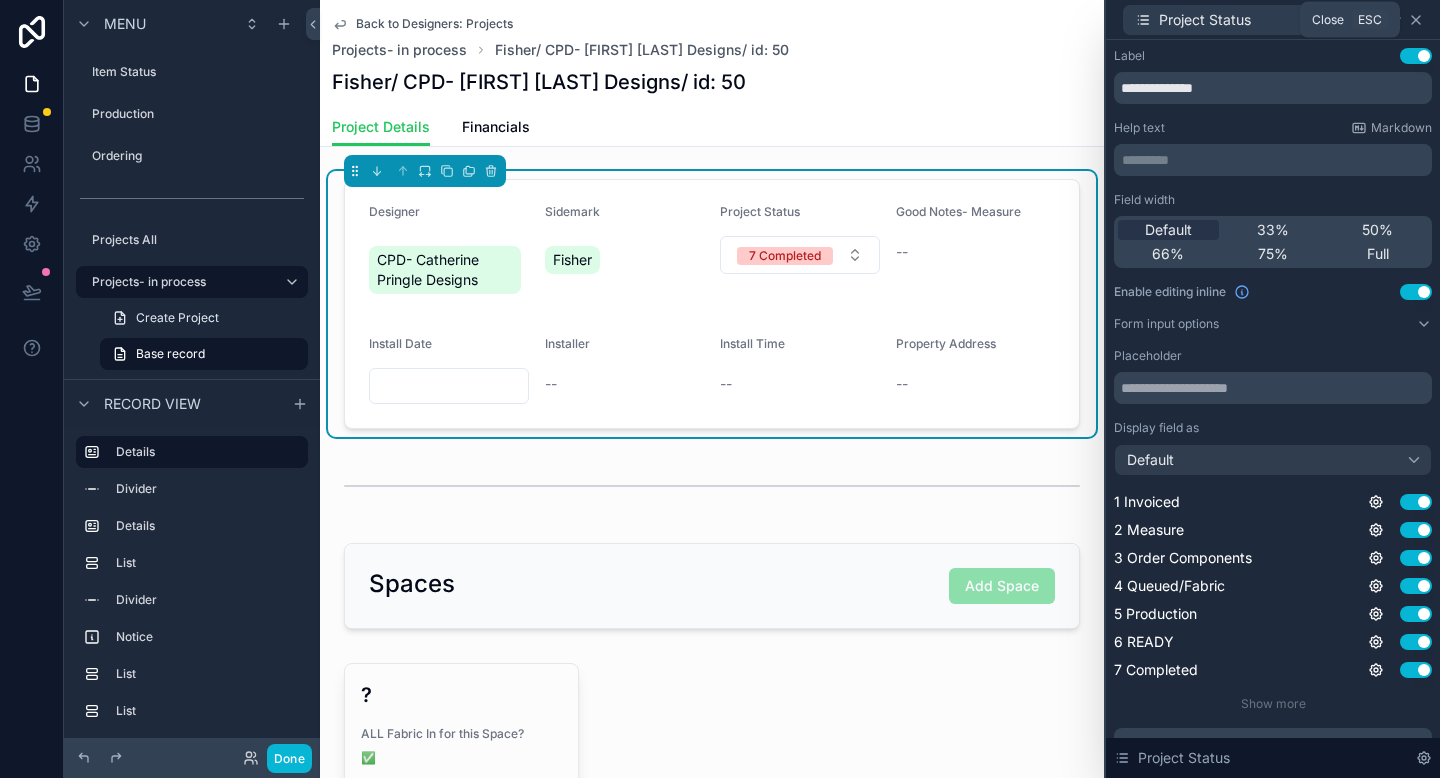 click 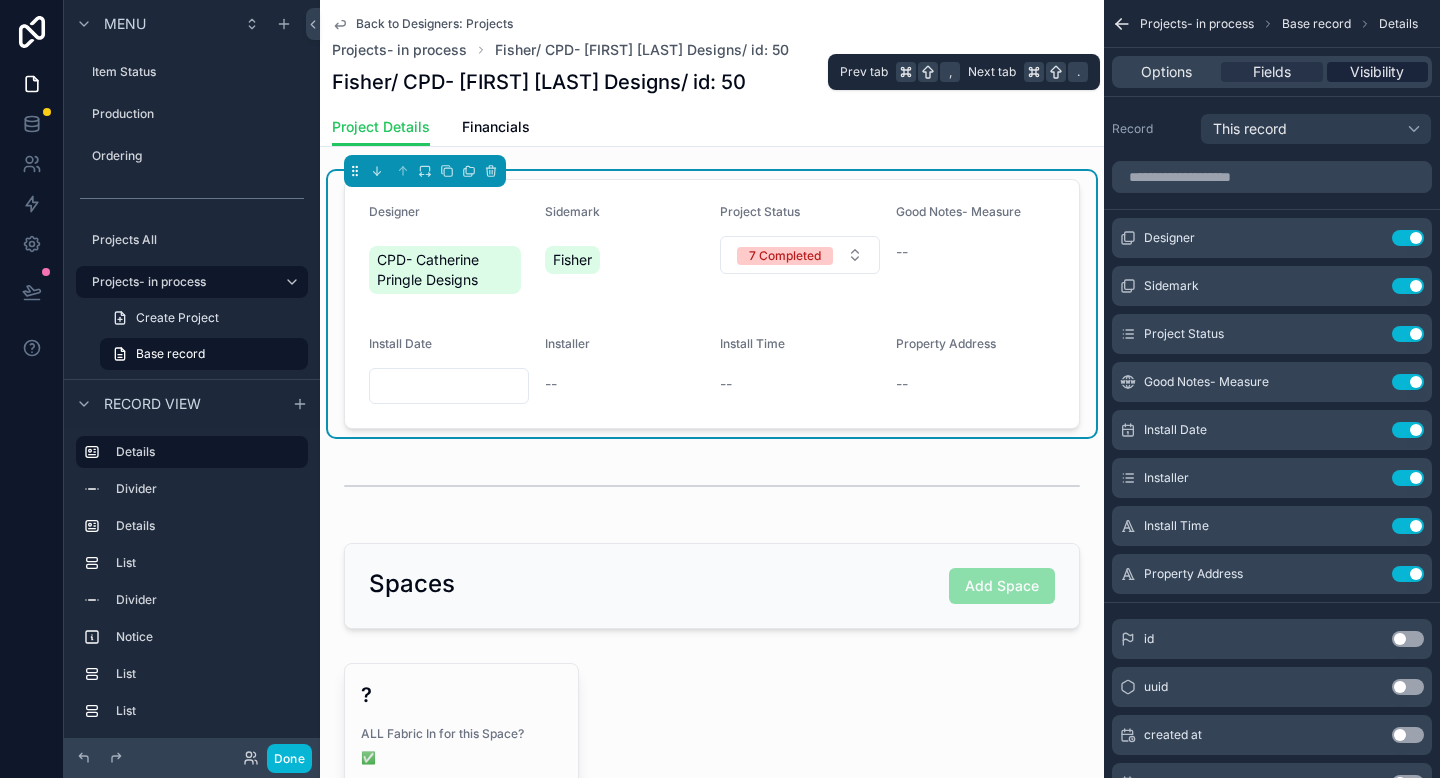 click on "Visibility" at bounding box center [1377, 72] 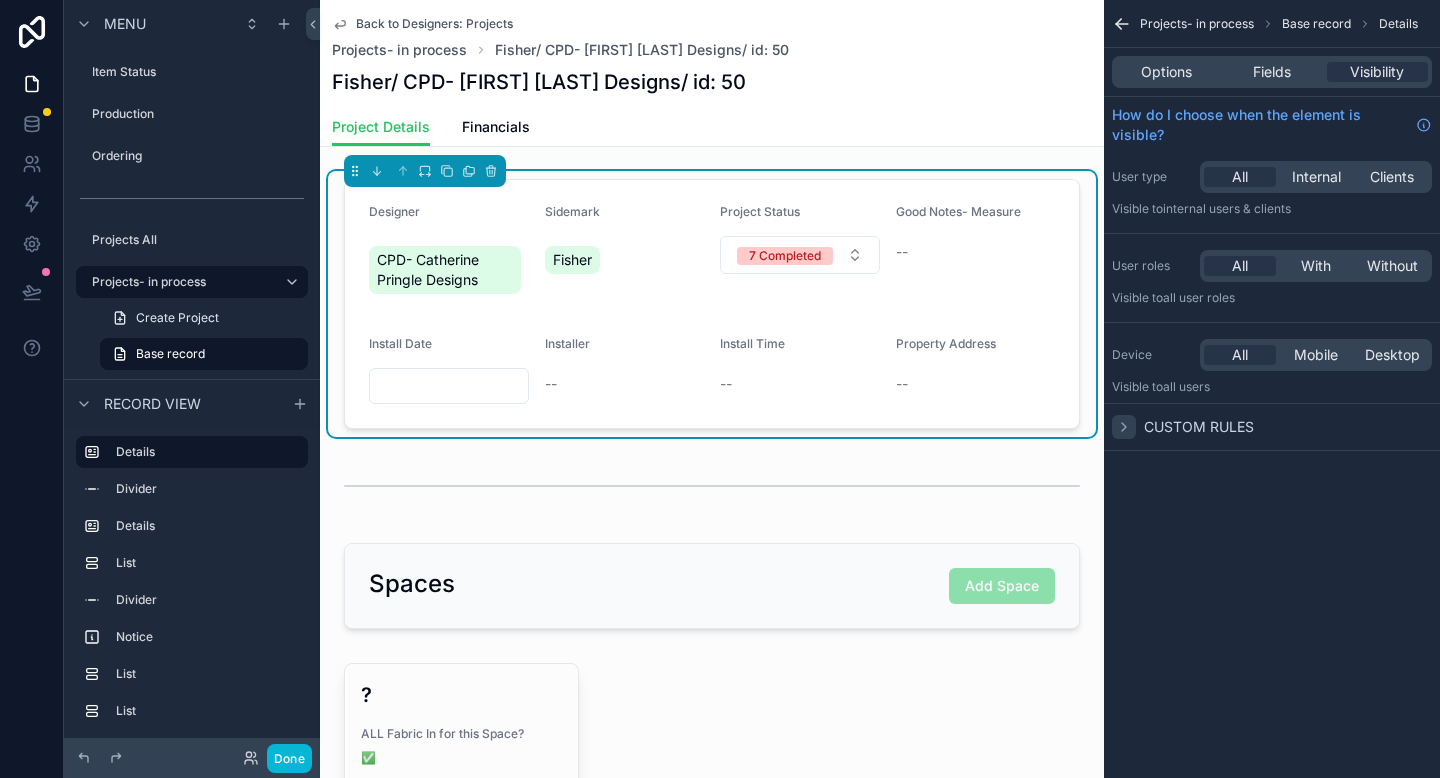 click 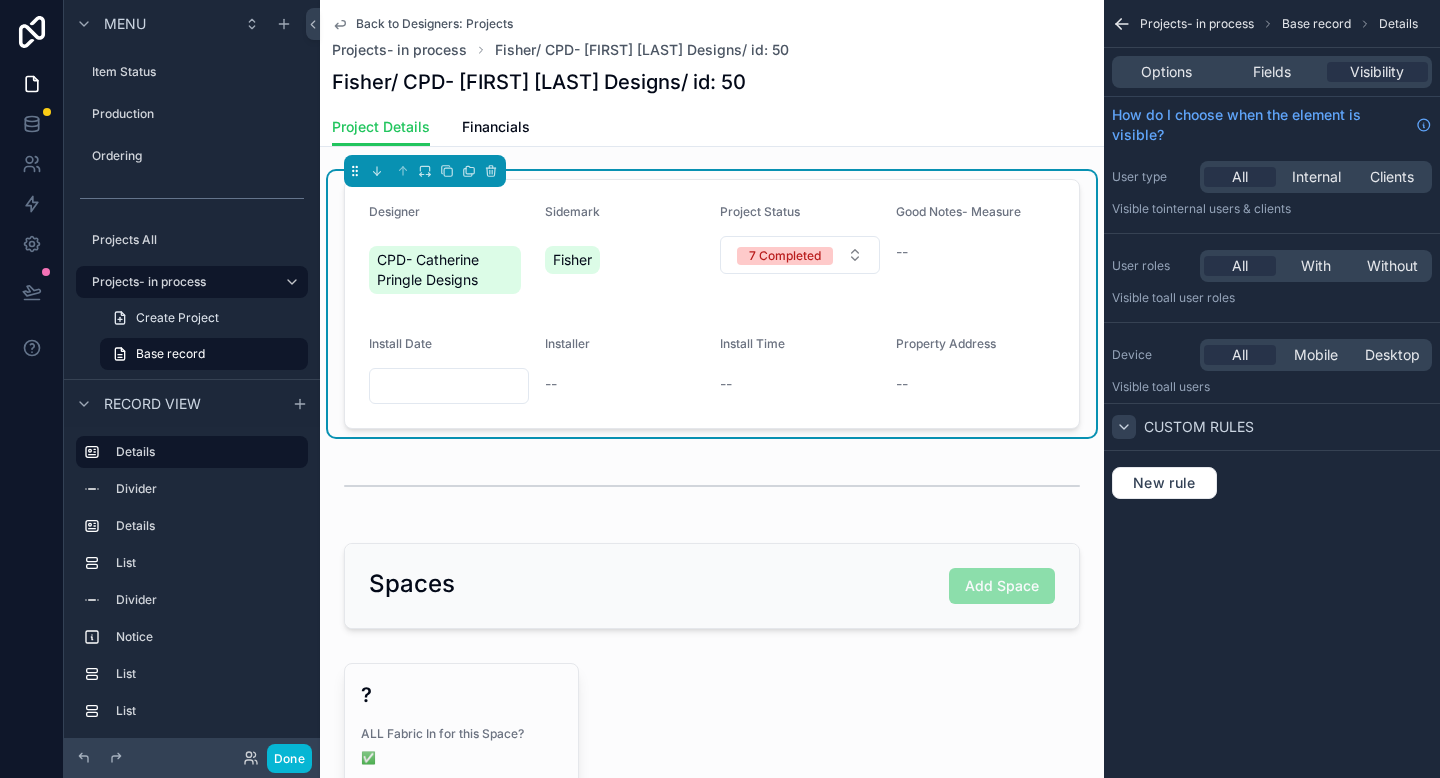 click at bounding box center [1124, 427] 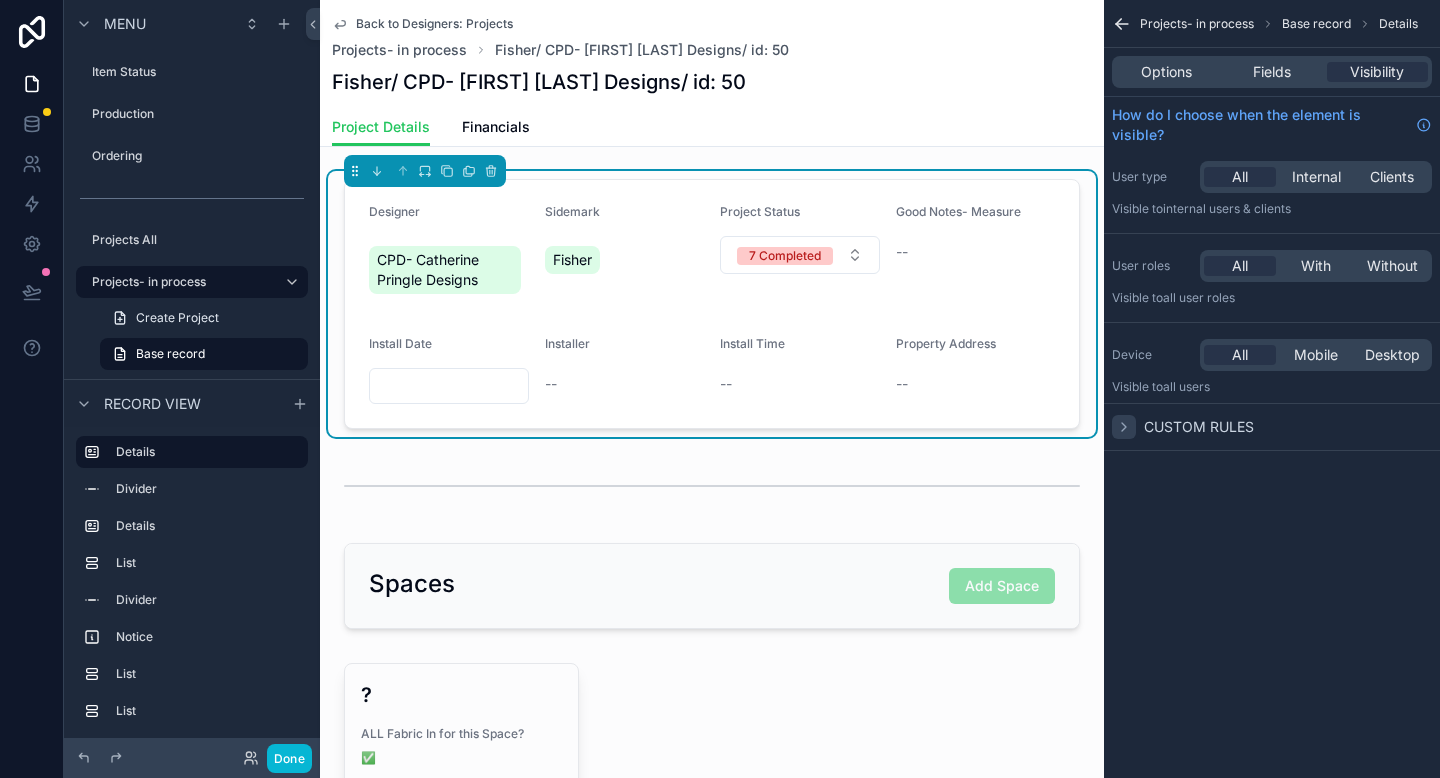 click at bounding box center [1124, 427] 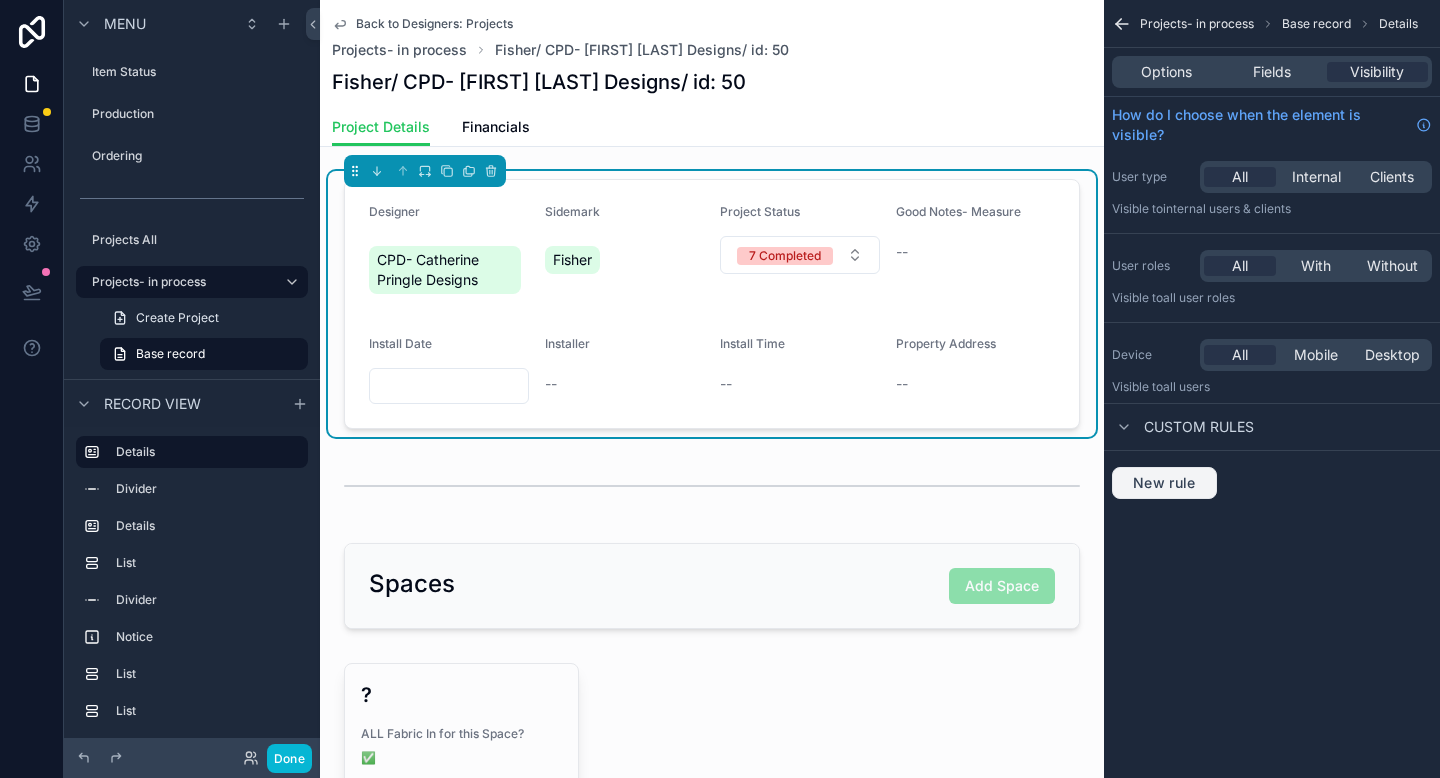 click on "New rule" at bounding box center (1164, 483) 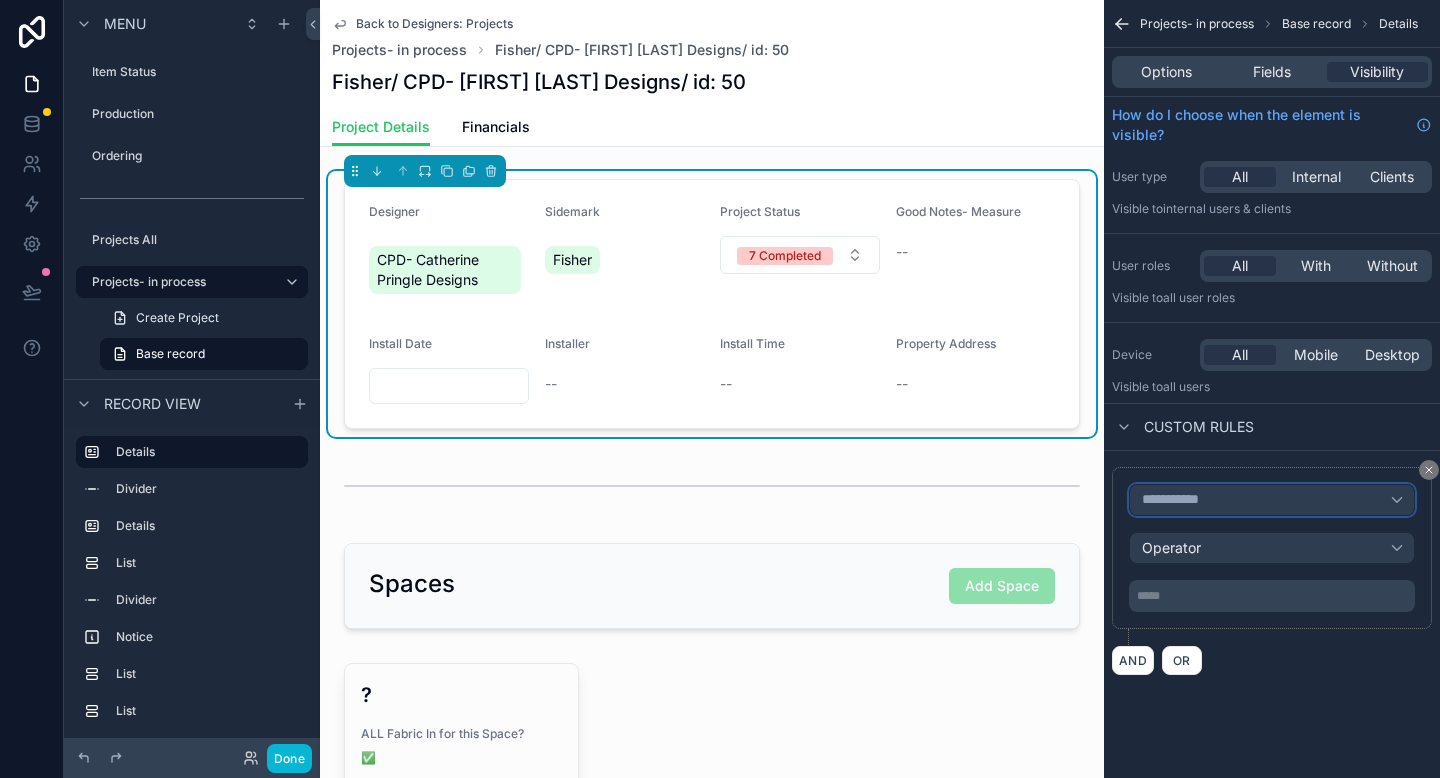 click on "**********" at bounding box center (1272, 500) 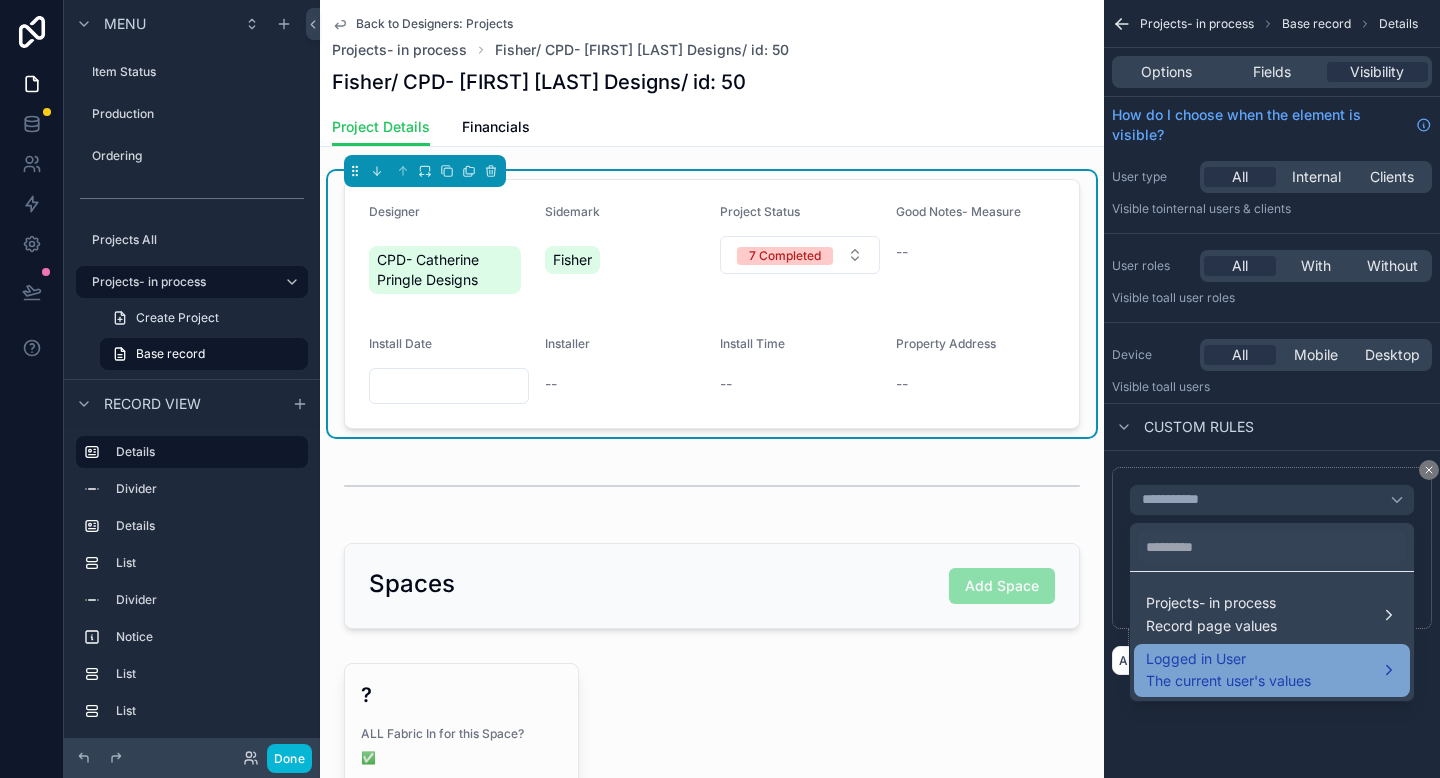 click on "The current user's values" at bounding box center [1228, 681] 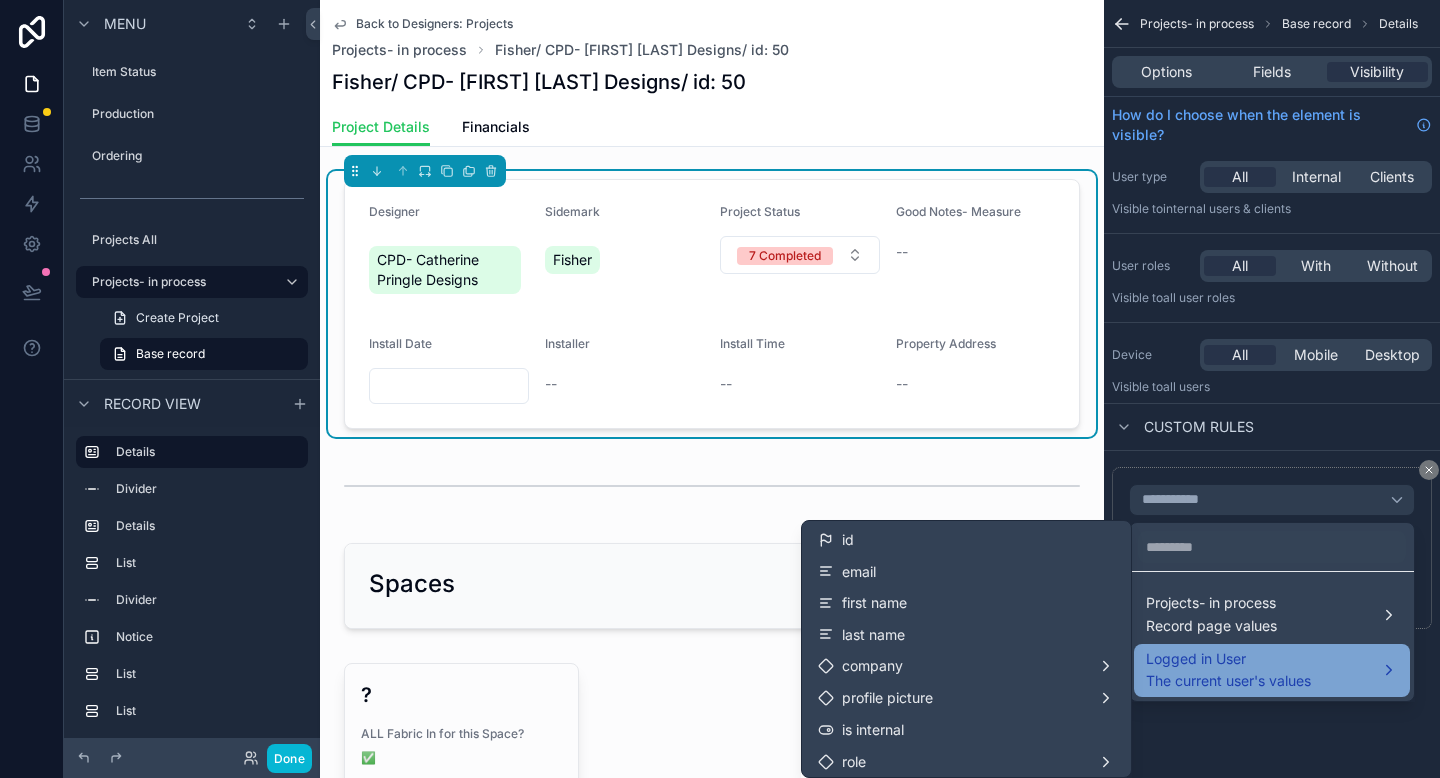 click on "The current user's values" at bounding box center [1228, 681] 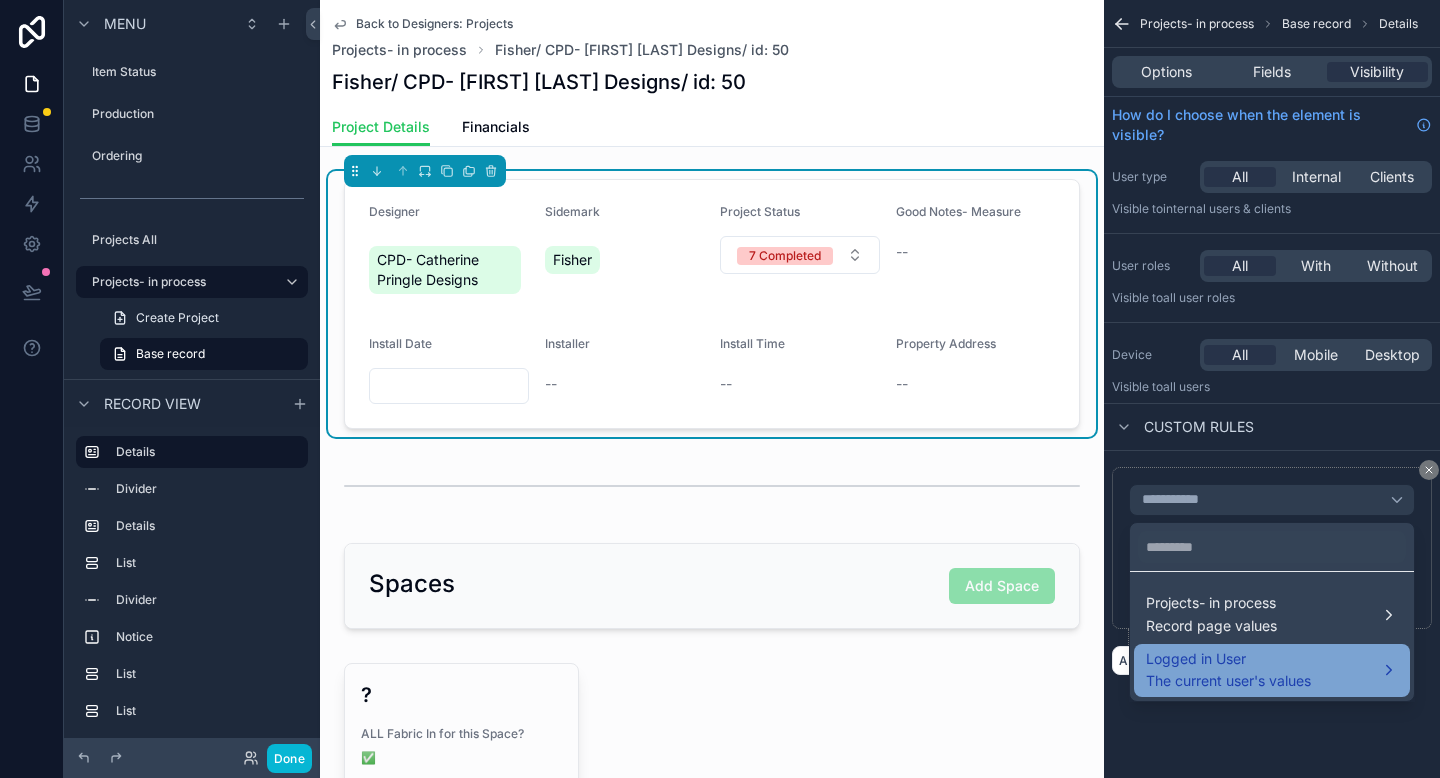 click on "The current user's values" at bounding box center [1228, 681] 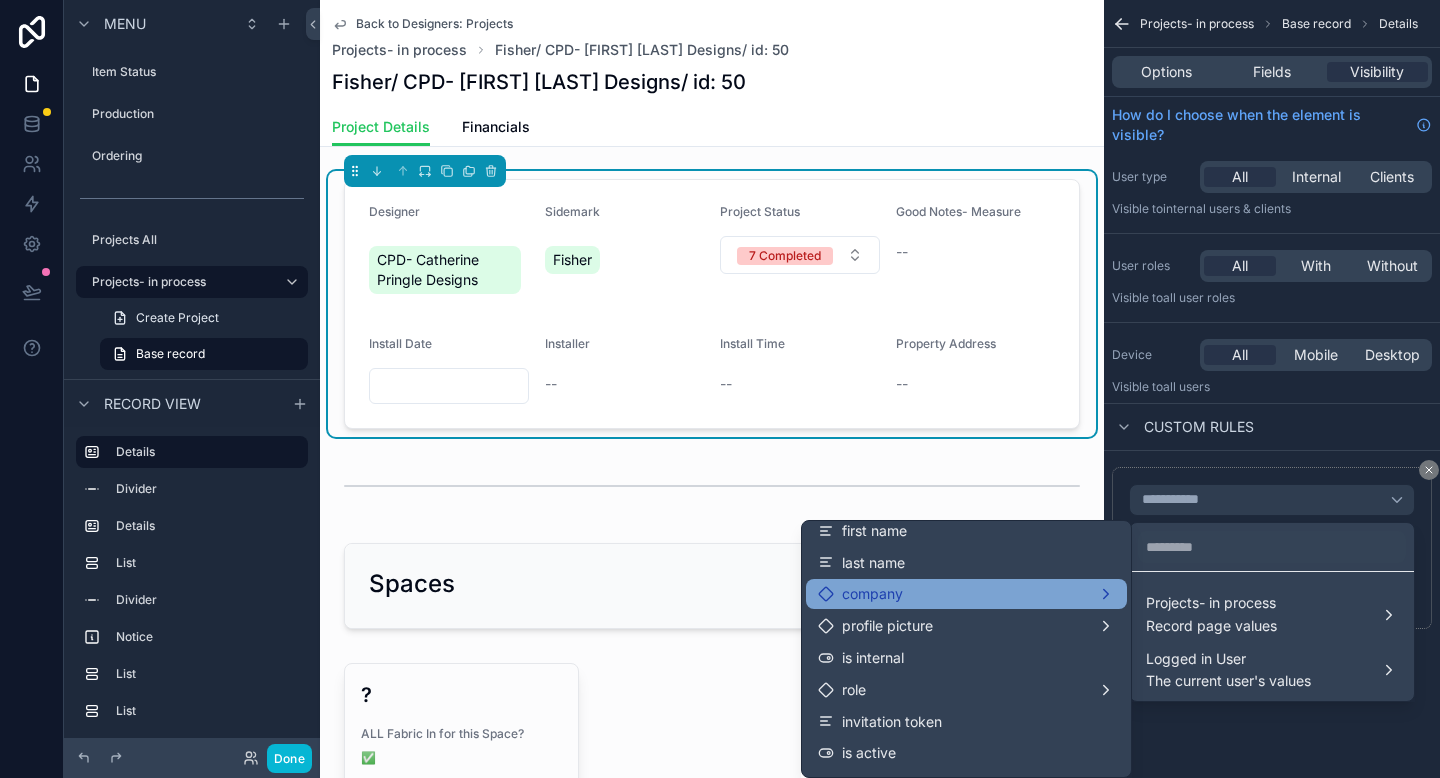 scroll, scrollTop: 76, scrollLeft: 0, axis: vertical 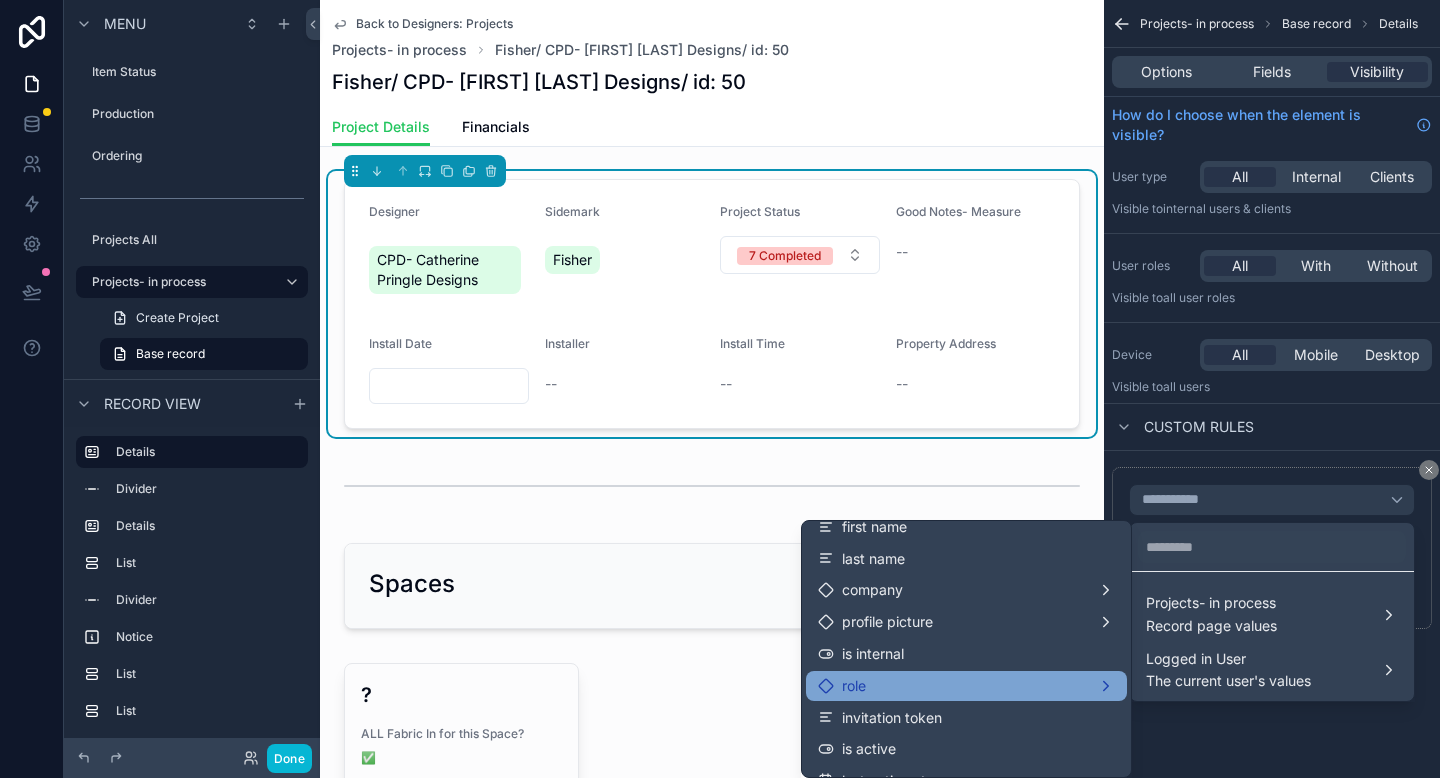 click on "role" at bounding box center (966, 686) 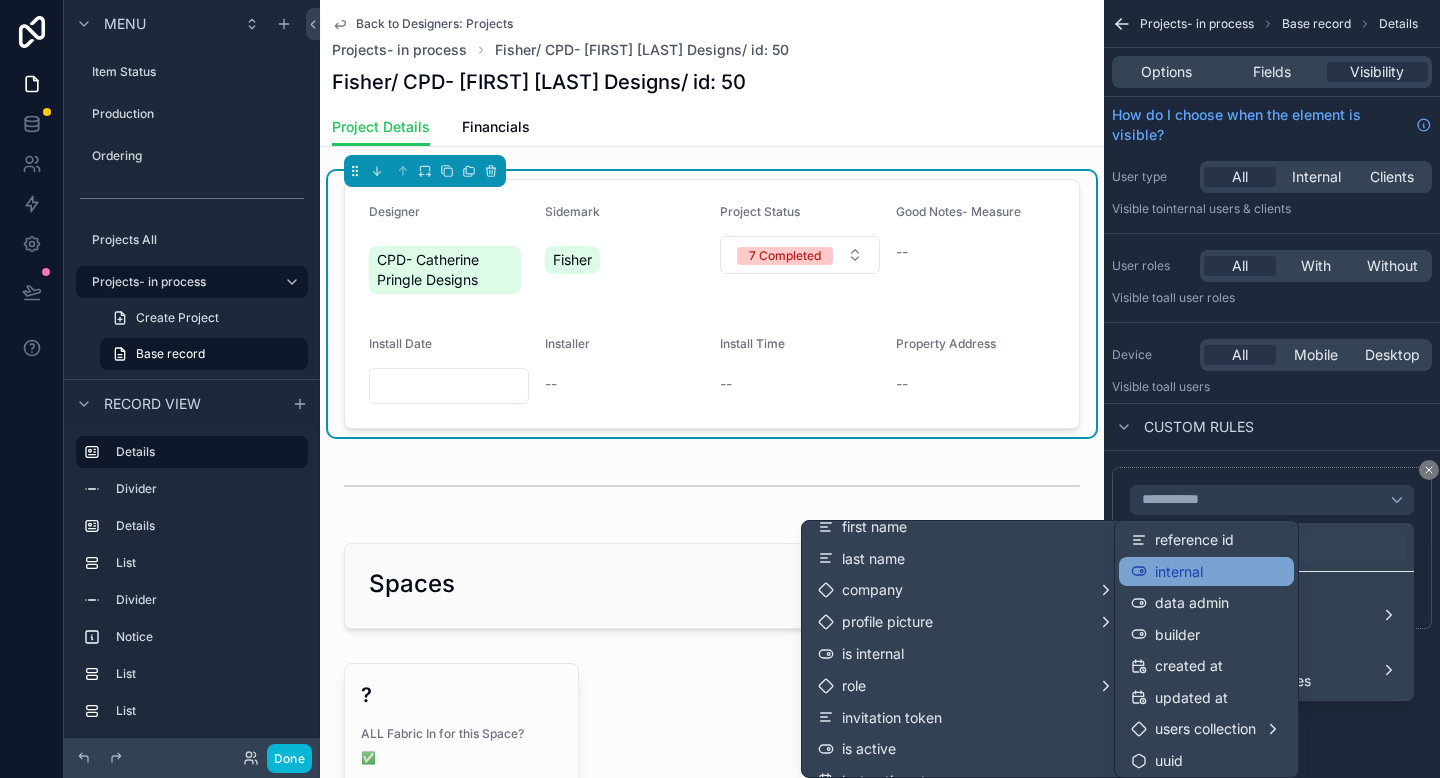 scroll, scrollTop: 65, scrollLeft: 0, axis: vertical 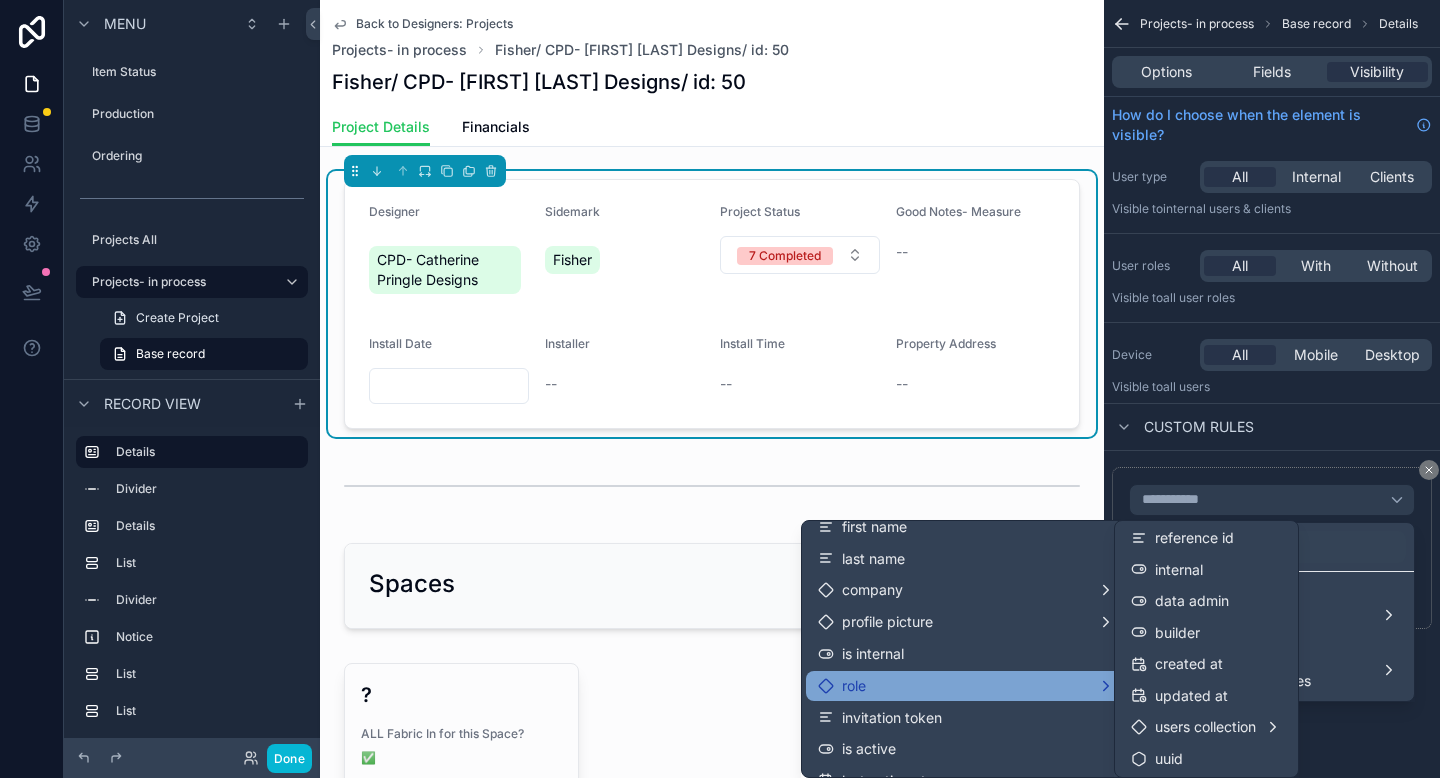 click on "role" at bounding box center (966, 686) 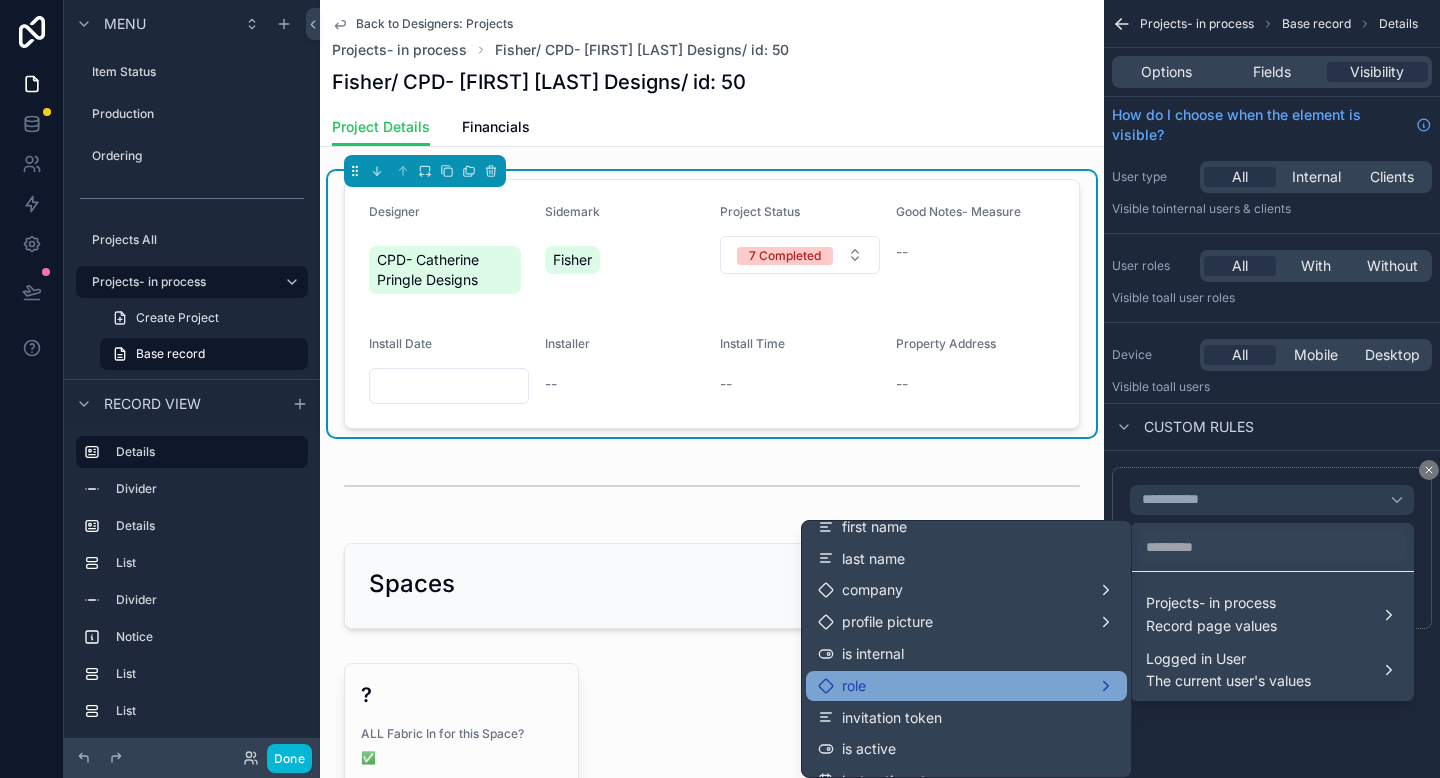 click on "role" at bounding box center (966, 686) 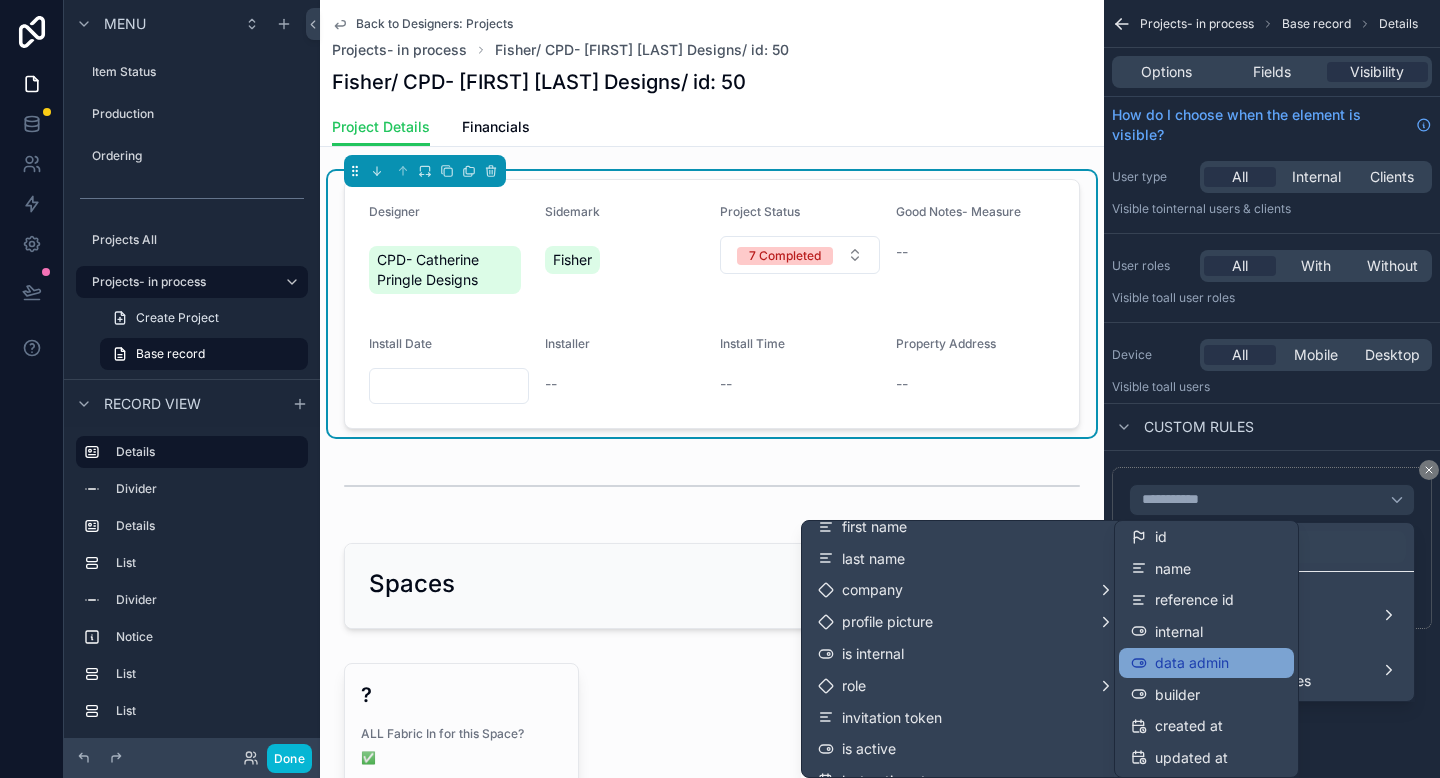 scroll, scrollTop: 65, scrollLeft: 0, axis: vertical 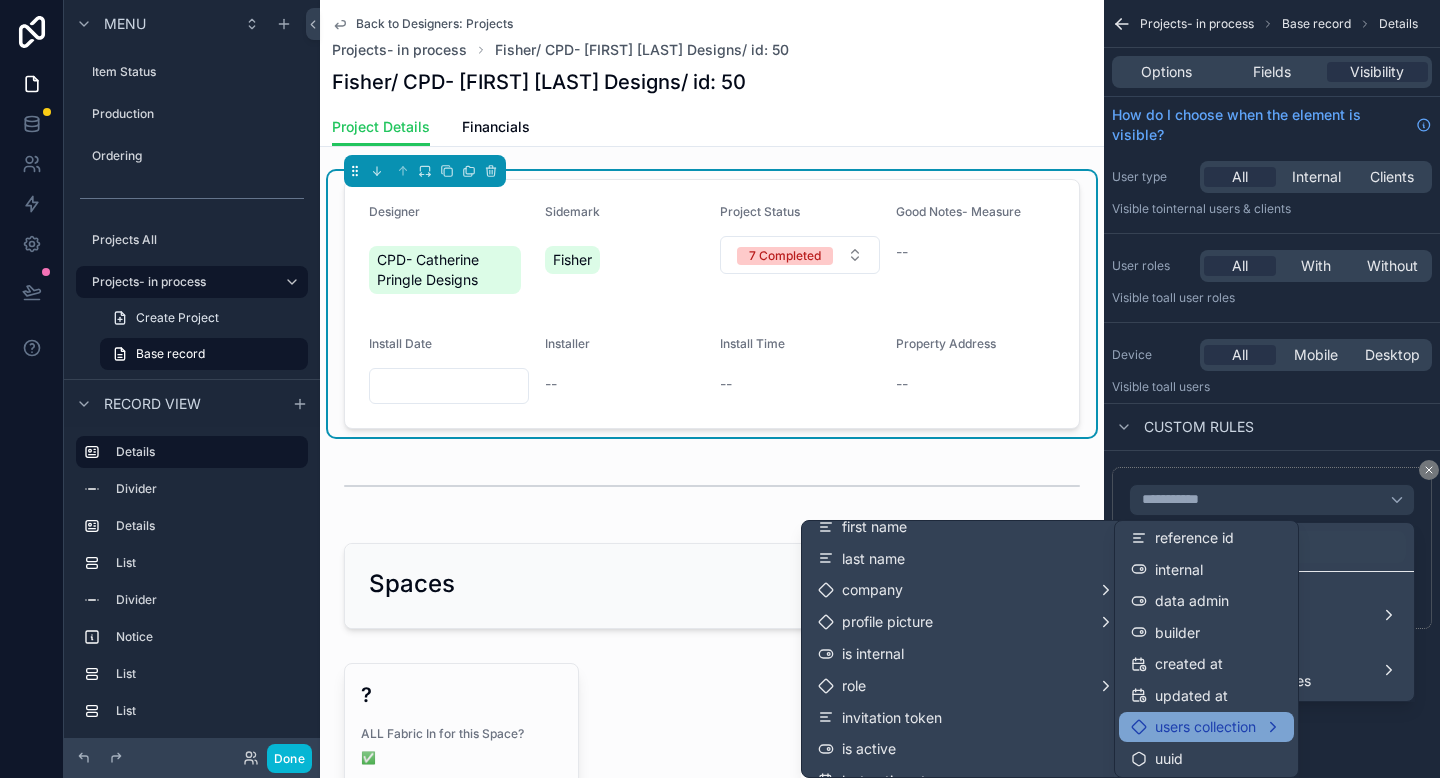 click on "users collection" at bounding box center [1205, 727] 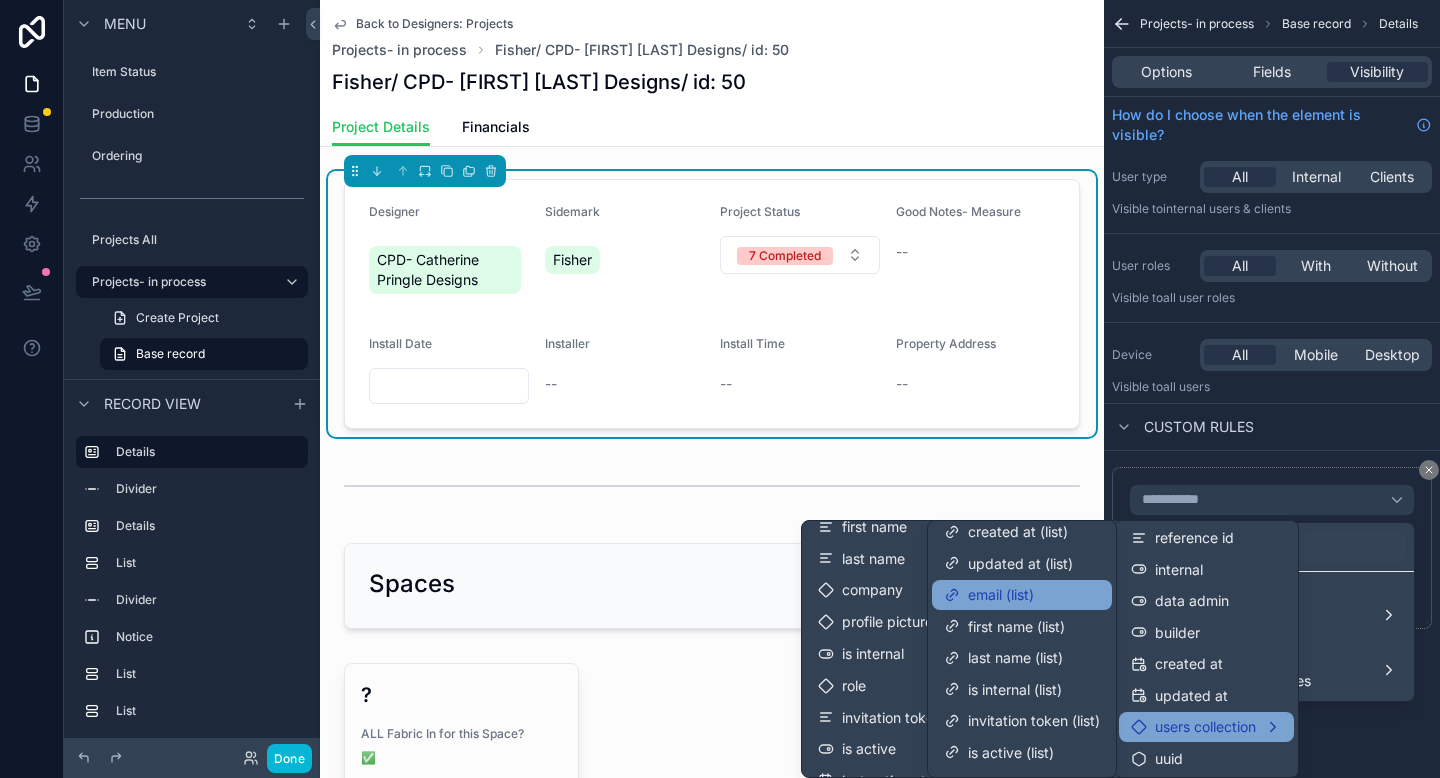 scroll, scrollTop: 0, scrollLeft: 0, axis: both 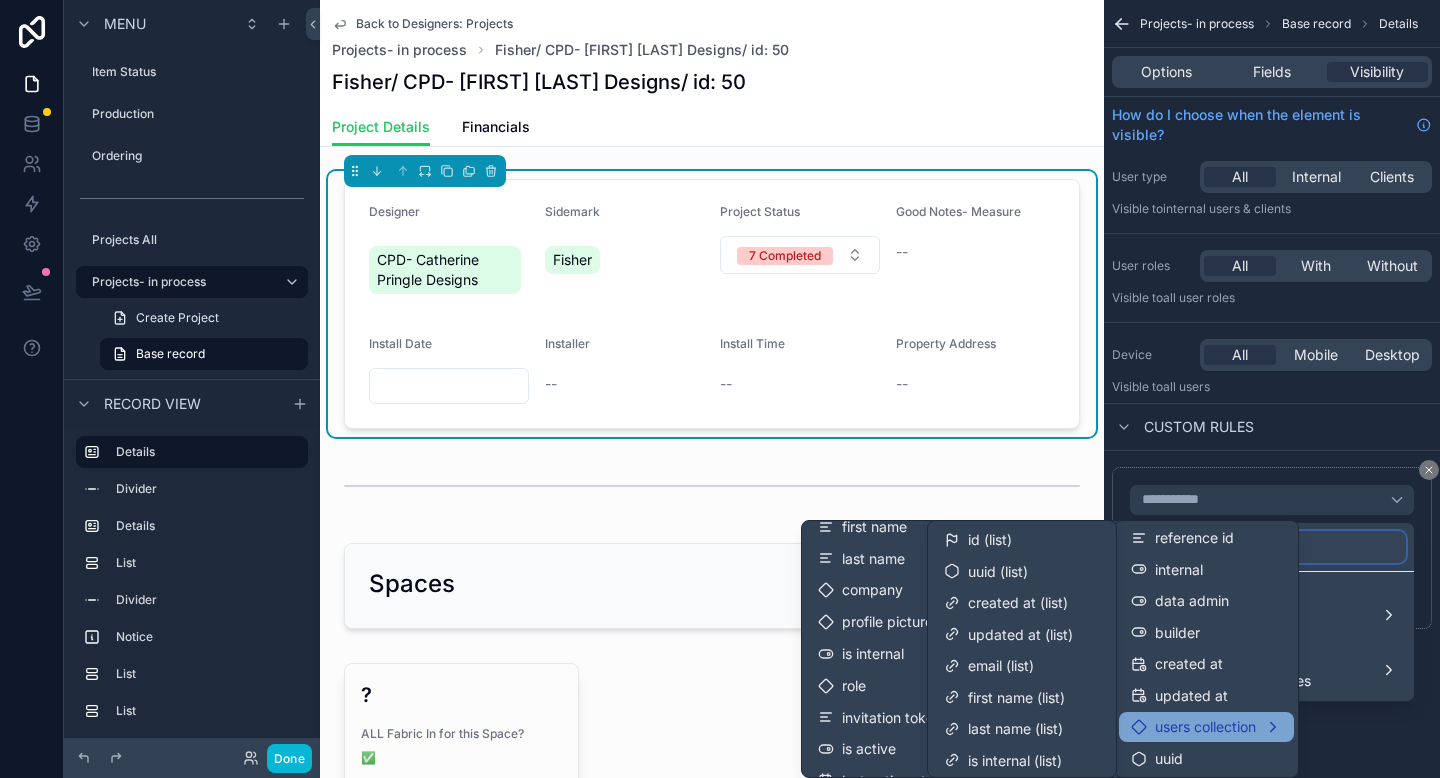 click at bounding box center (1272, 547) 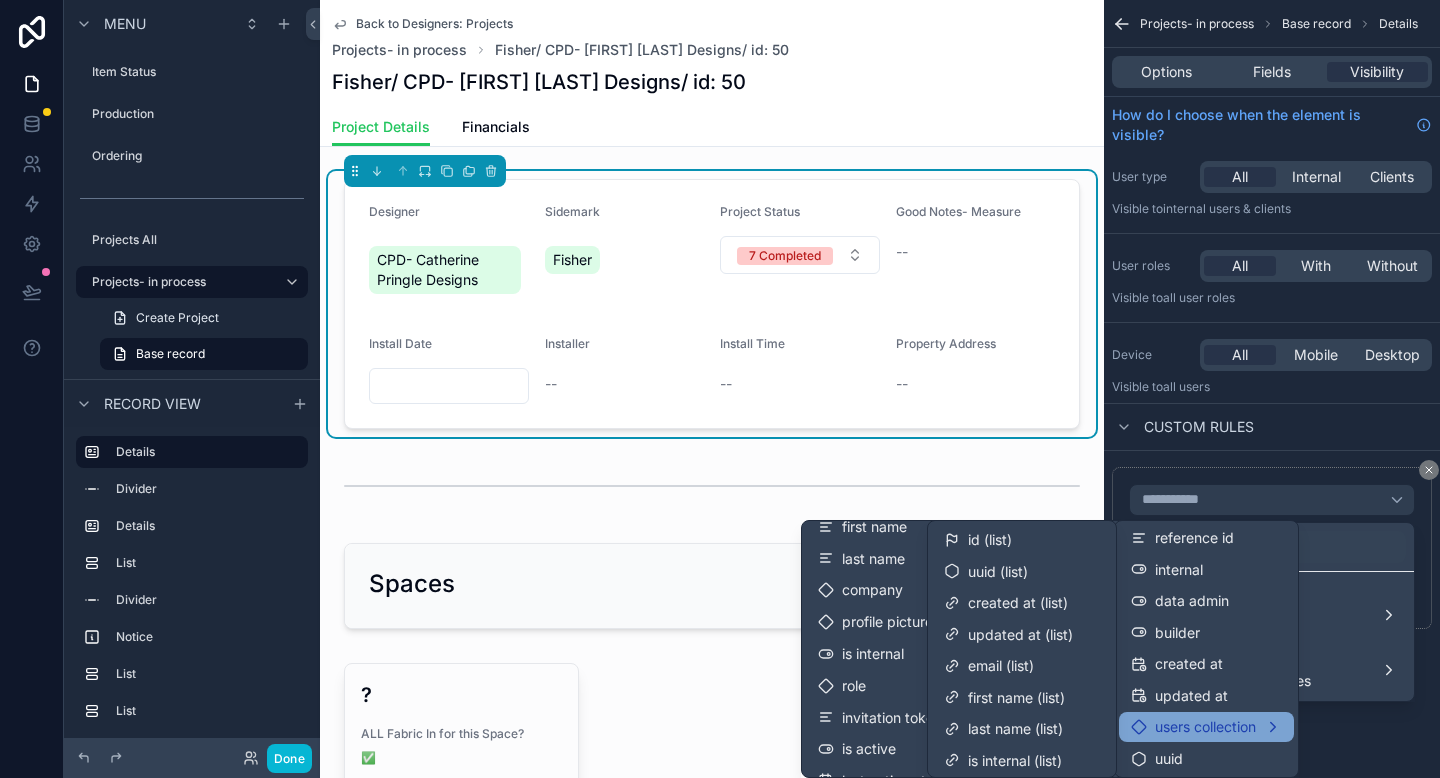 click at bounding box center (720, 389) 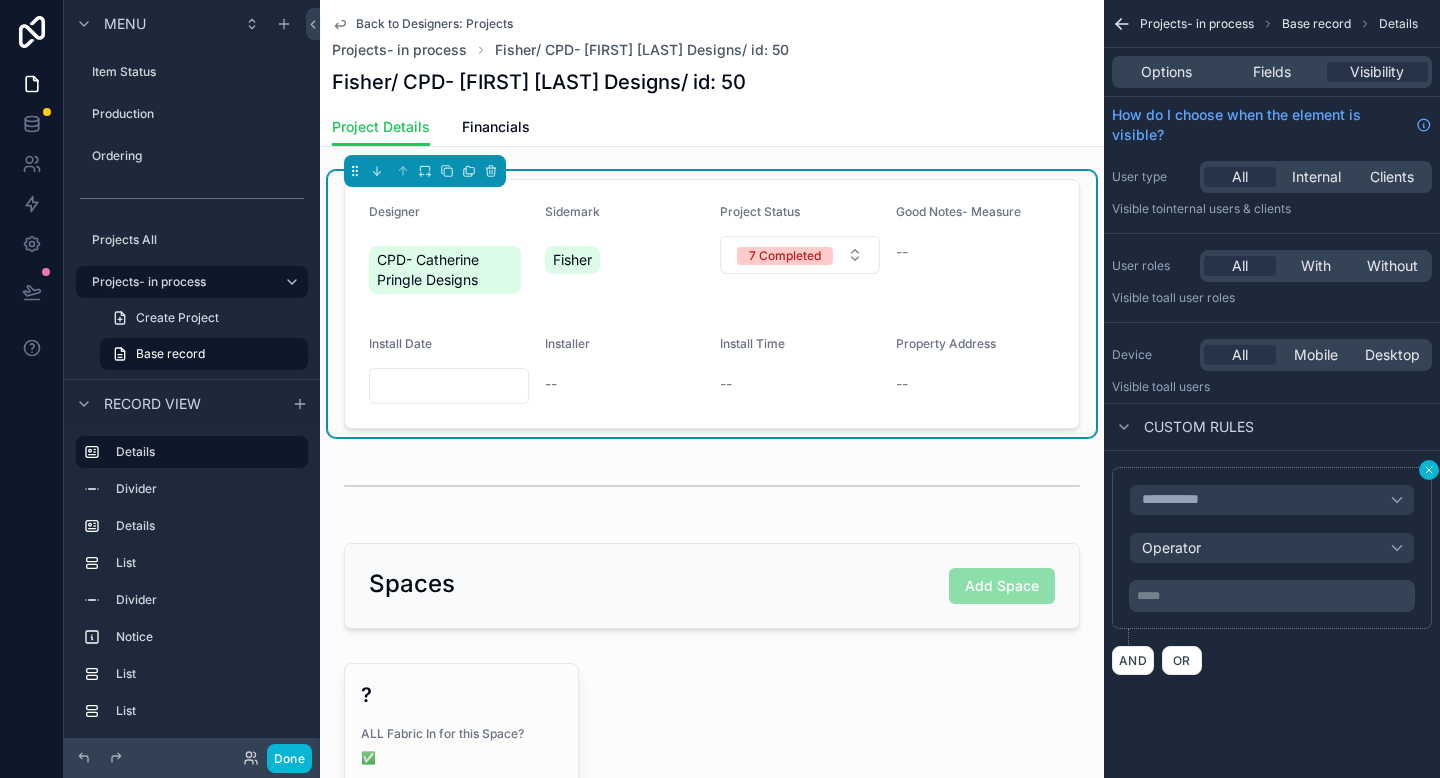 click 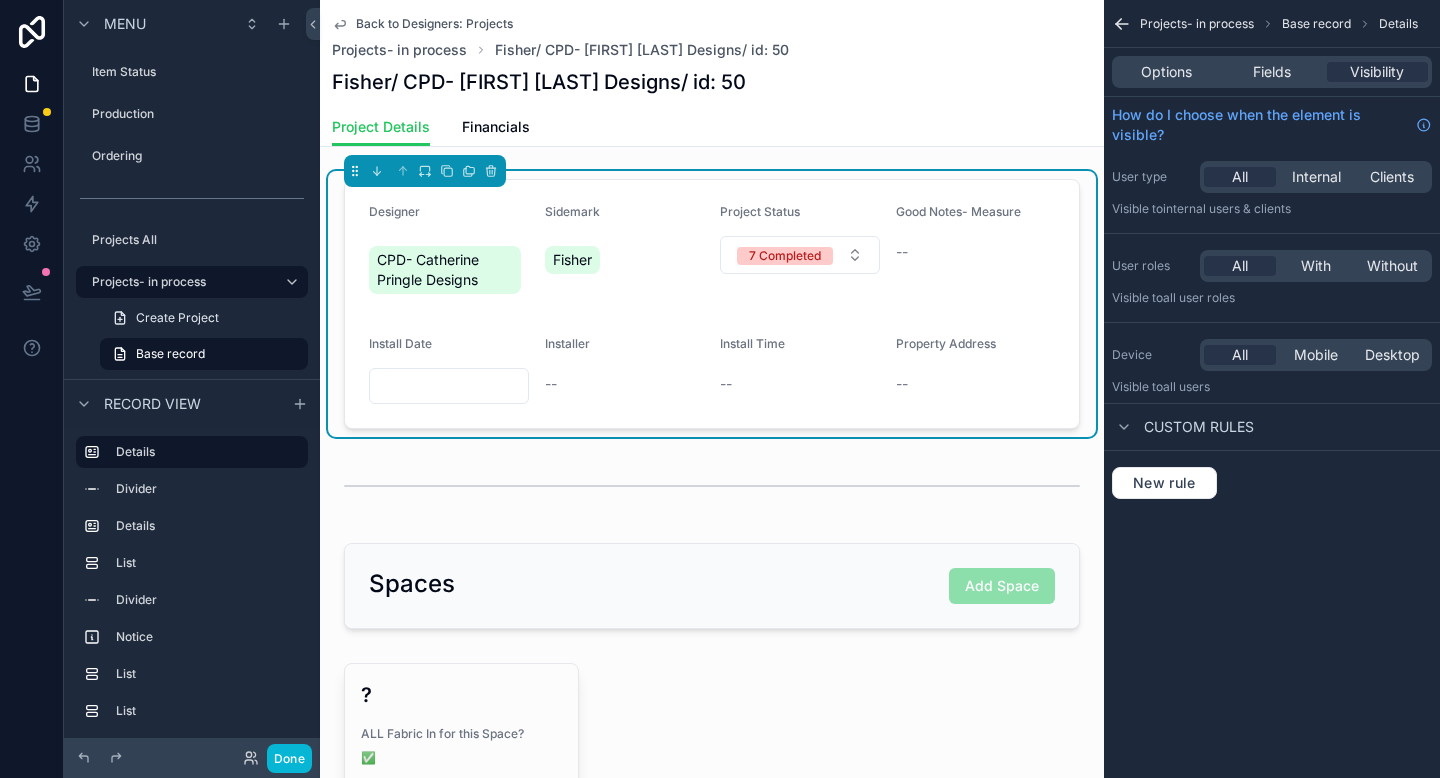 click on "--" at bounding box center [976, 252] 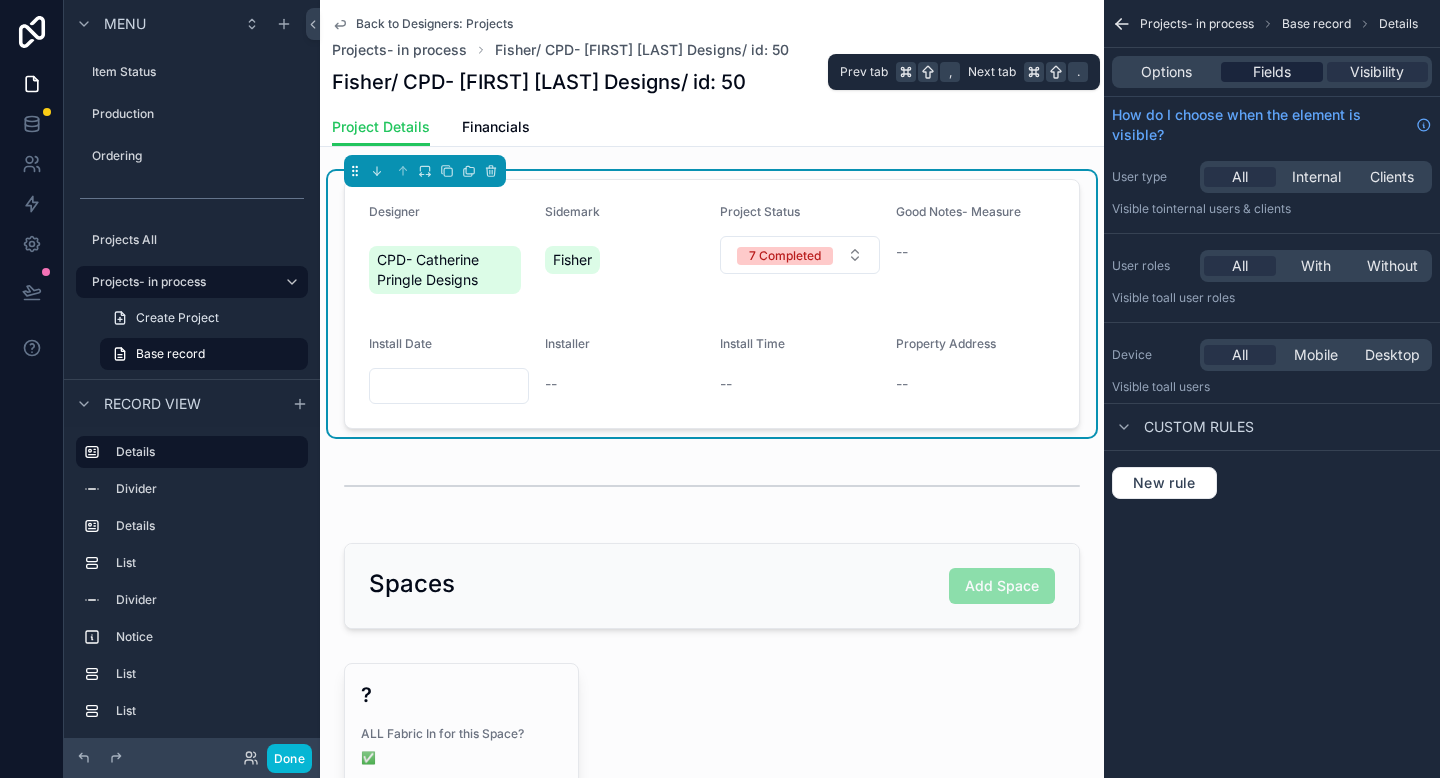 click on "Fields" at bounding box center (1272, 72) 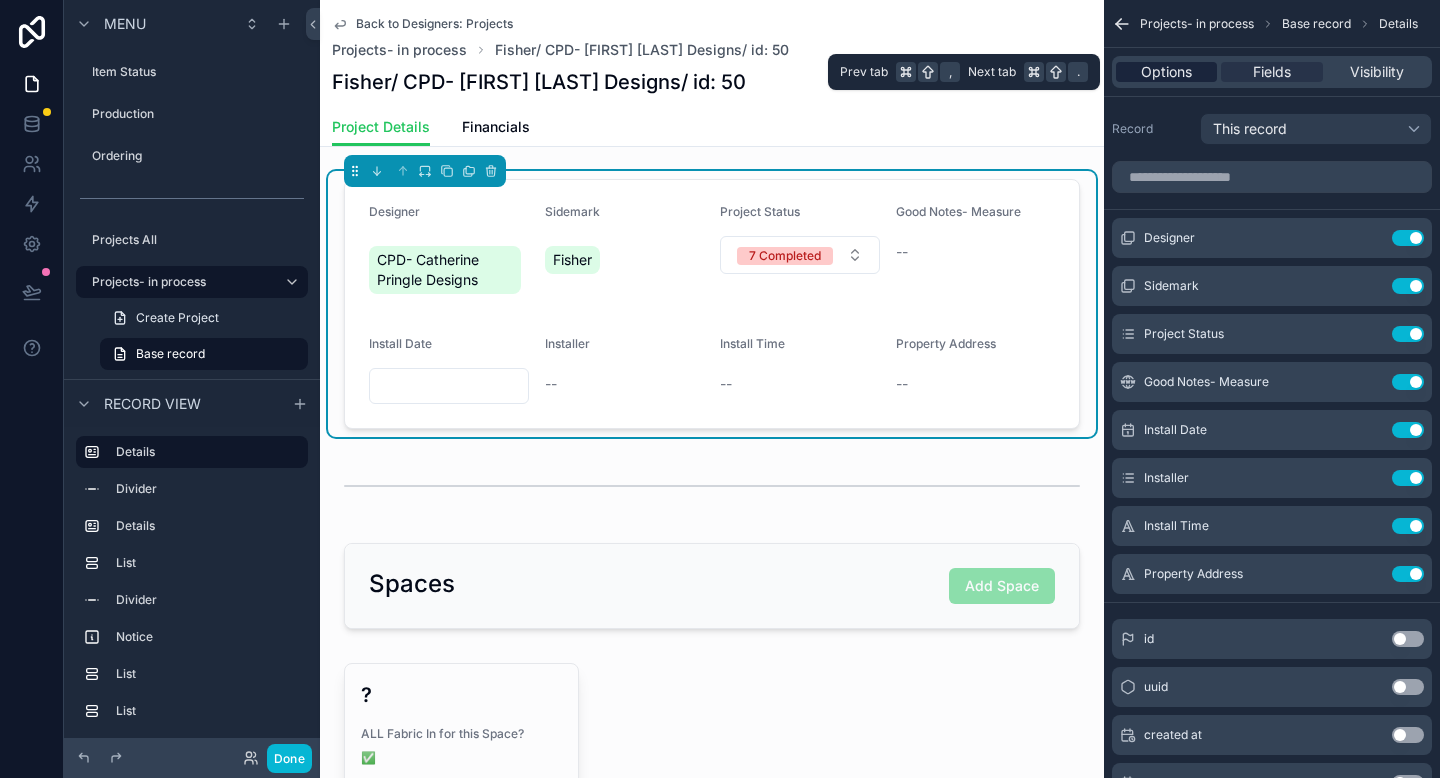 click on "Options" at bounding box center [1166, 72] 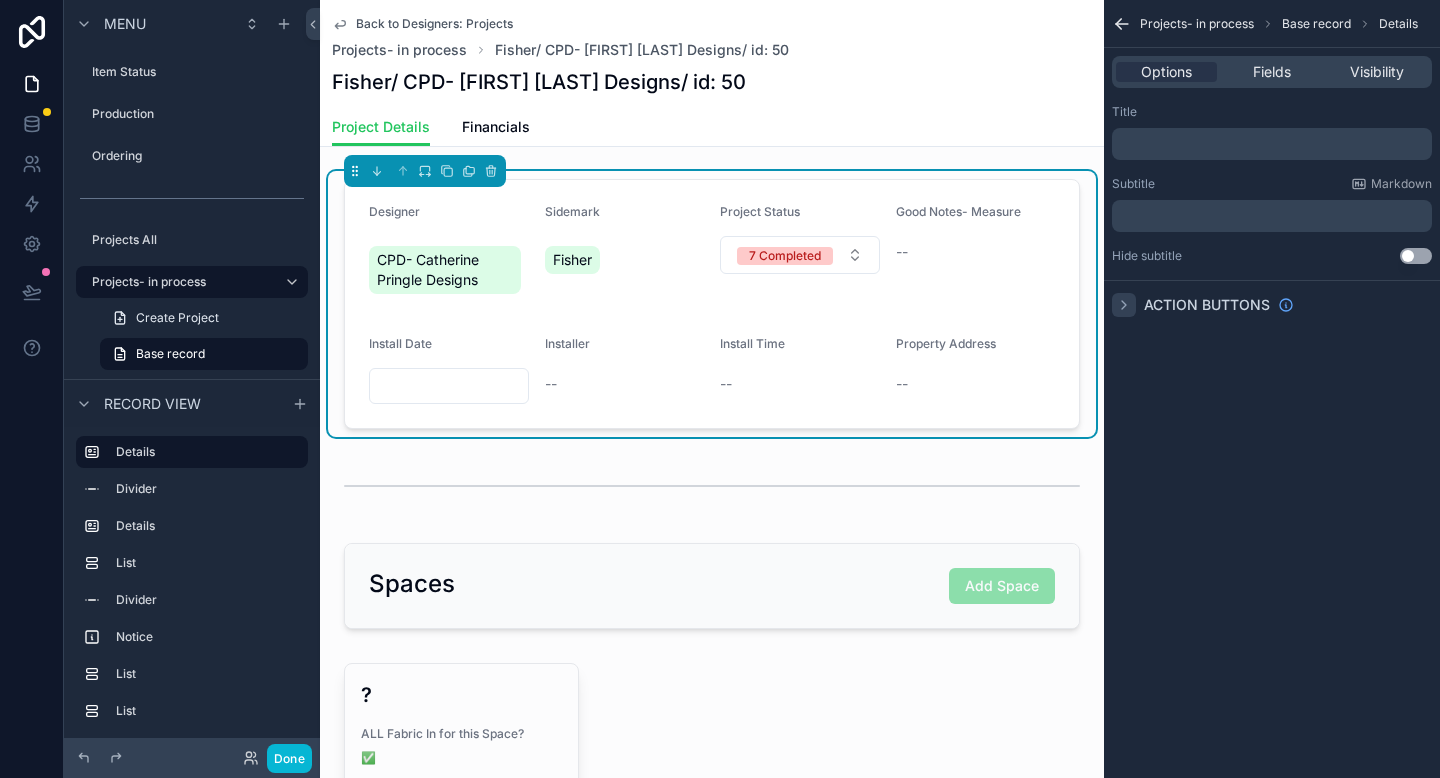 click 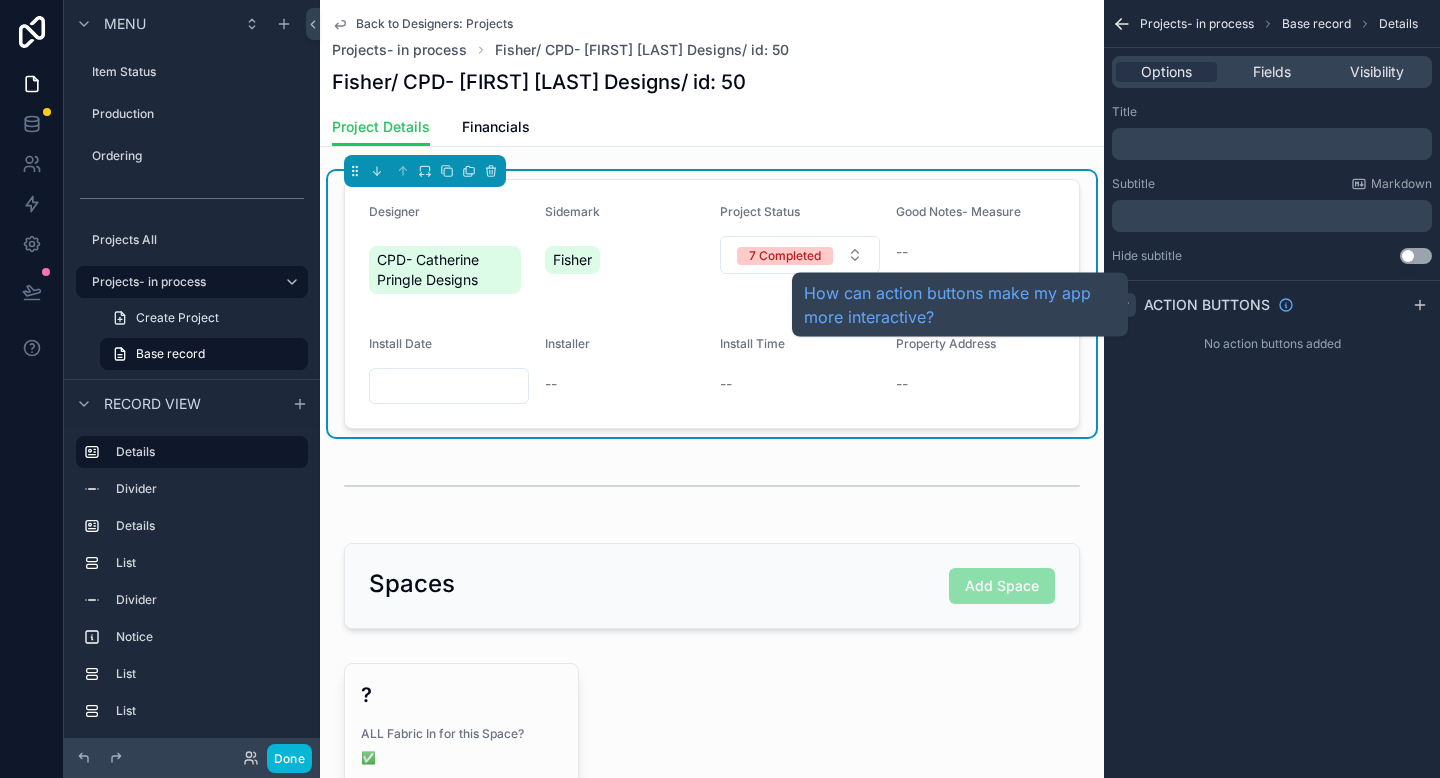 click on "Action buttons" at bounding box center [1207, 305] 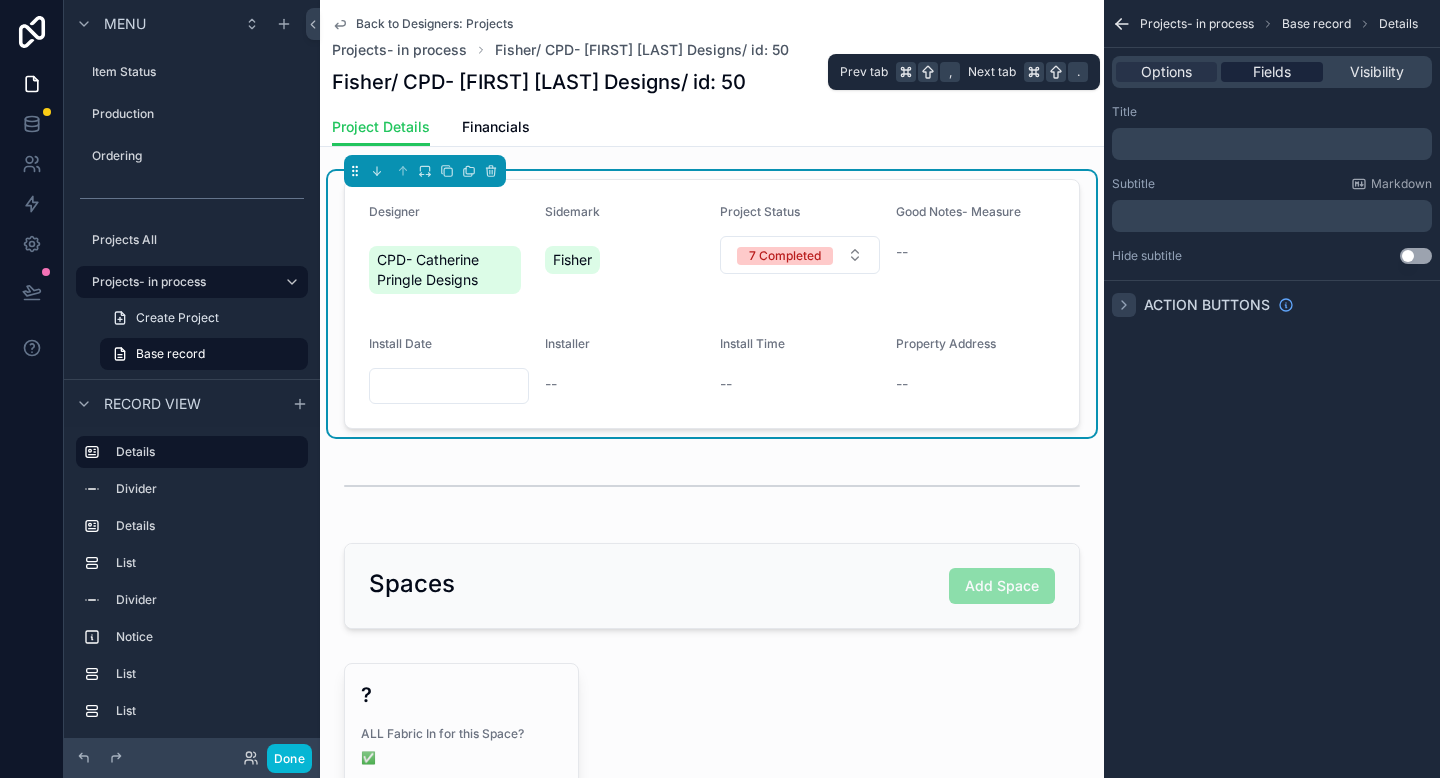 click on "Fields" at bounding box center (1272, 72) 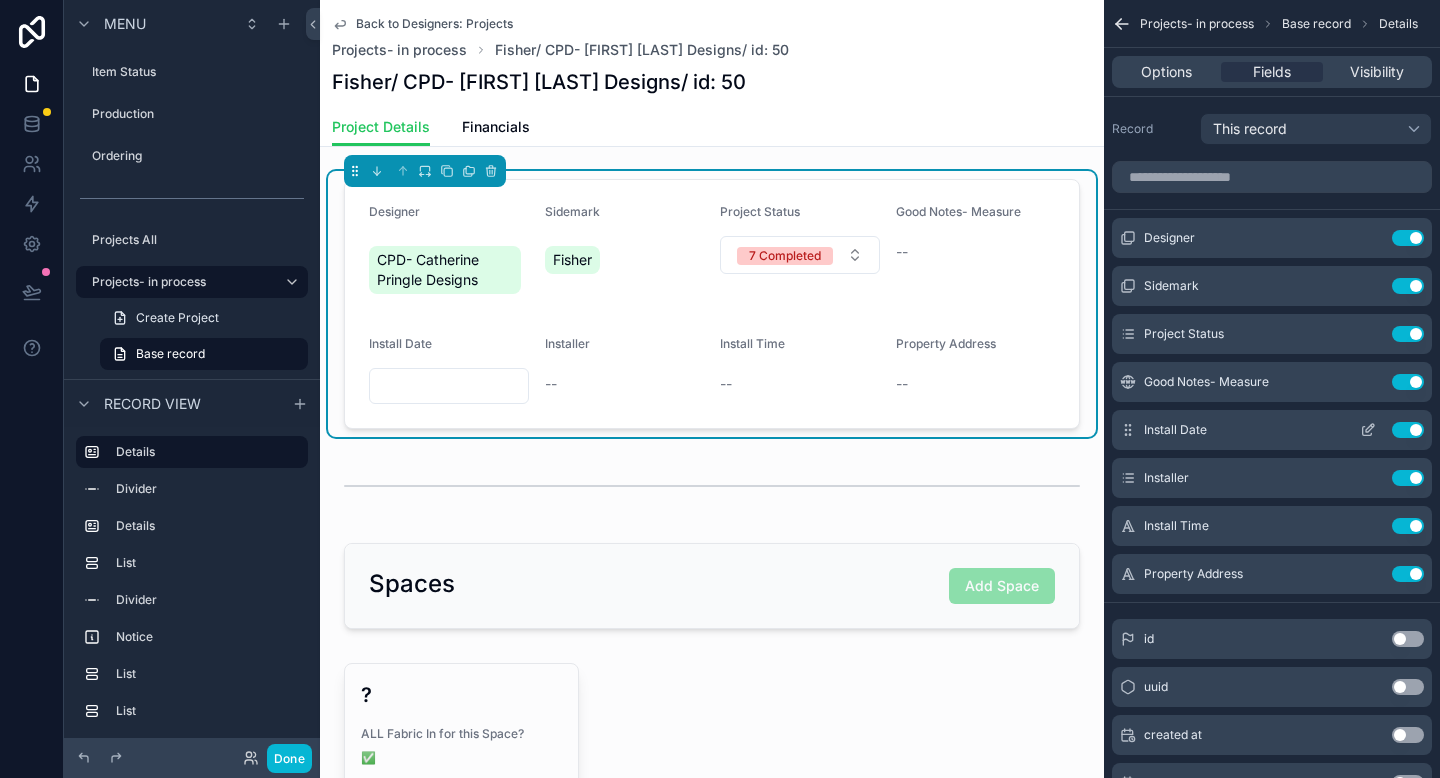 click at bounding box center (1368, 430) 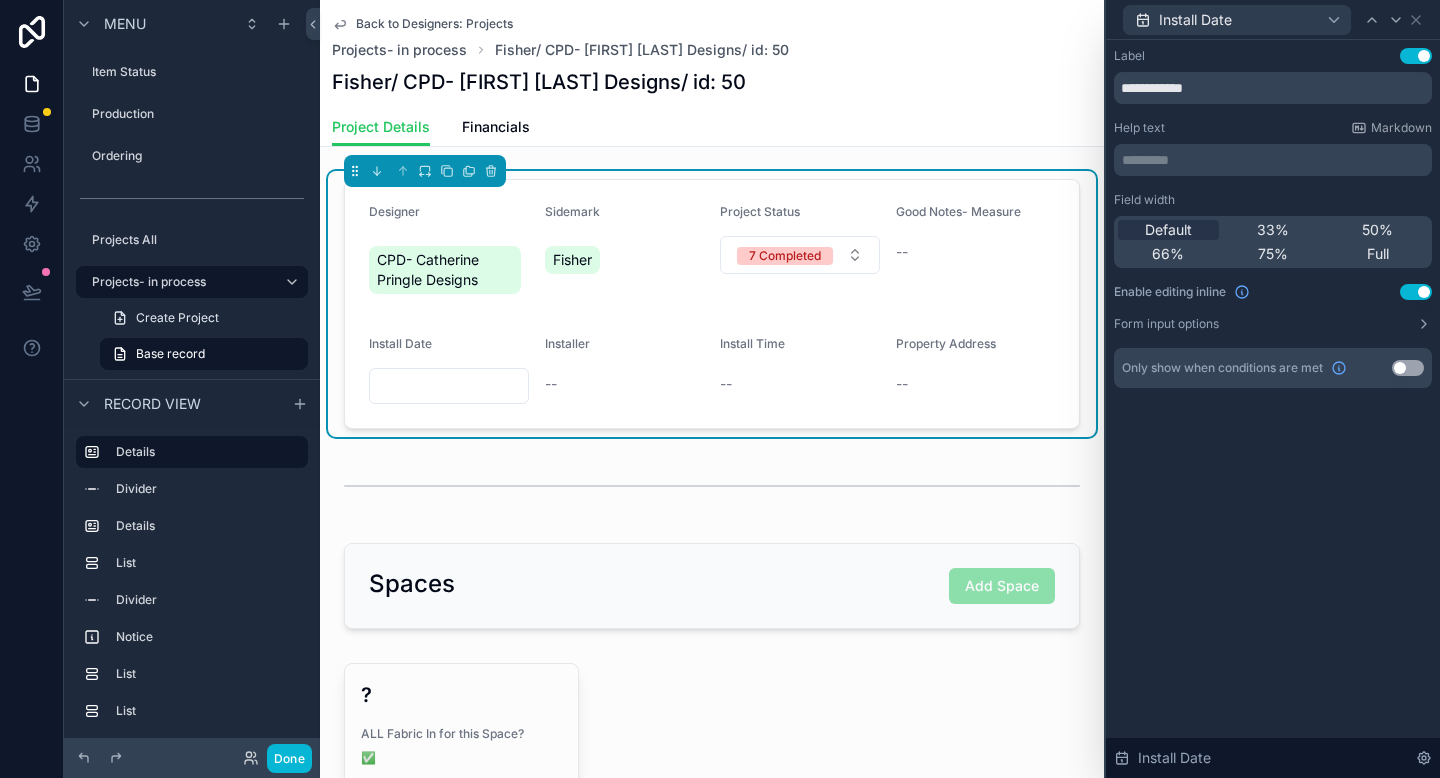 click on "Install Date" at bounding box center (1273, 19) 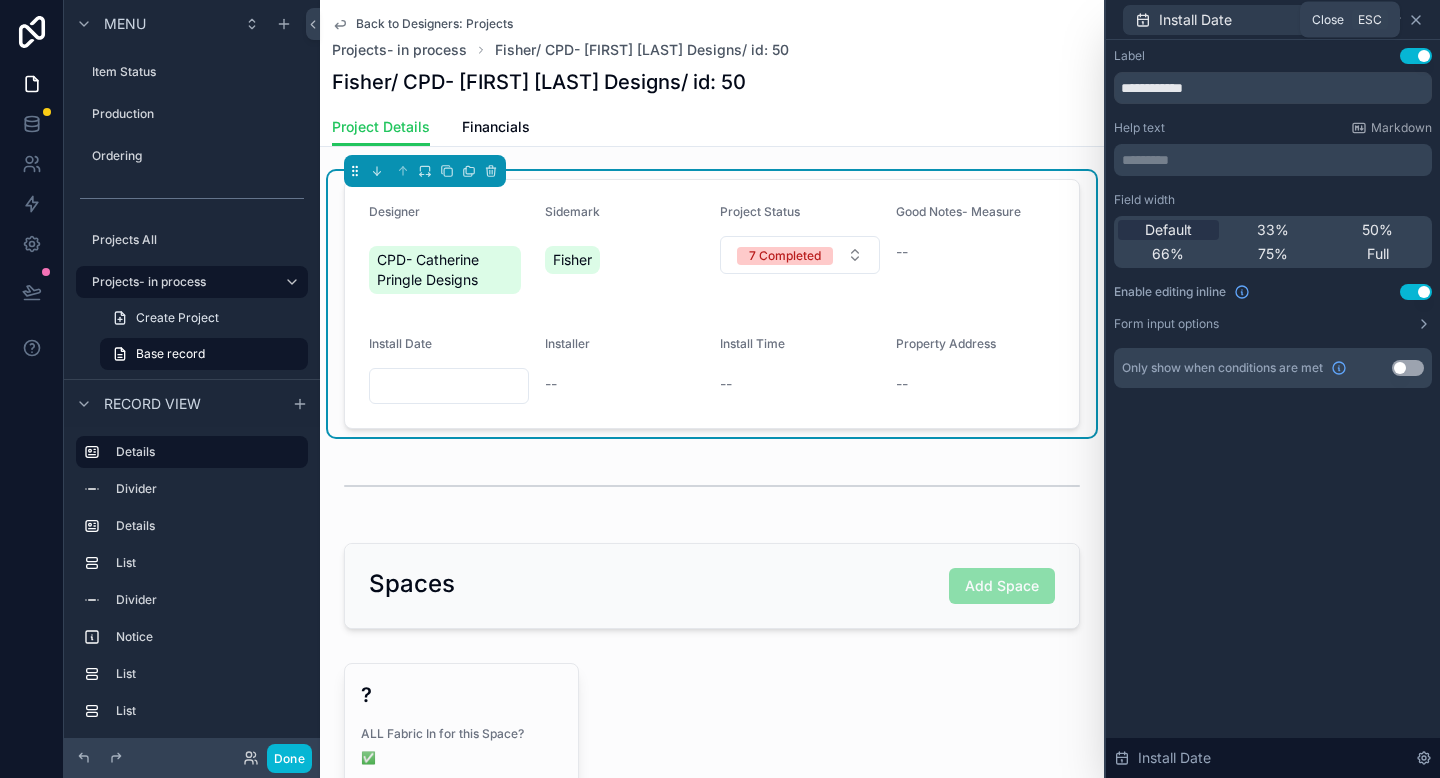 click 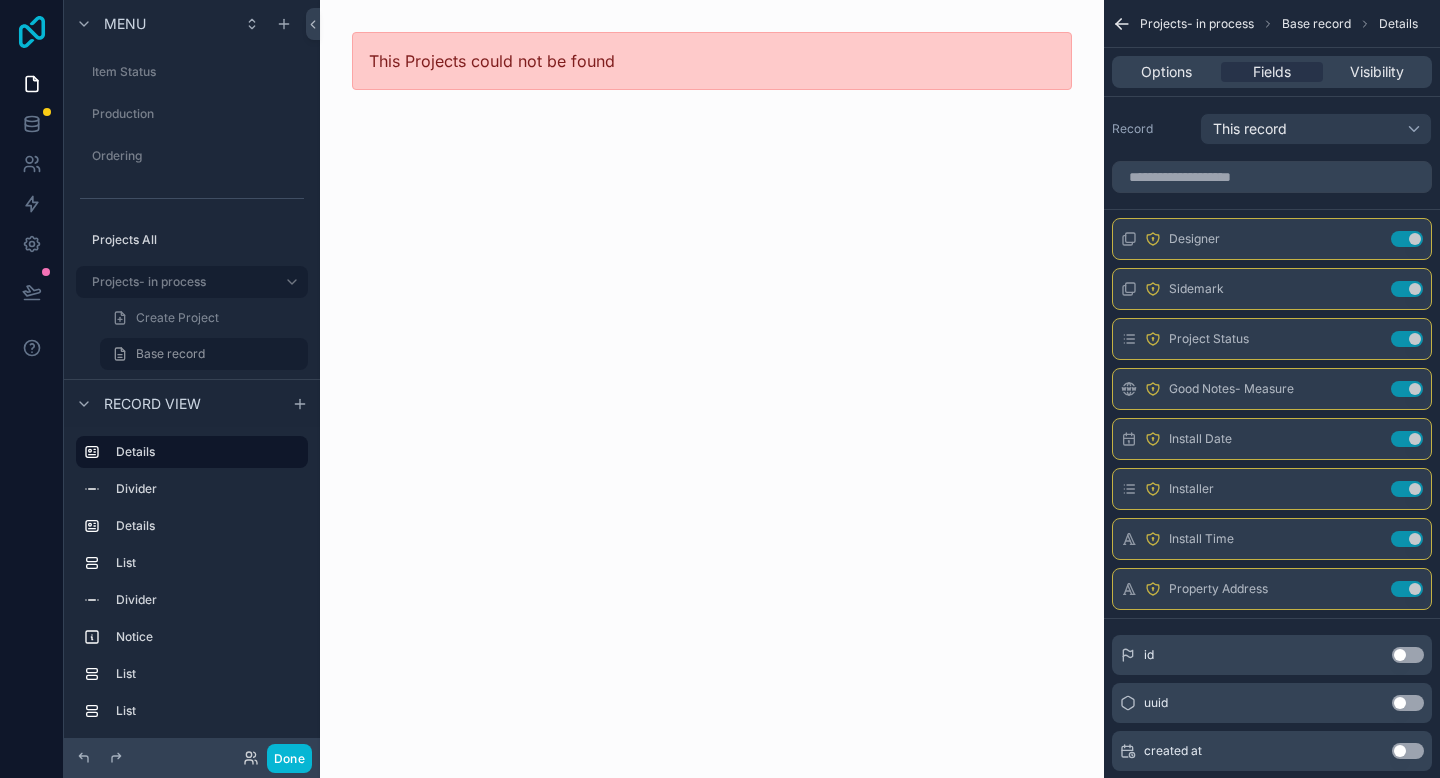 click 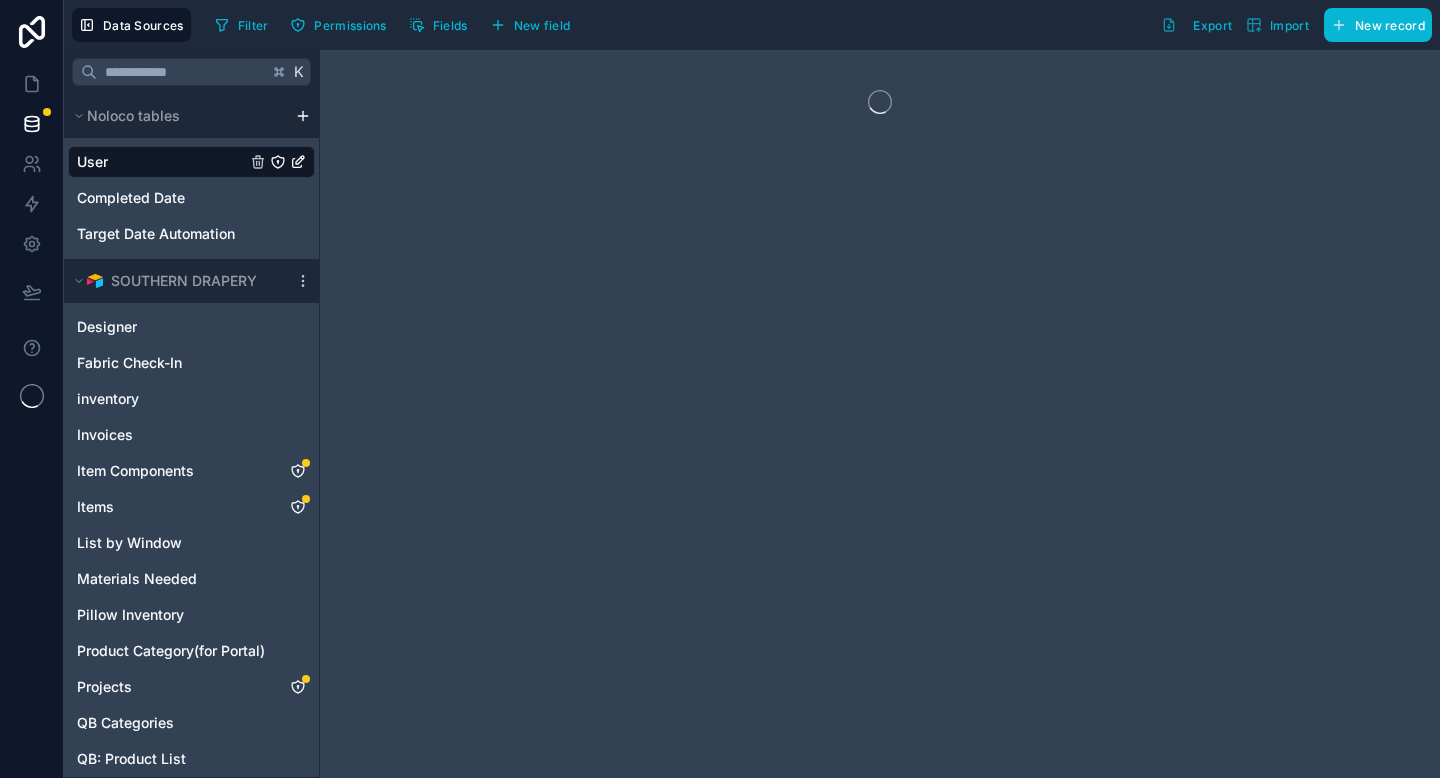scroll, scrollTop: 0, scrollLeft: 0, axis: both 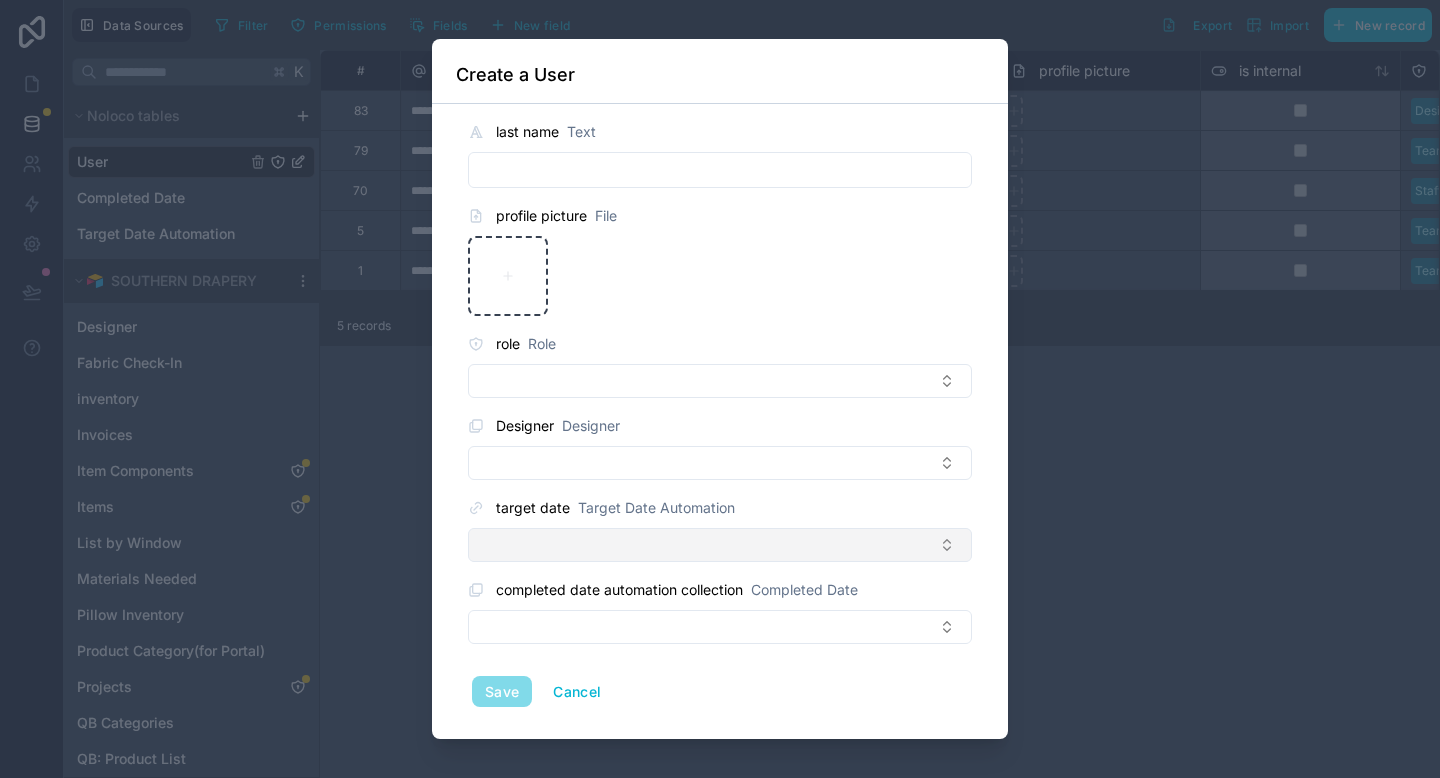 click at bounding box center [720, 545] 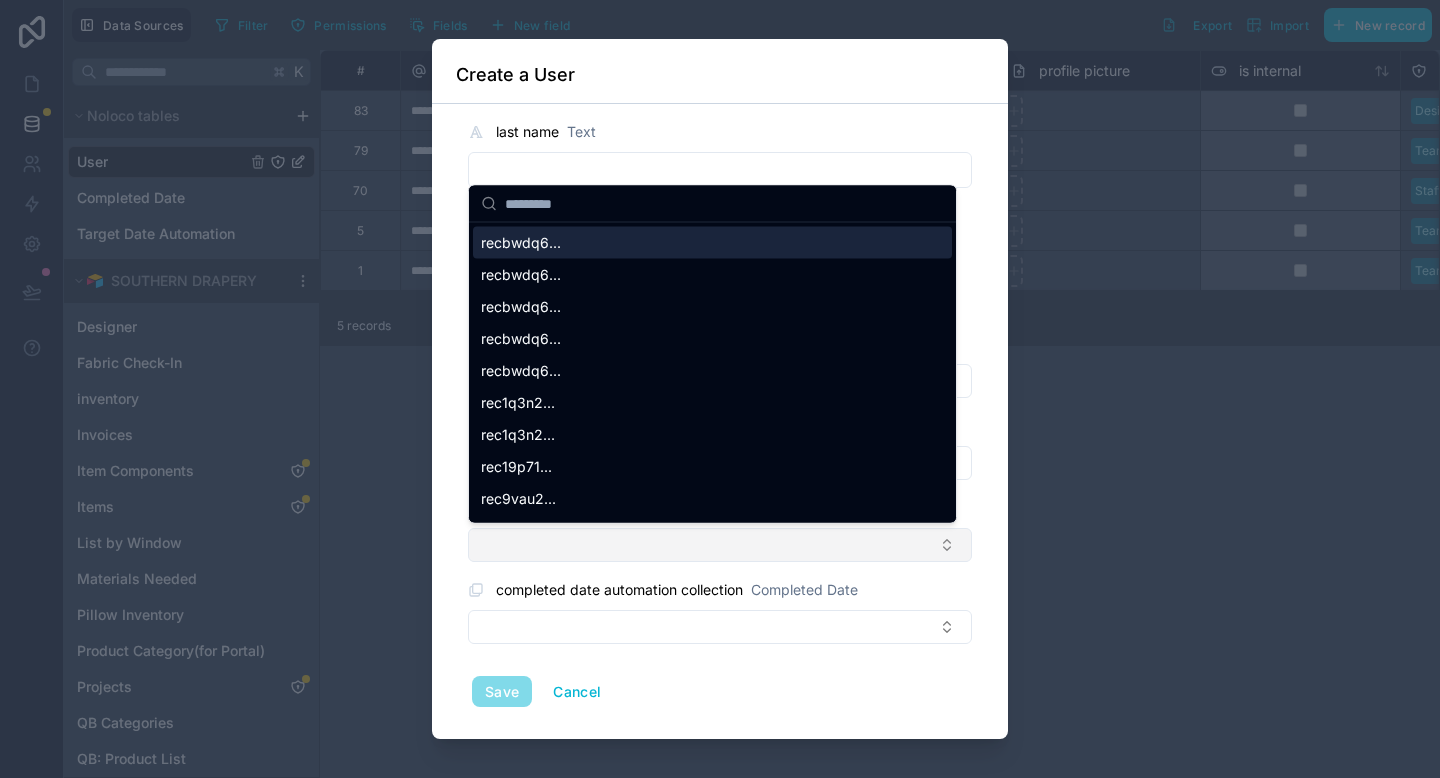 click at bounding box center [720, 545] 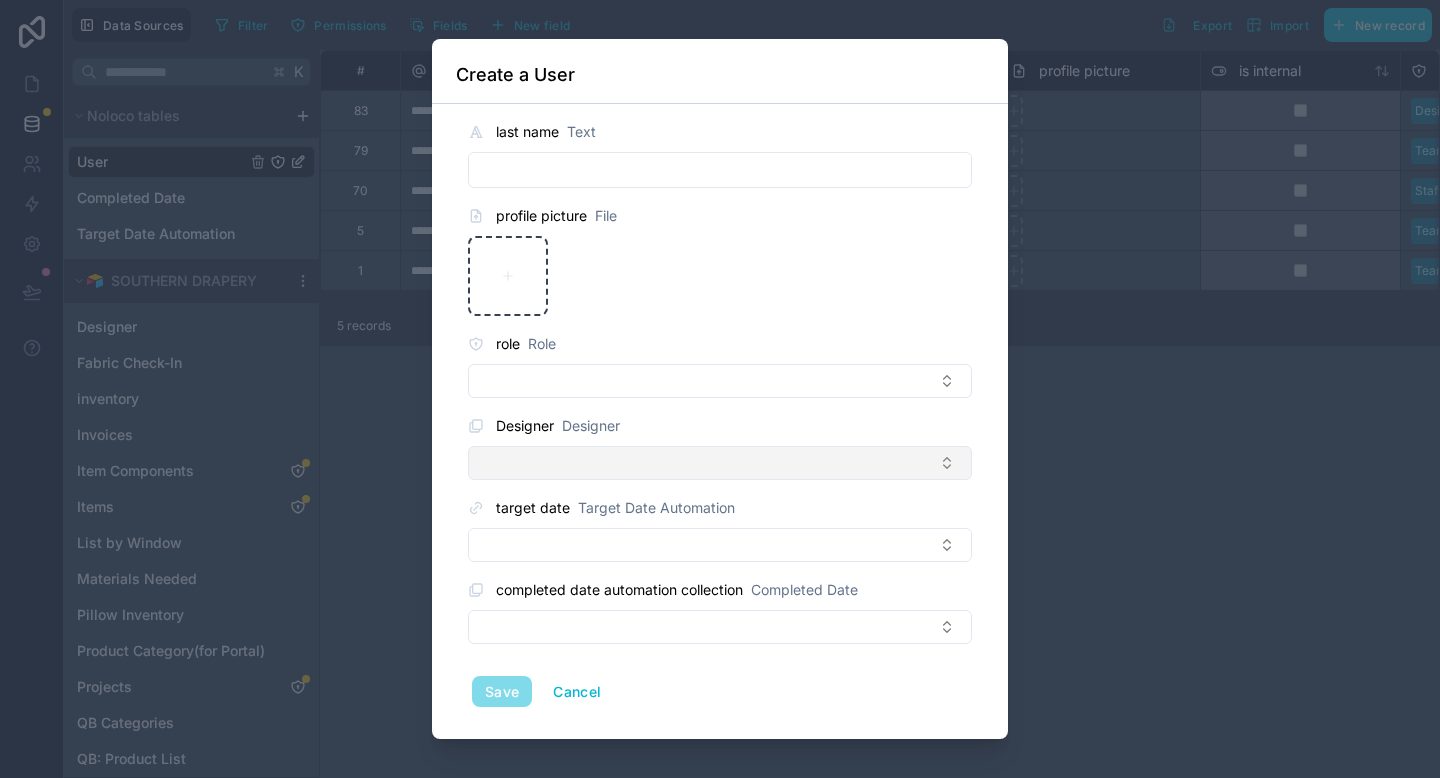 click at bounding box center (720, 463) 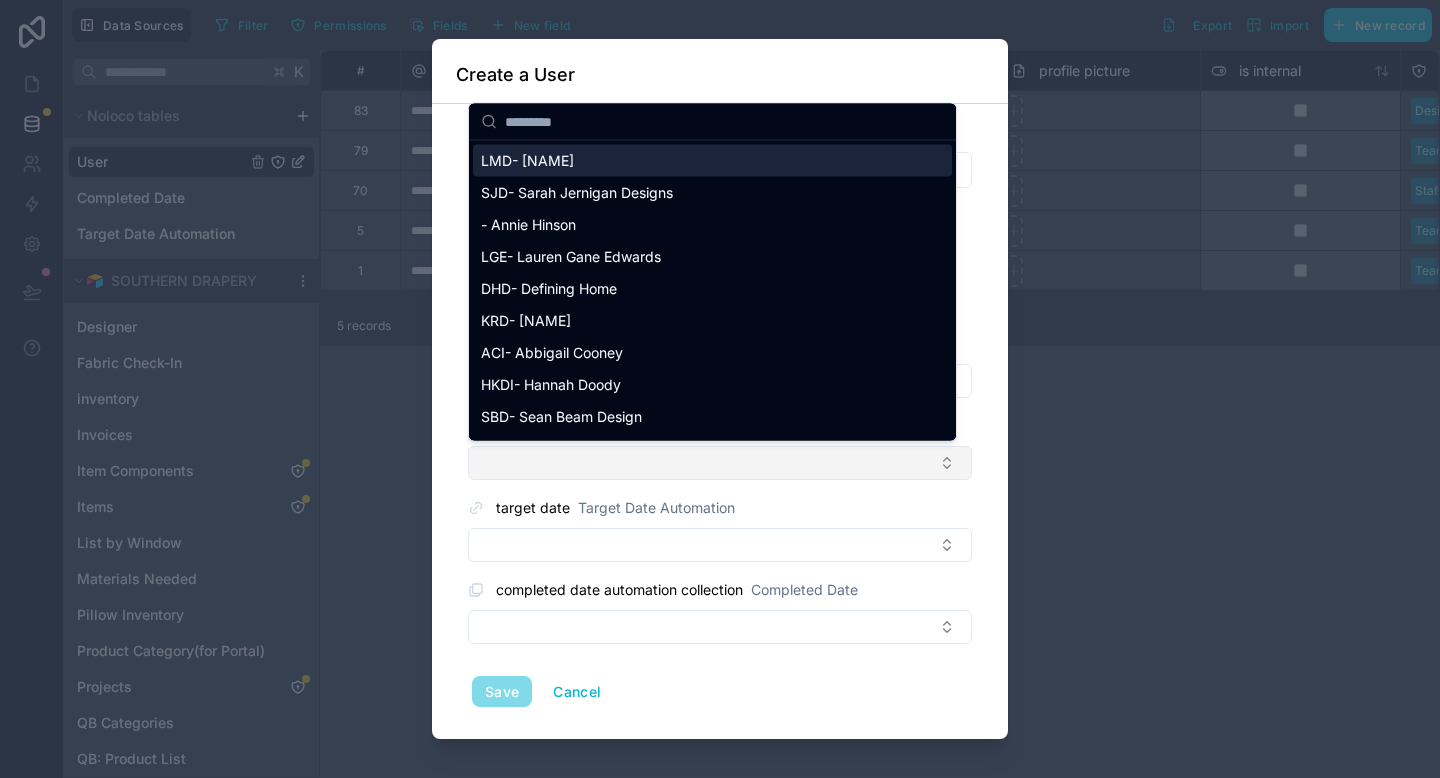 click at bounding box center [720, 463] 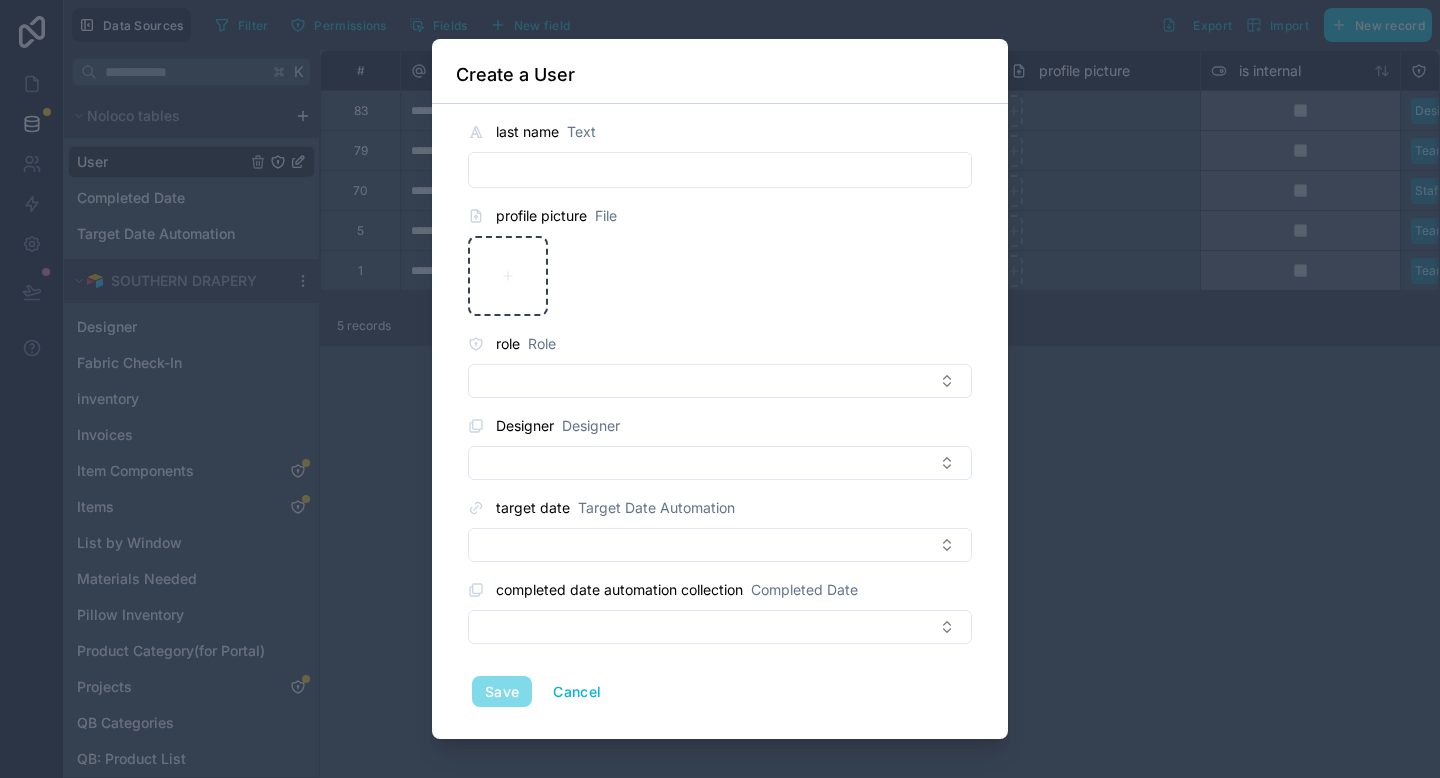 scroll, scrollTop: 0, scrollLeft: 0, axis: both 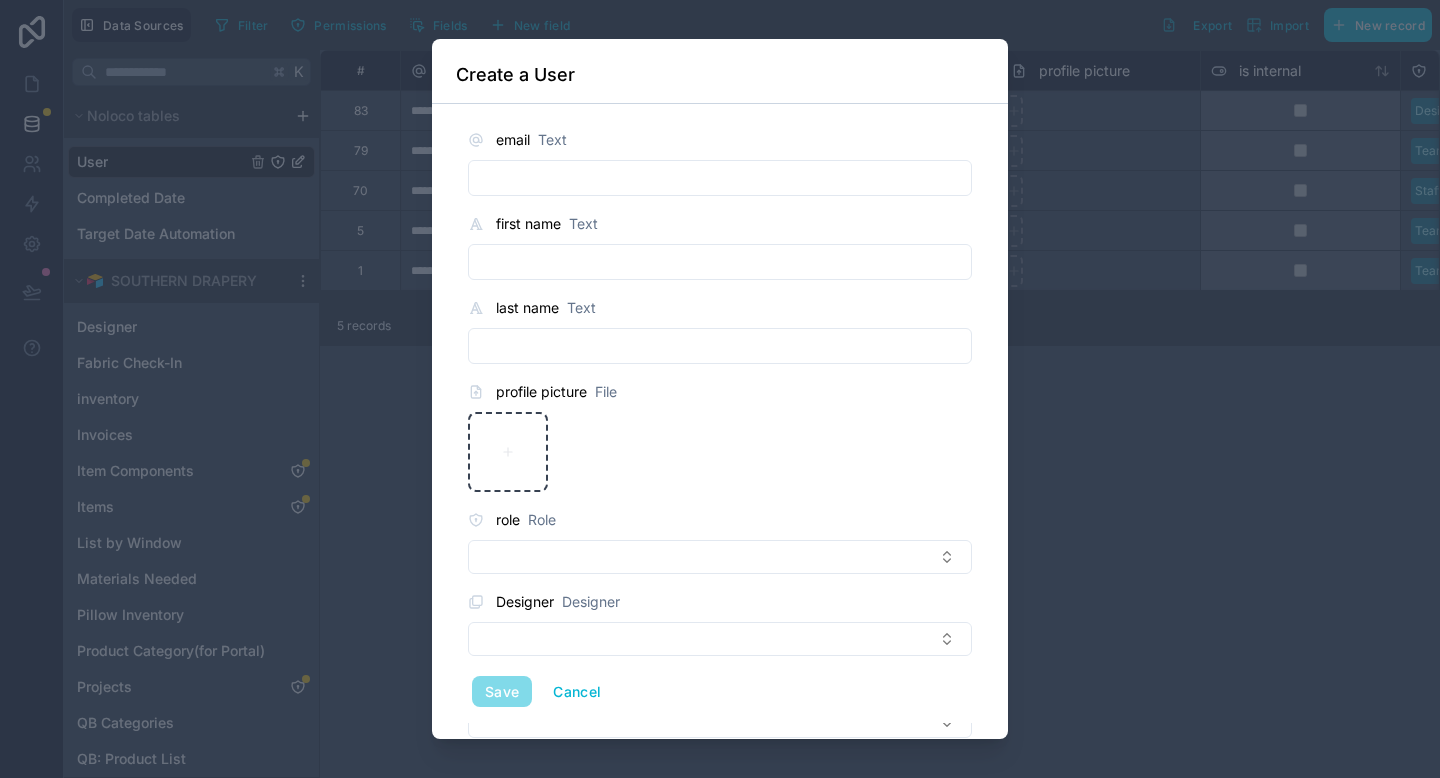 click at bounding box center (720, 178) 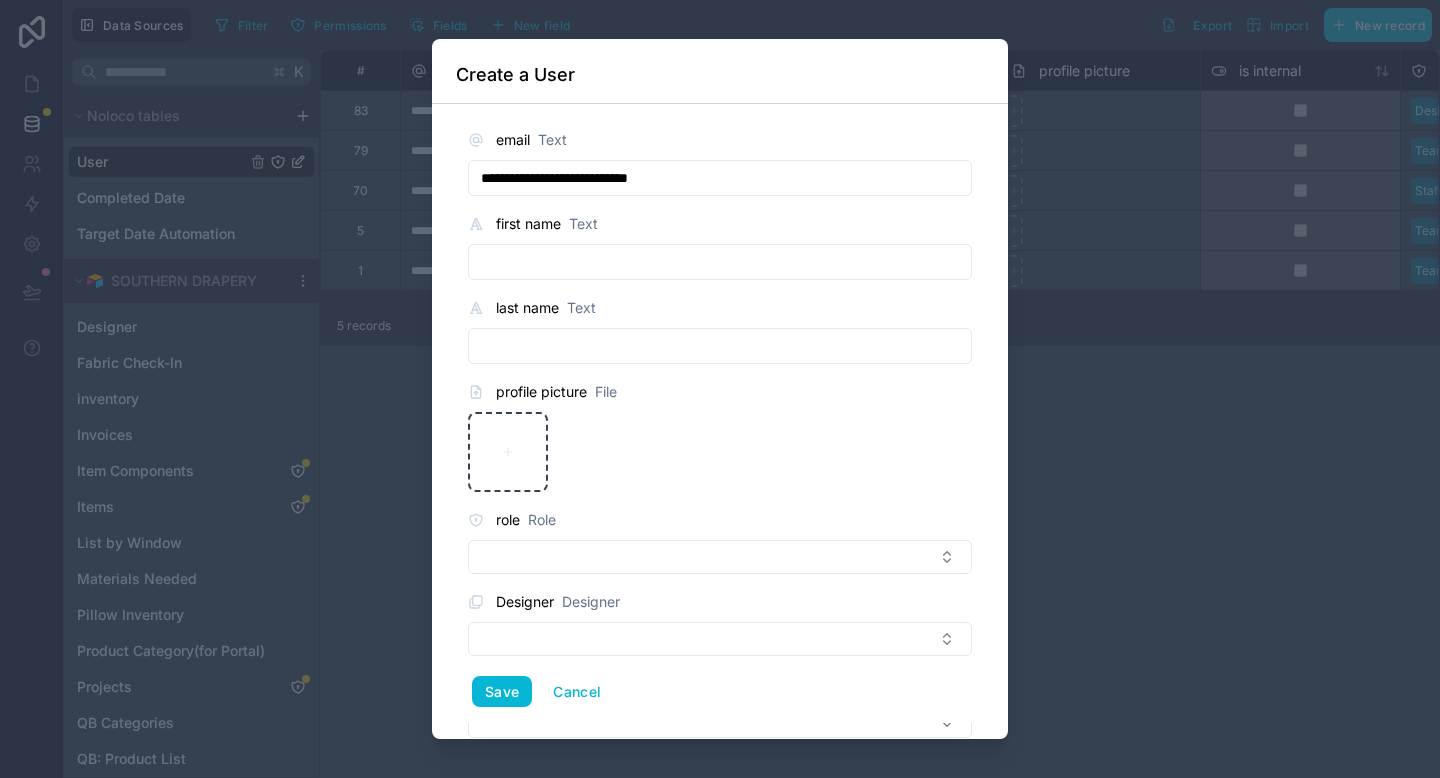 type on "**********" 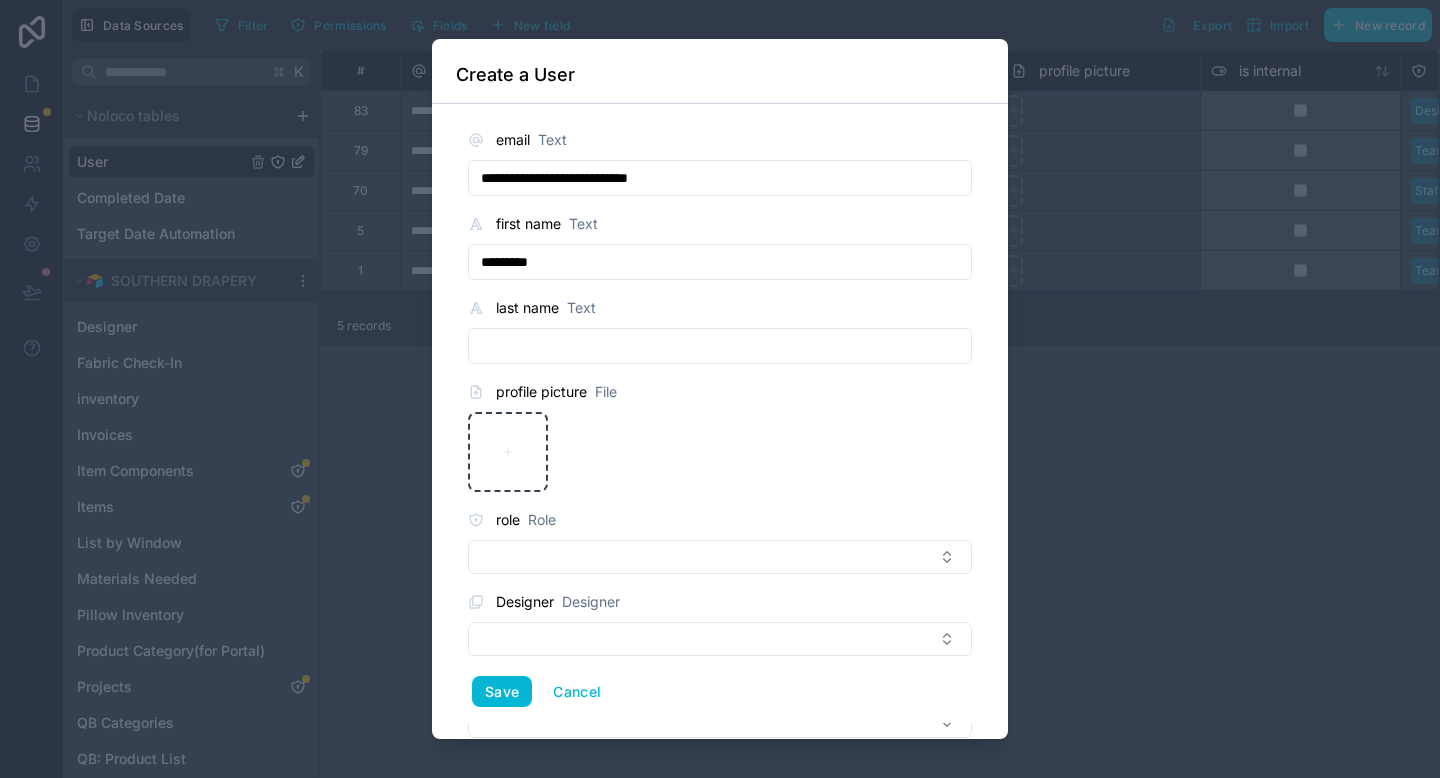 type on "*********" 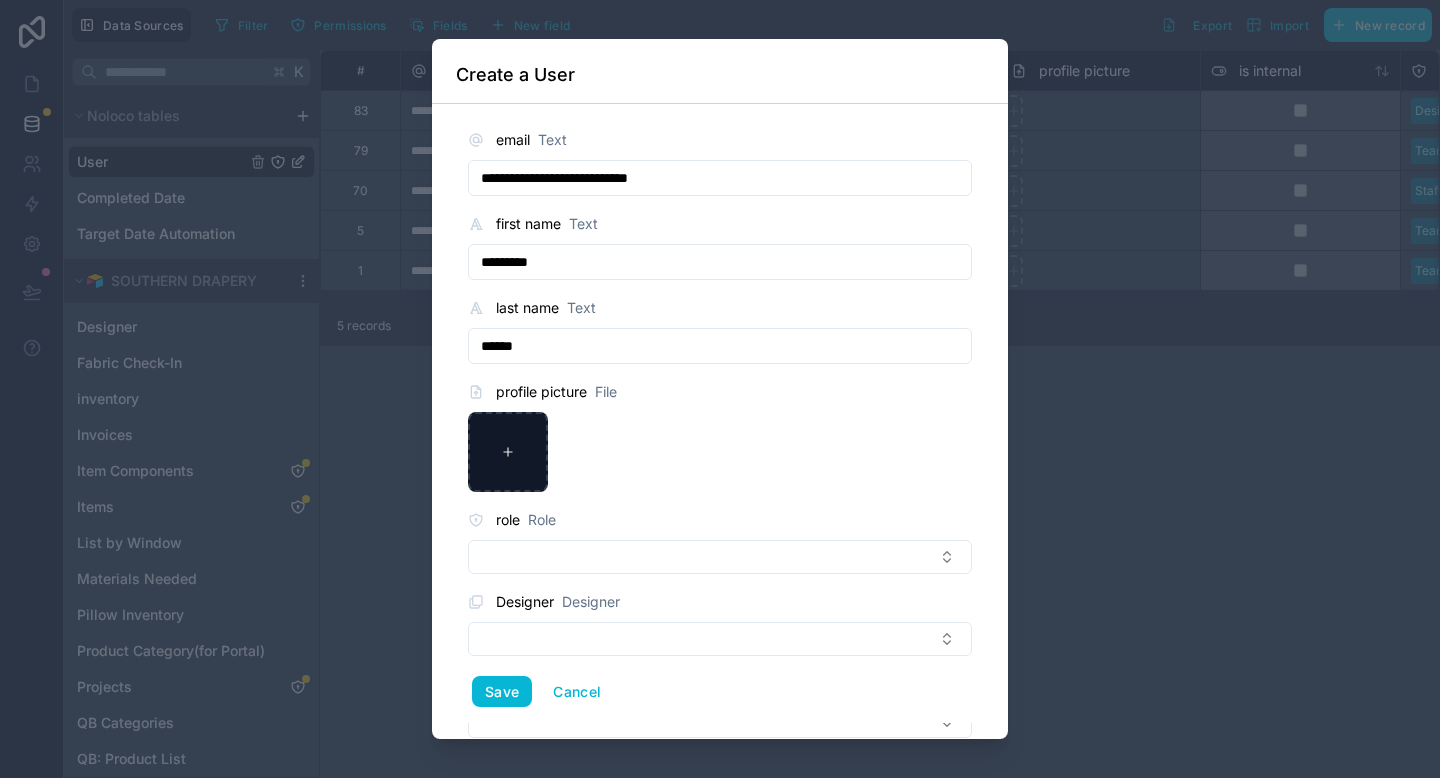 type on "******" 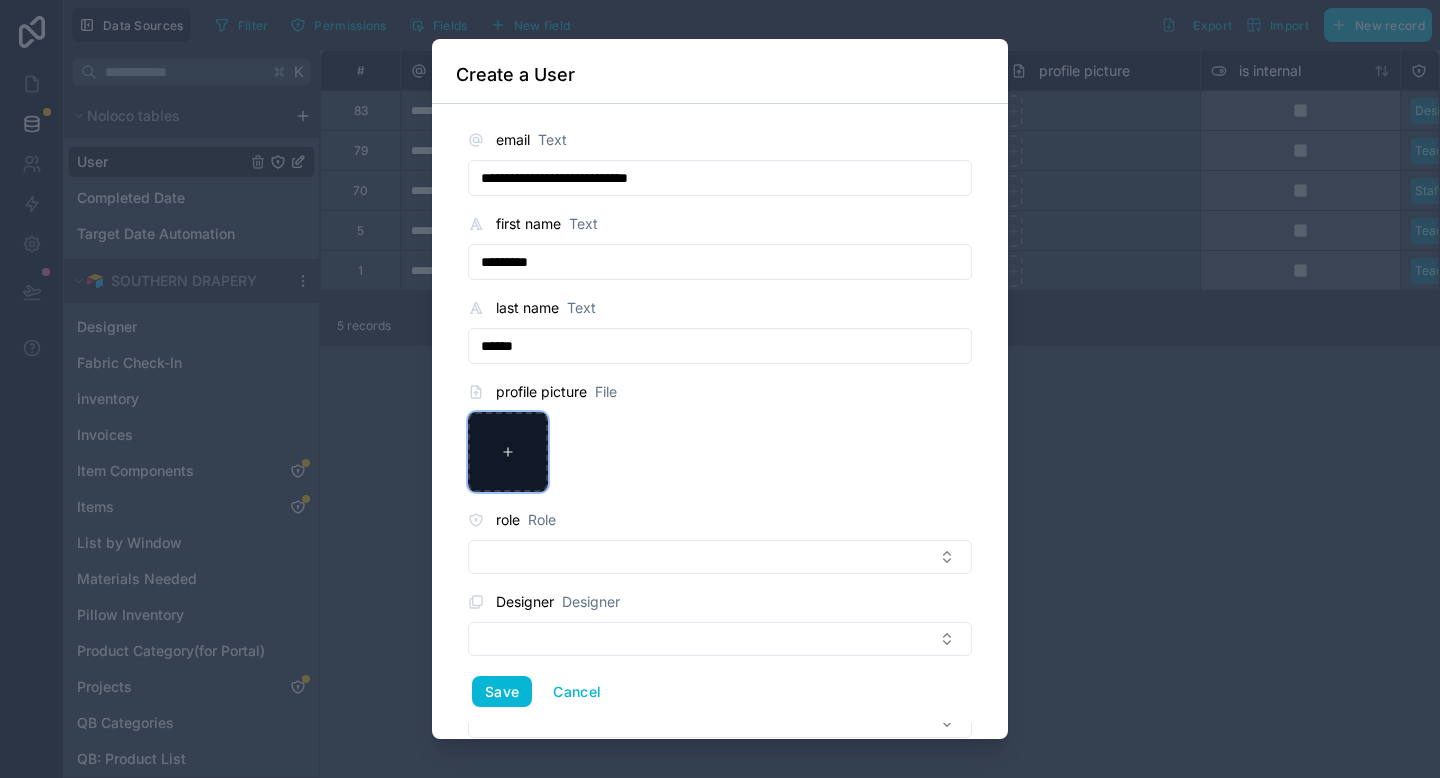 click 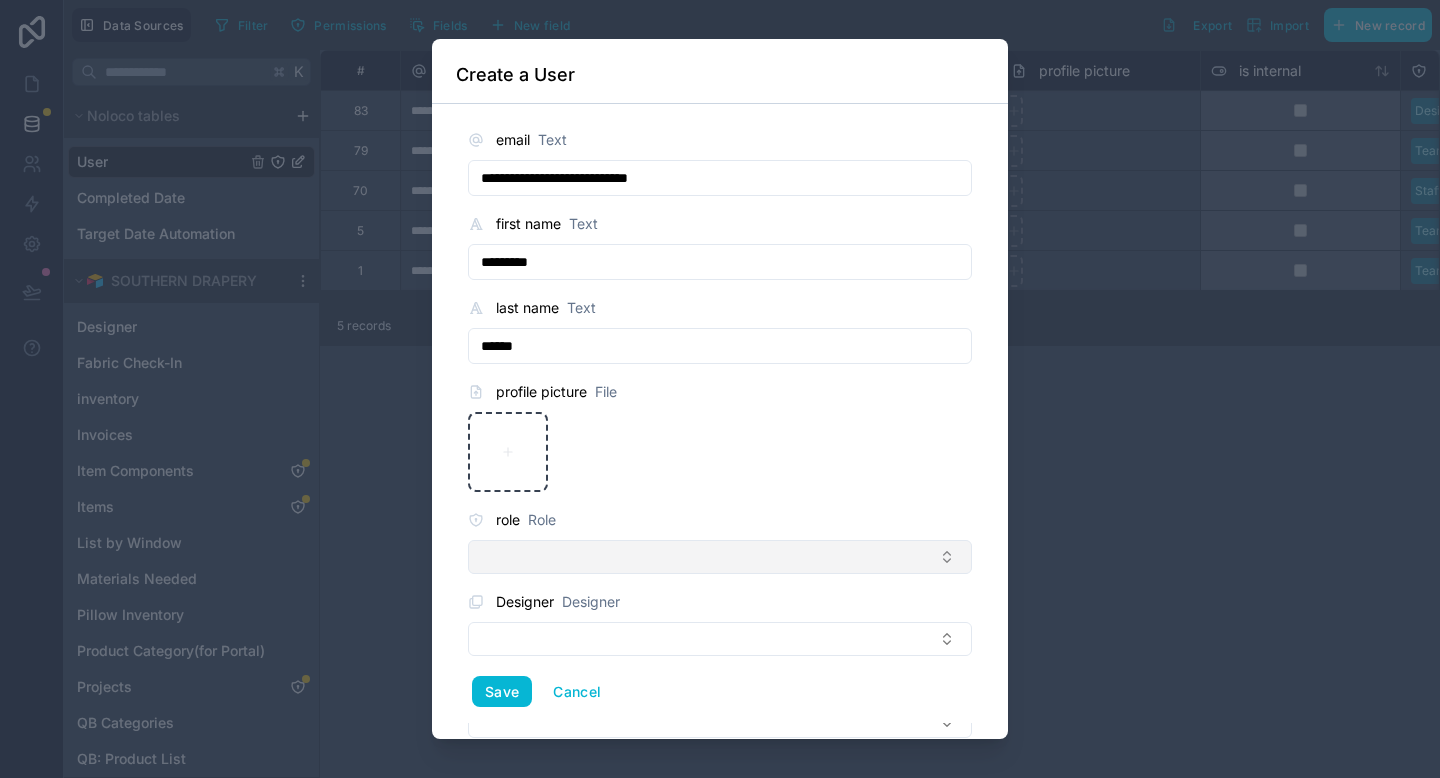 click at bounding box center [720, 557] 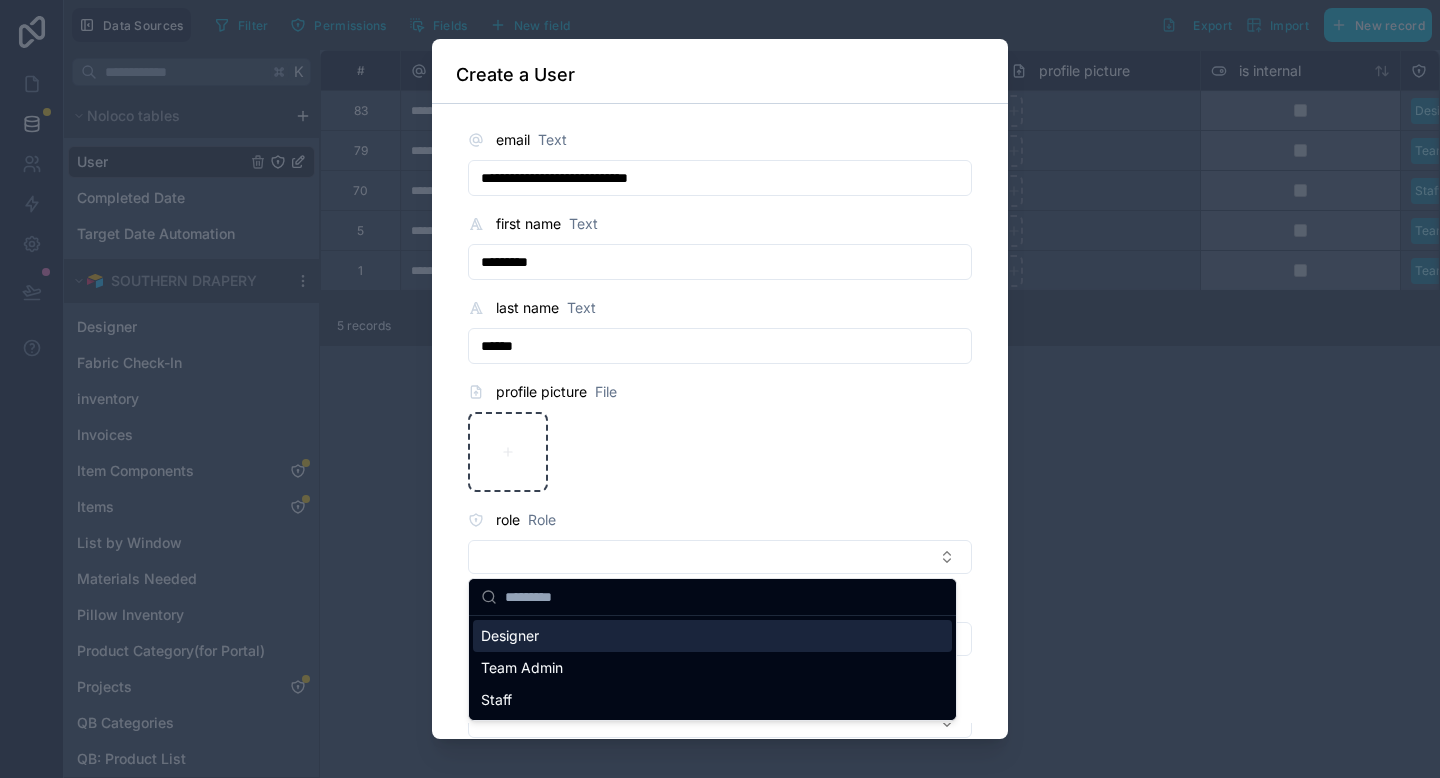 click on "Designer" at bounding box center (712, 636) 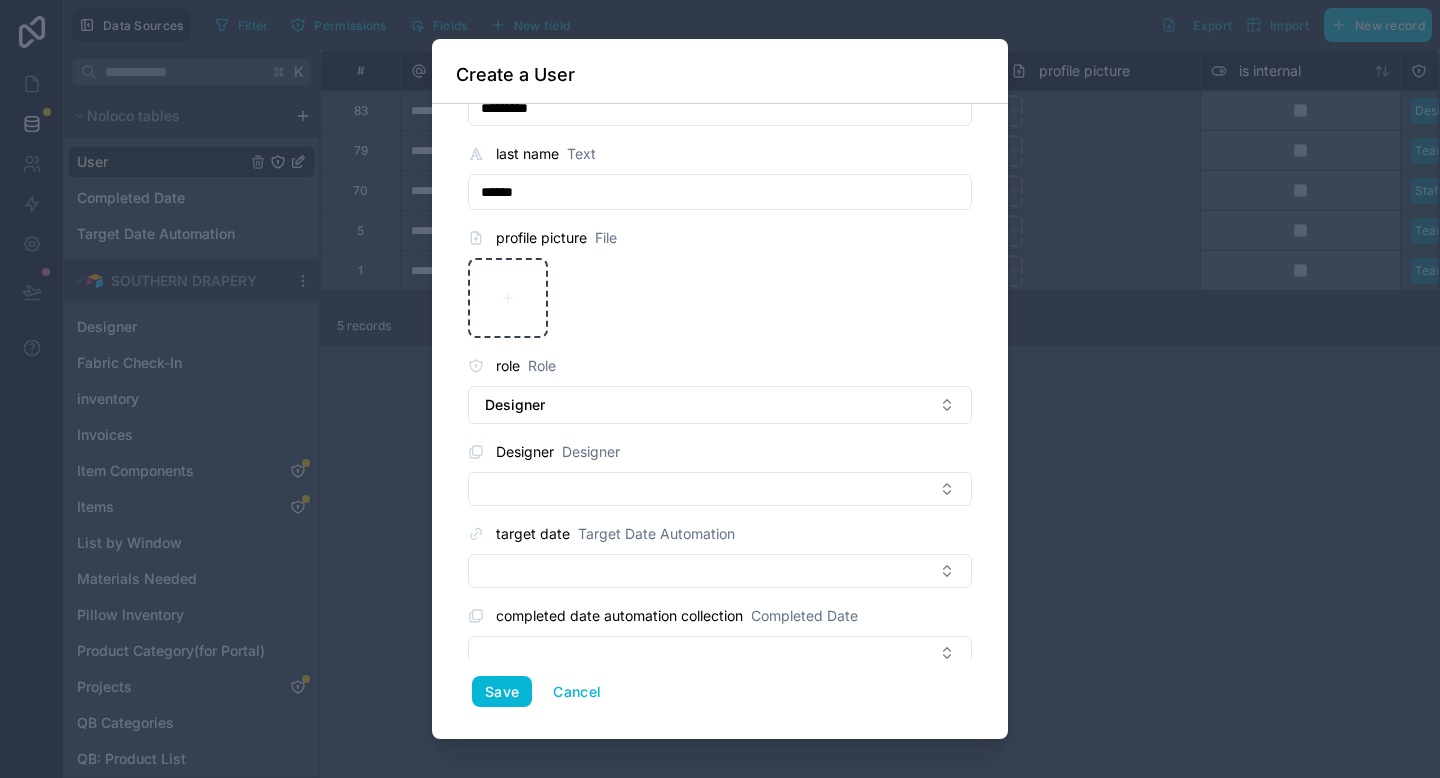scroll, scrollTop: 180, scrollLeft: 0, axis: vertical 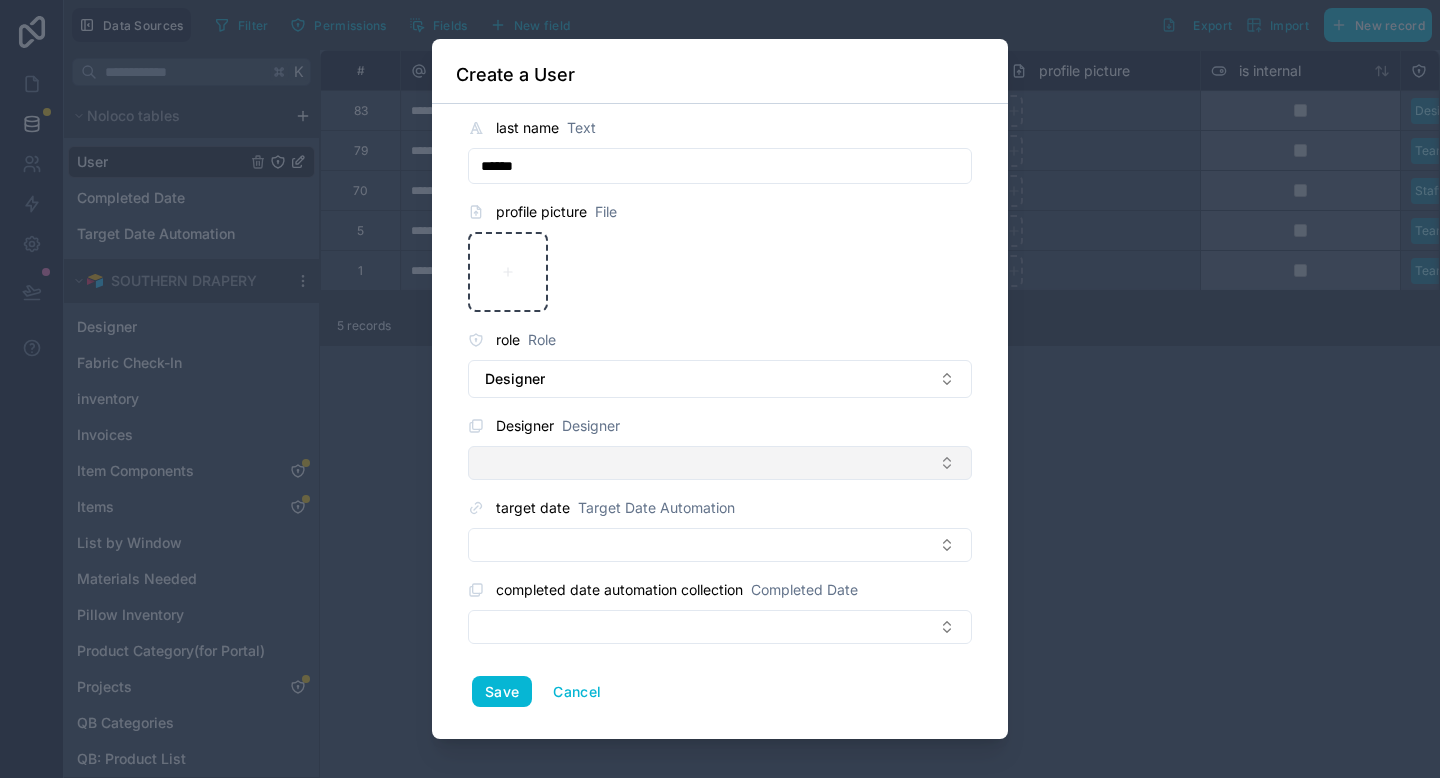 click at bounding box center [720, 463] 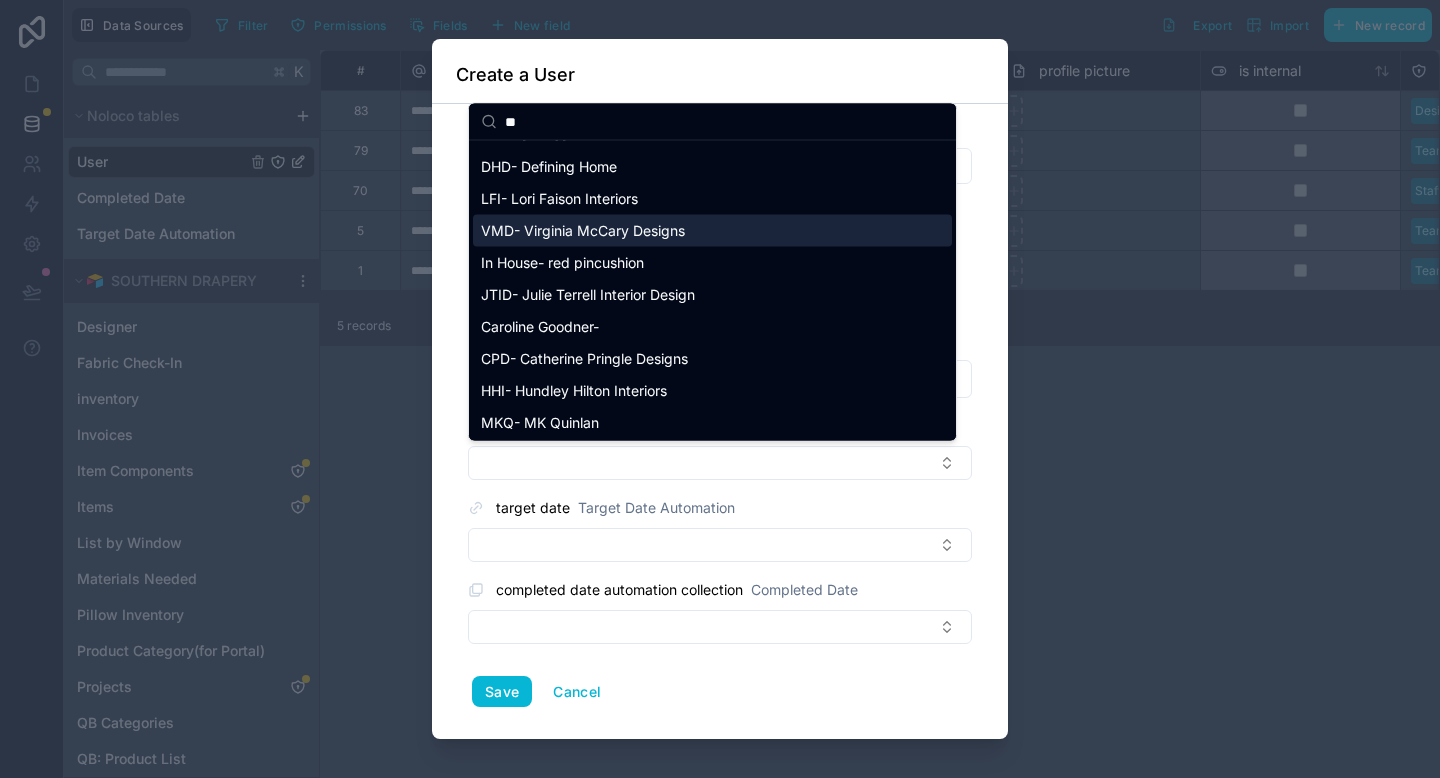 scroll, scrollTop: 28, scrollLeft: 0, axis: vertical 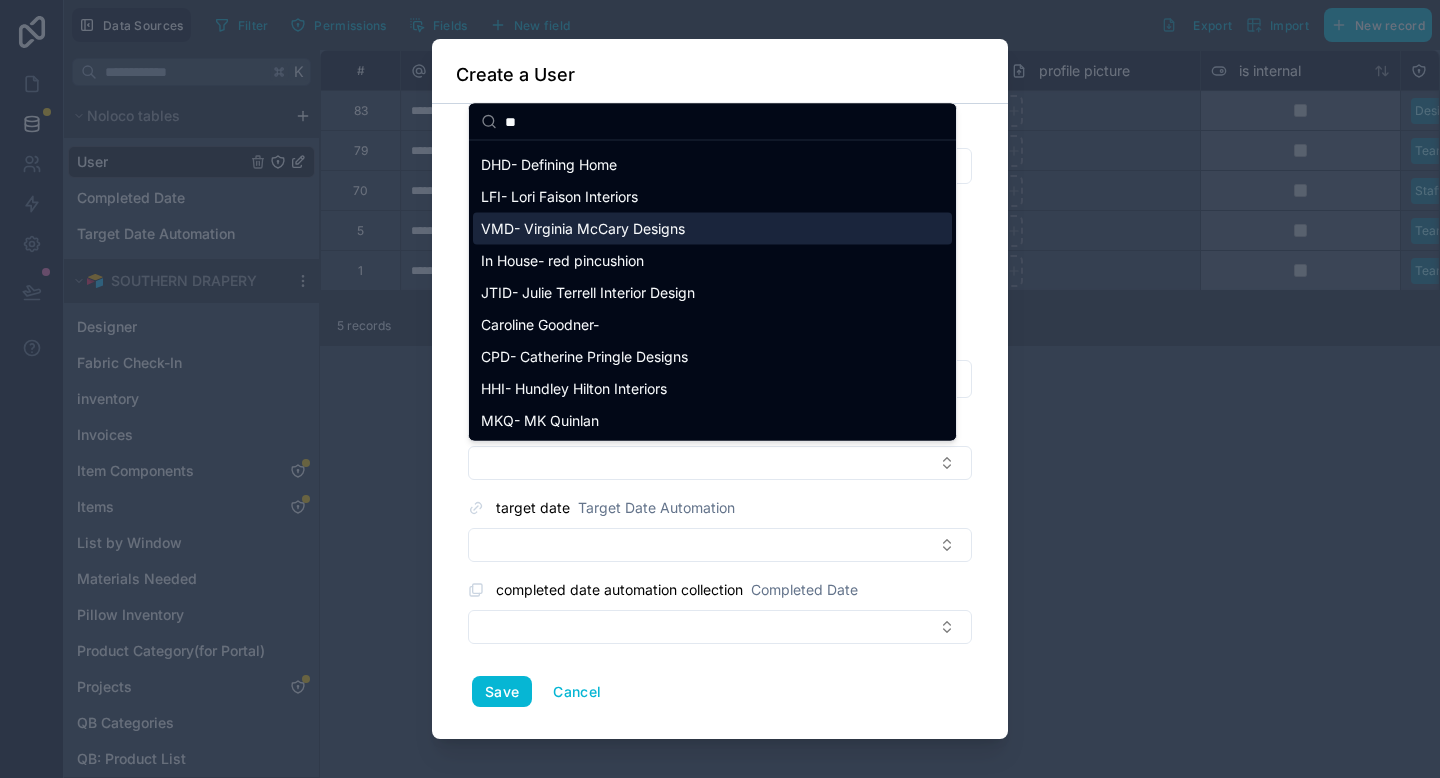 type on "*" 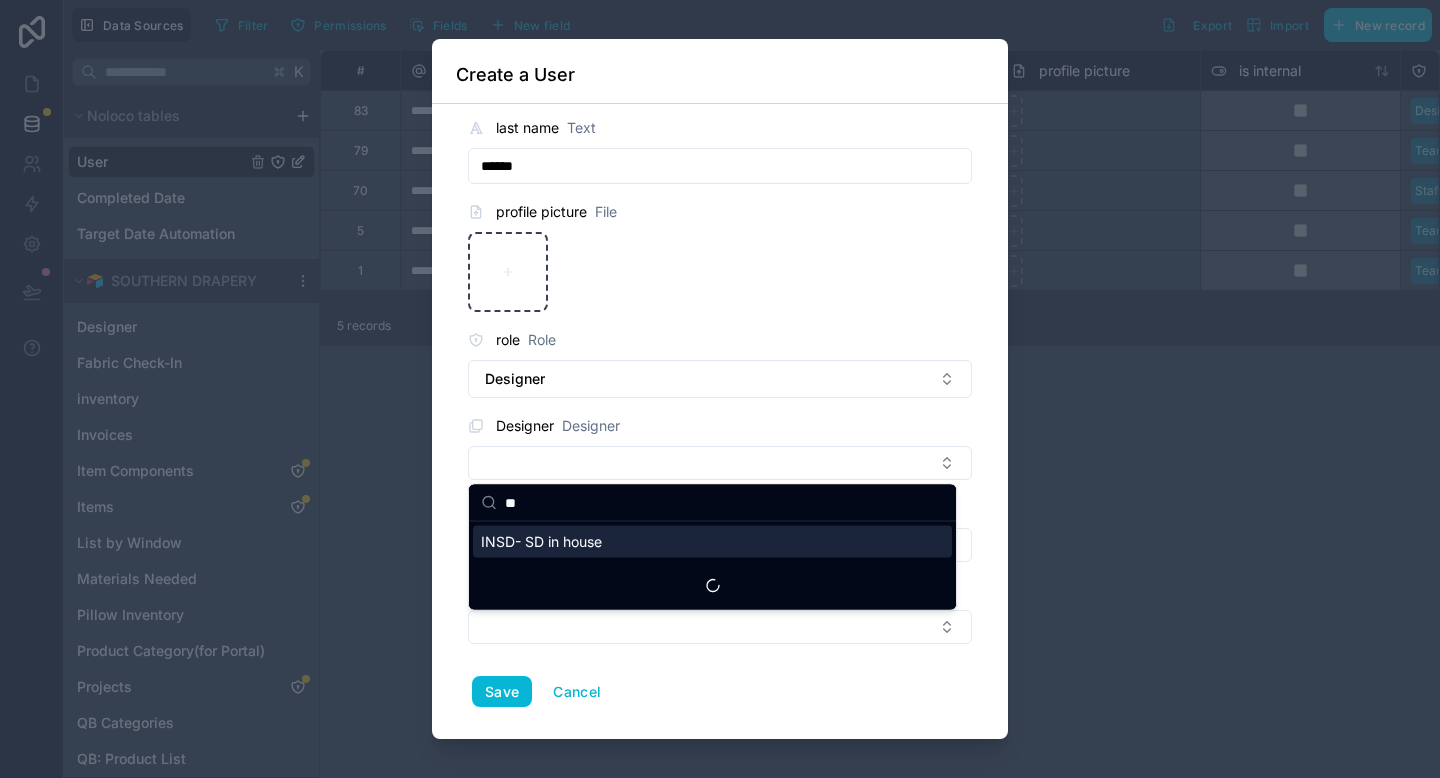 scroll, scrollTop: 0, scrollLeft: 0, axis: both 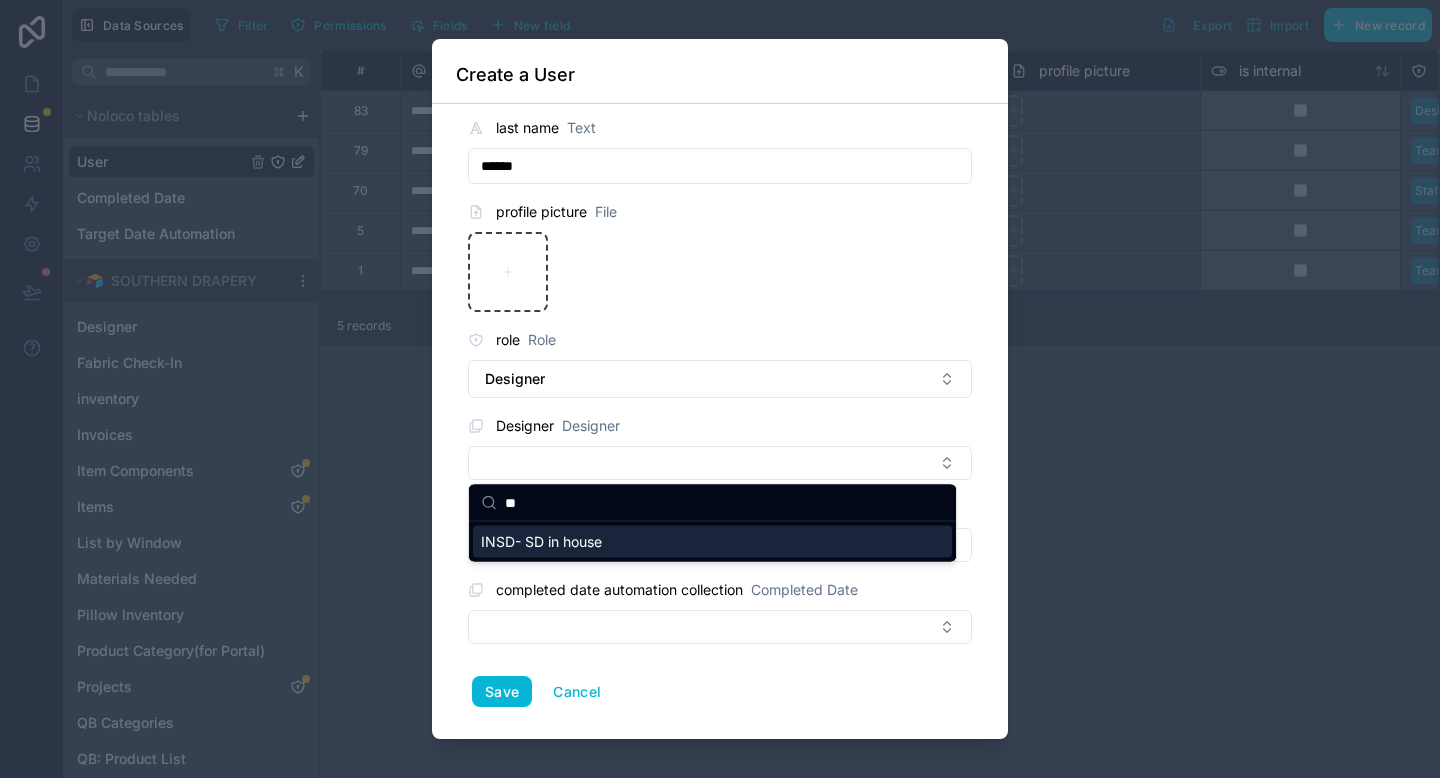 type on "**" 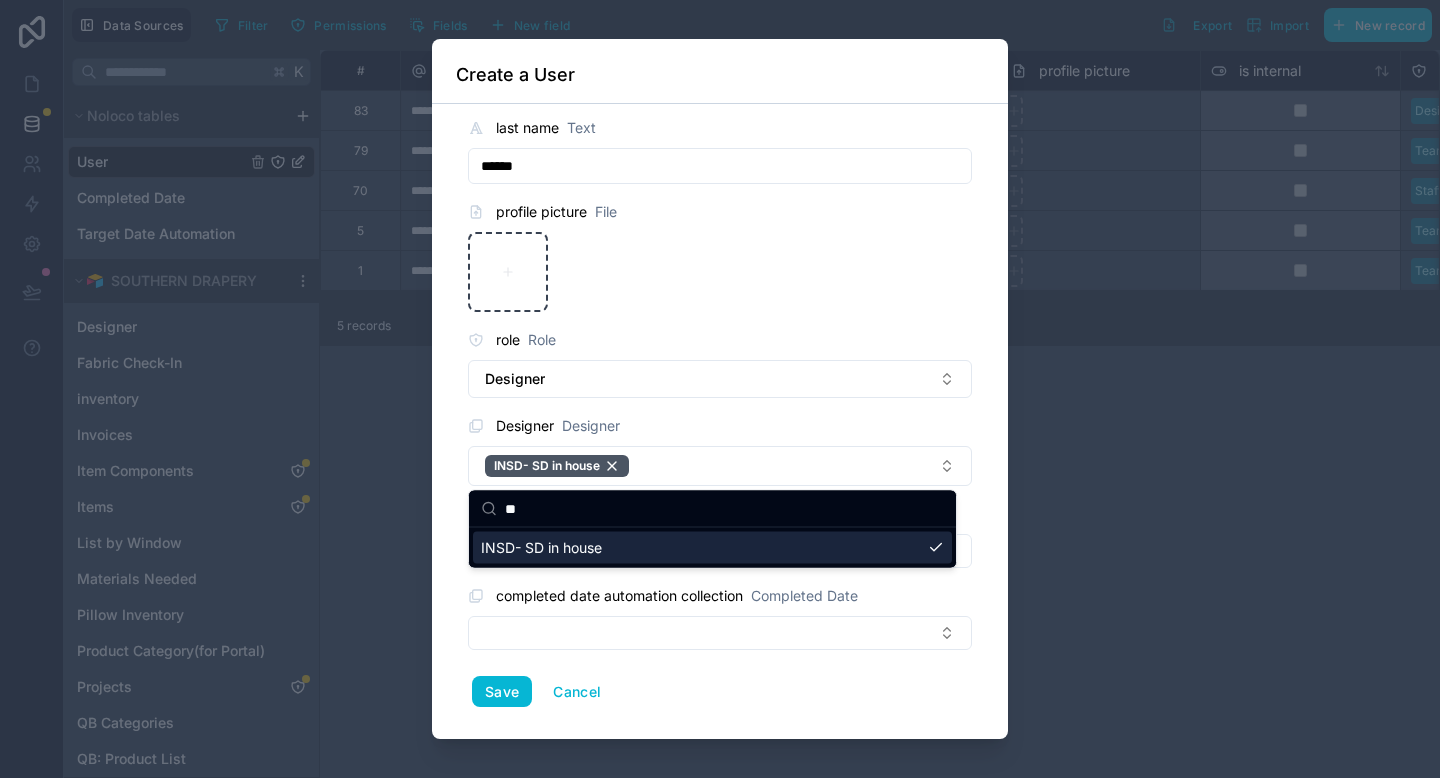 click on "Save Cancel" at bounding box center (720, 692) 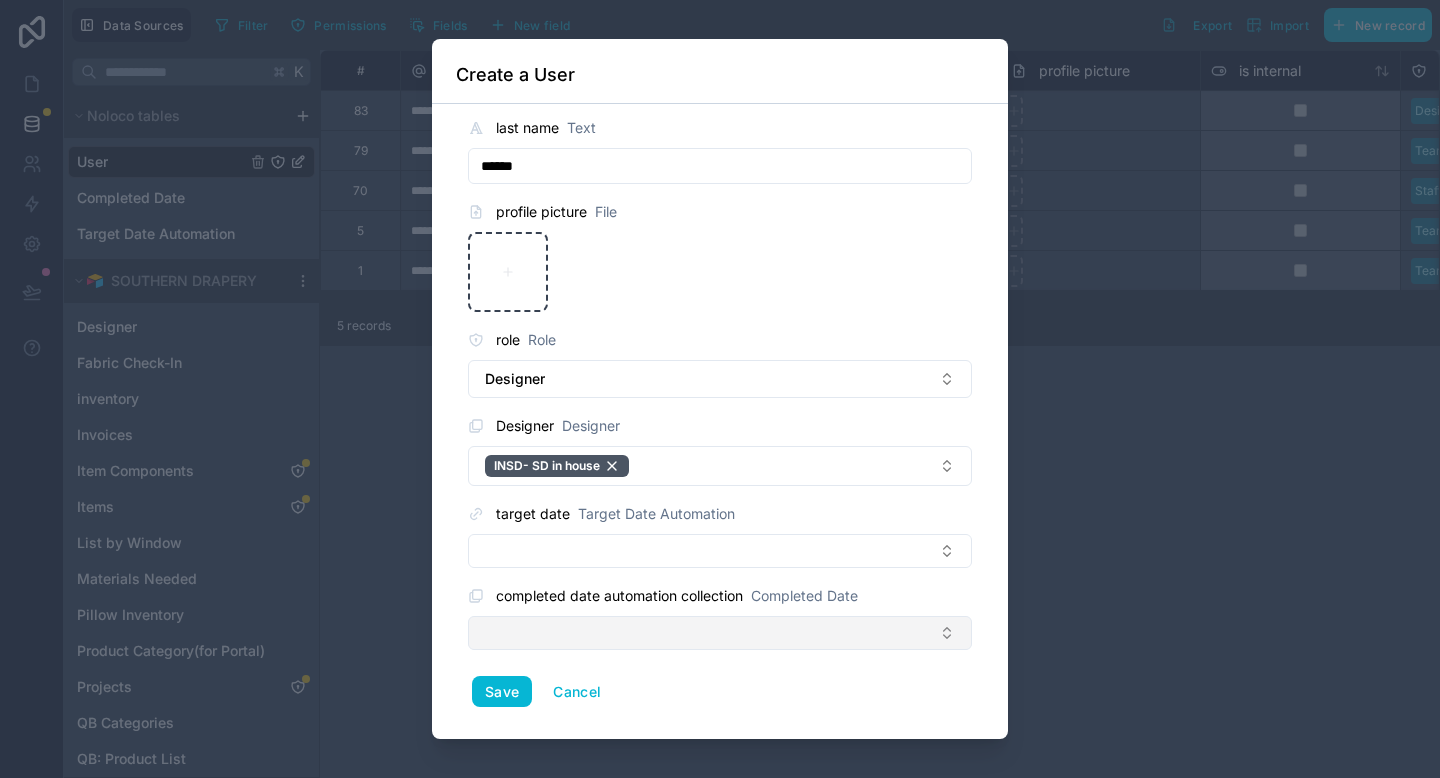 click at bounding box center (720, 633) 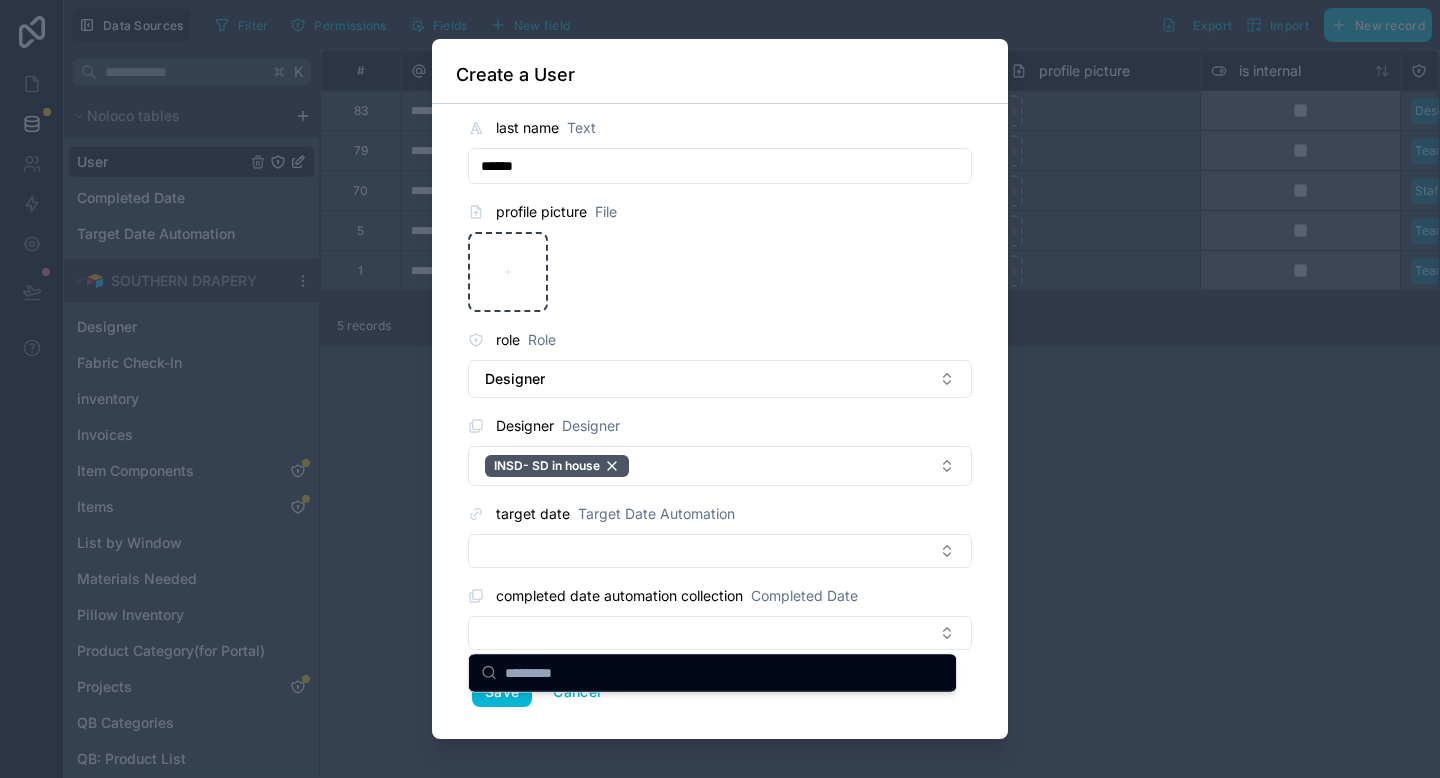 click on "Save Cancel" at bounding box center (720, 692) 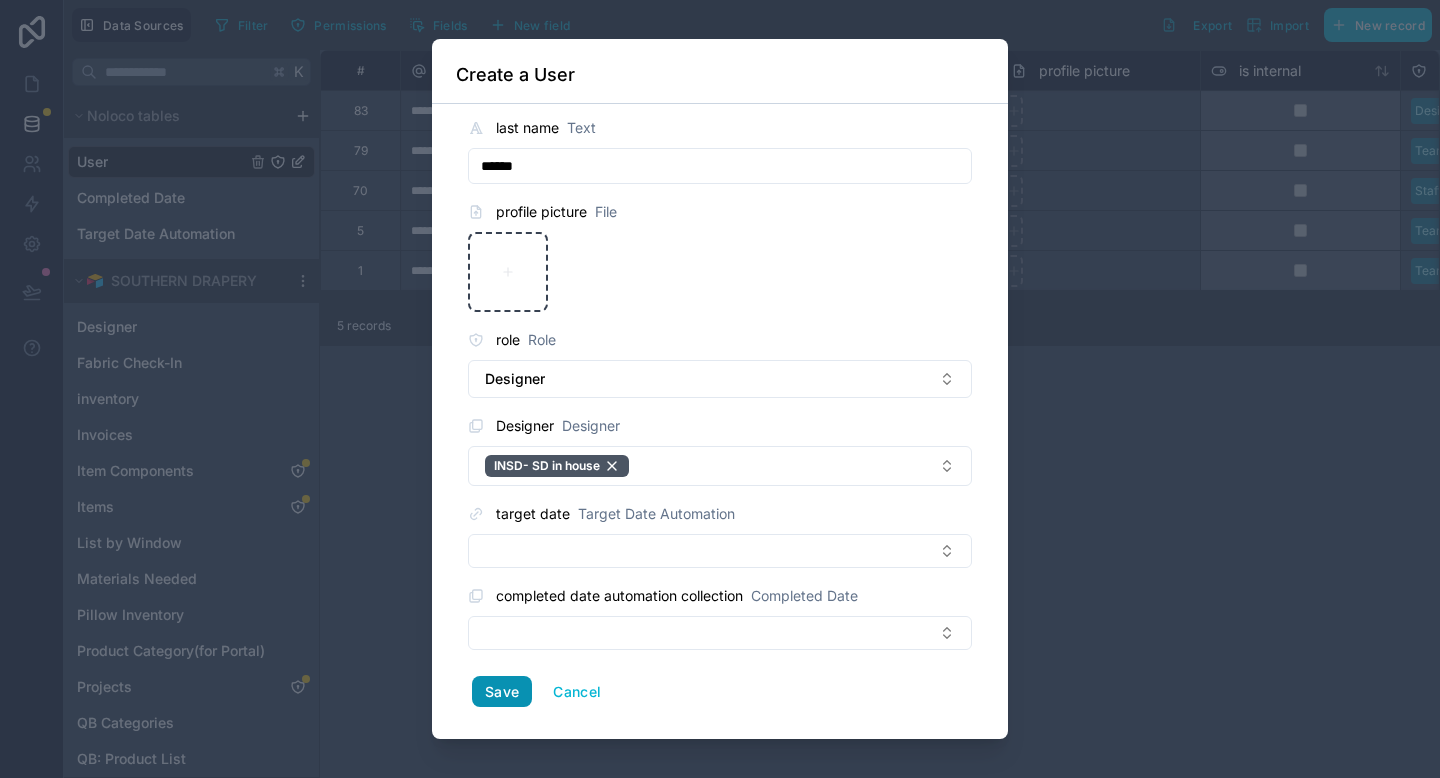 click on "Save" at bounding box center (502, 692) 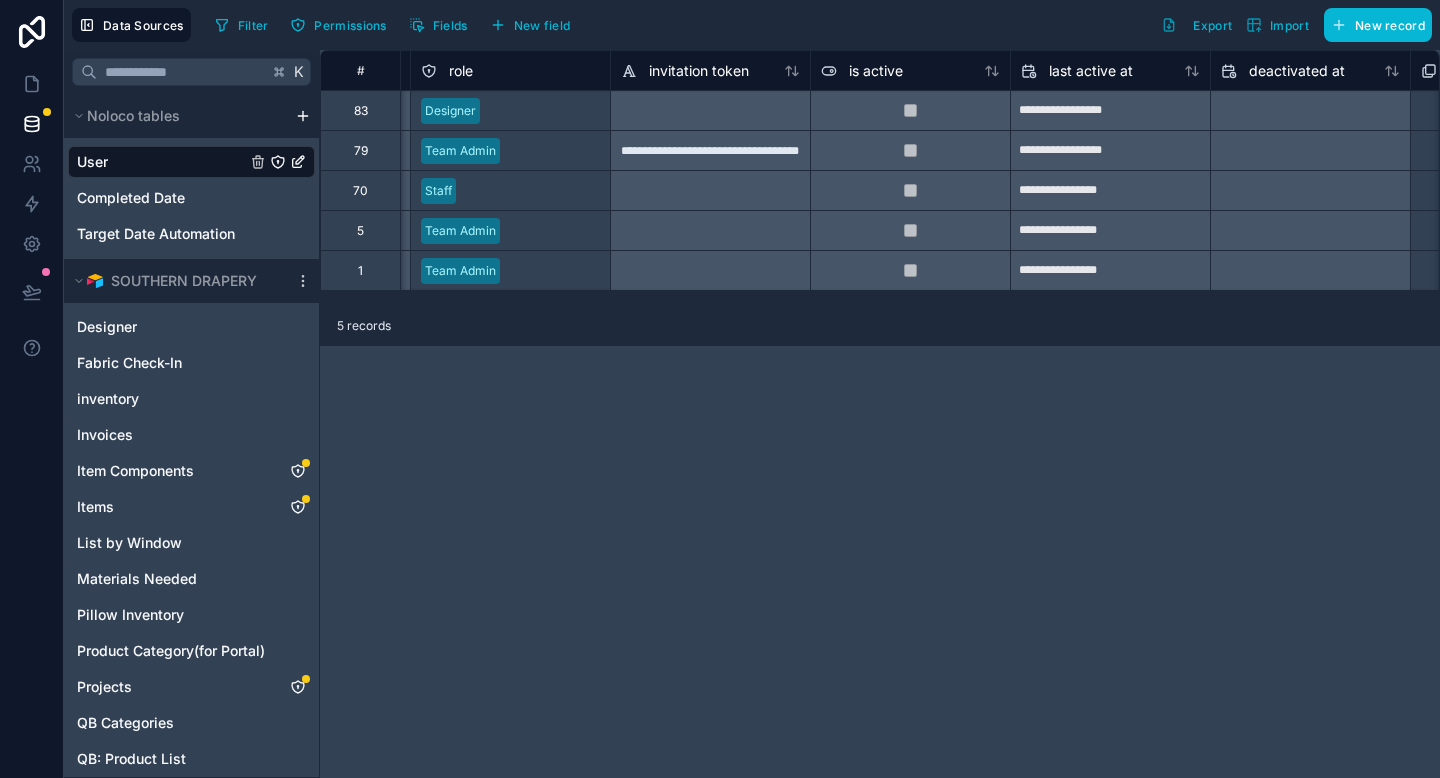 scroll, scrollTop: 0, scrollLeft: 1040, axis: horizontal 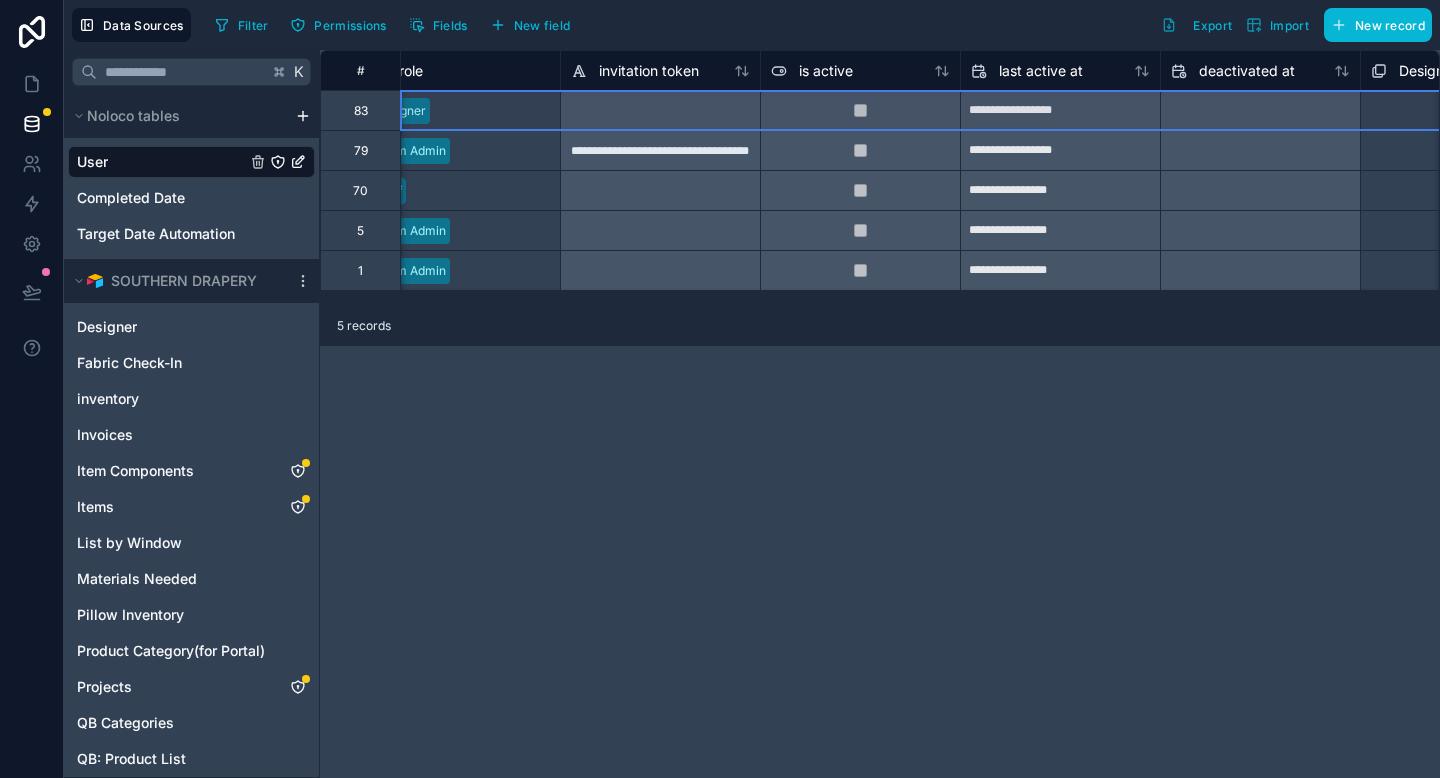 click on "83" at bounding box center (360, 110) 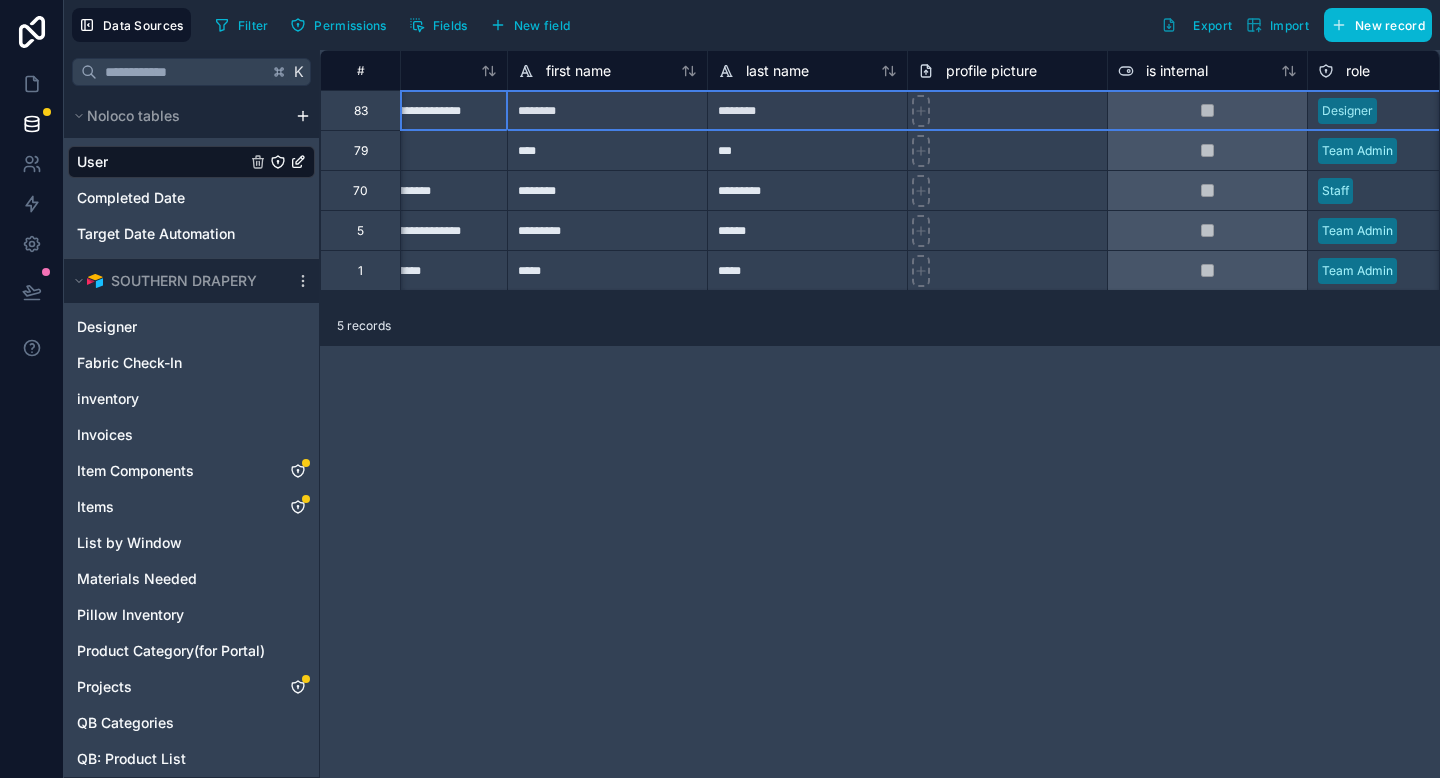 scroll, scrollTop: 0, scrollLeft: 0, axis: both 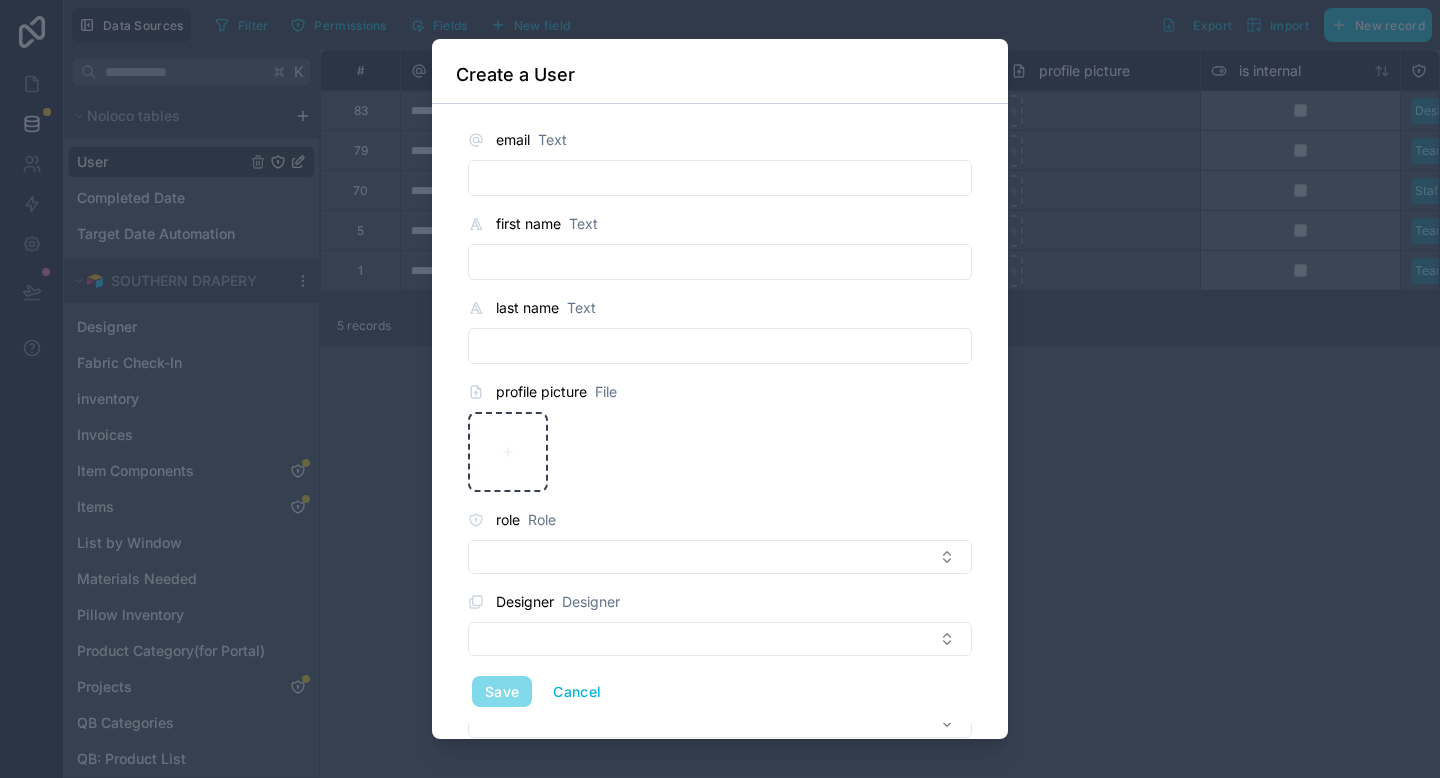 click at bounding box center (720, 178) 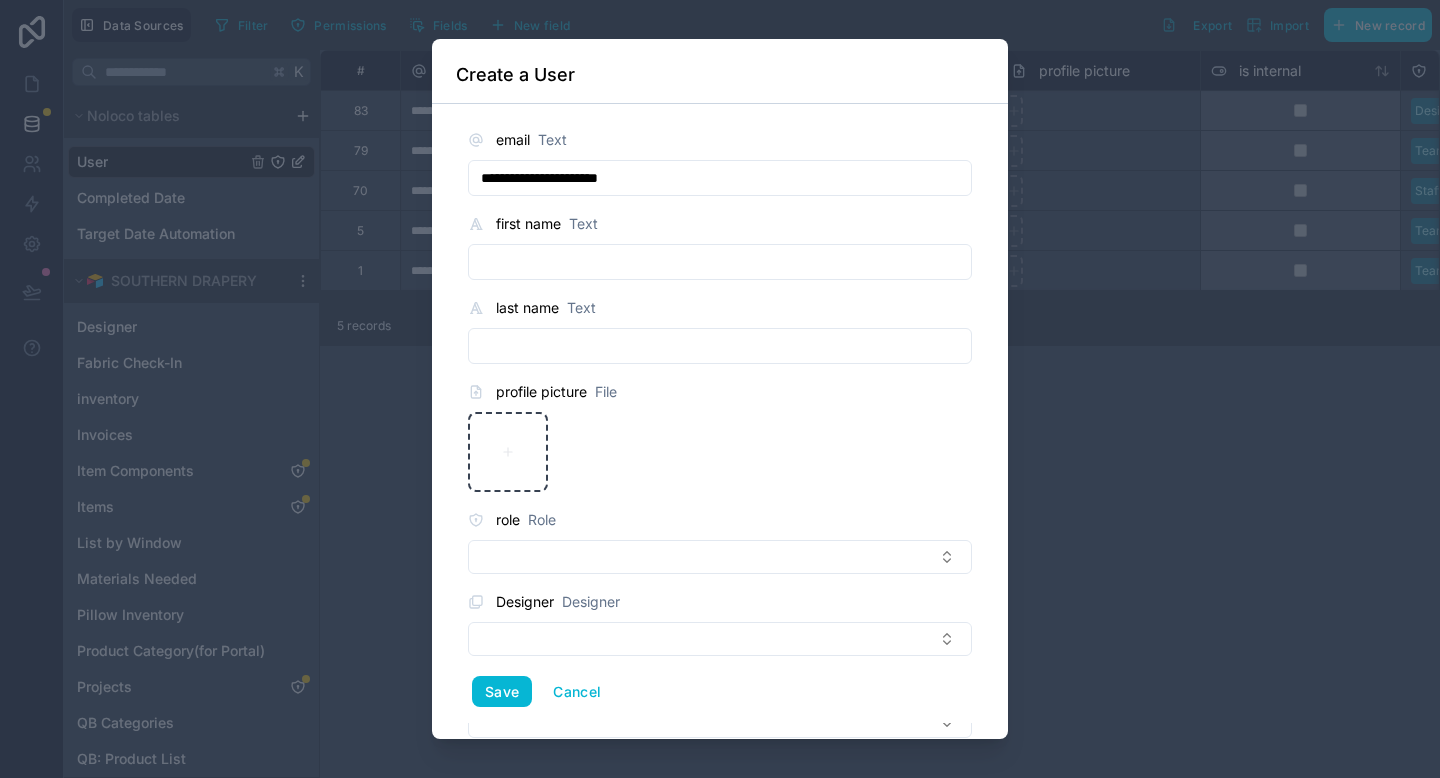 type on "**********" 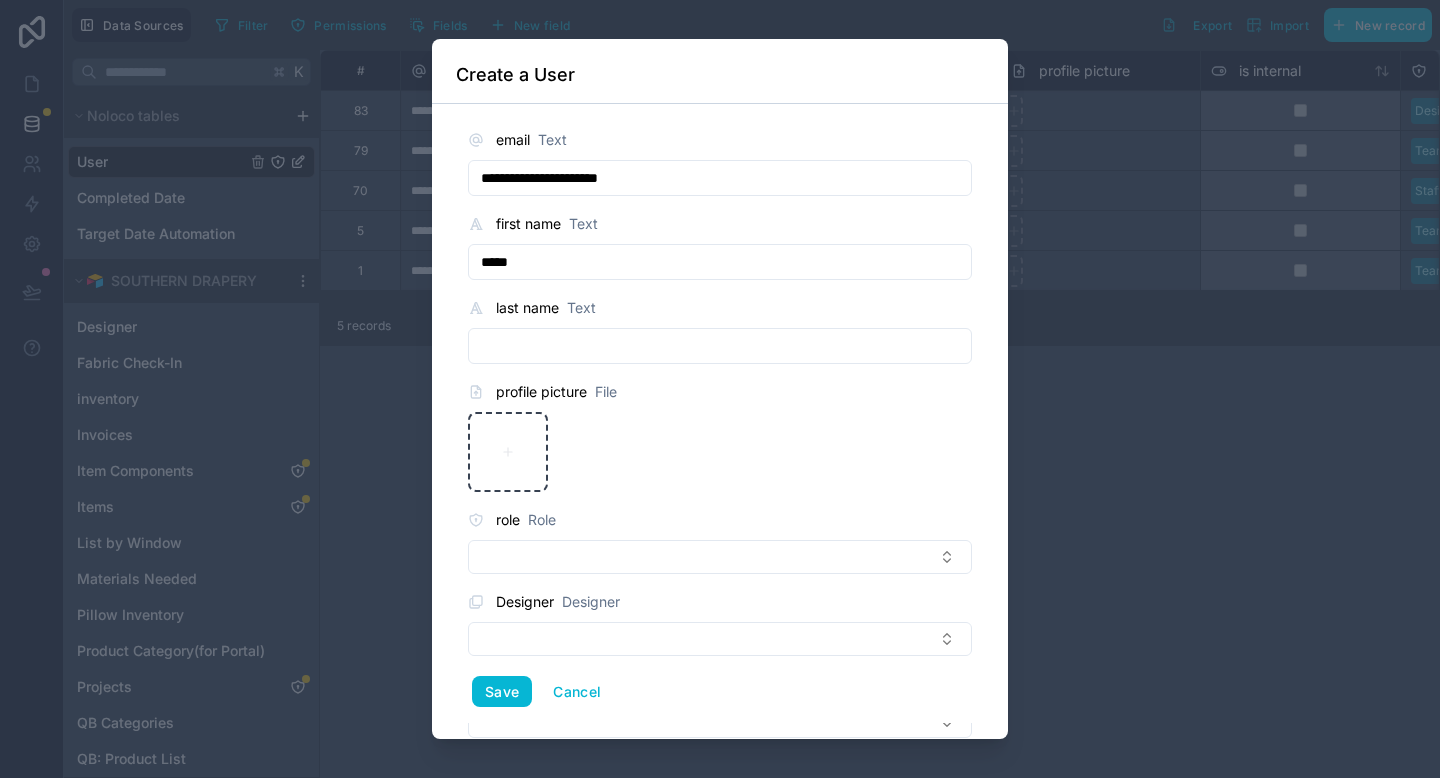 type on "*****" 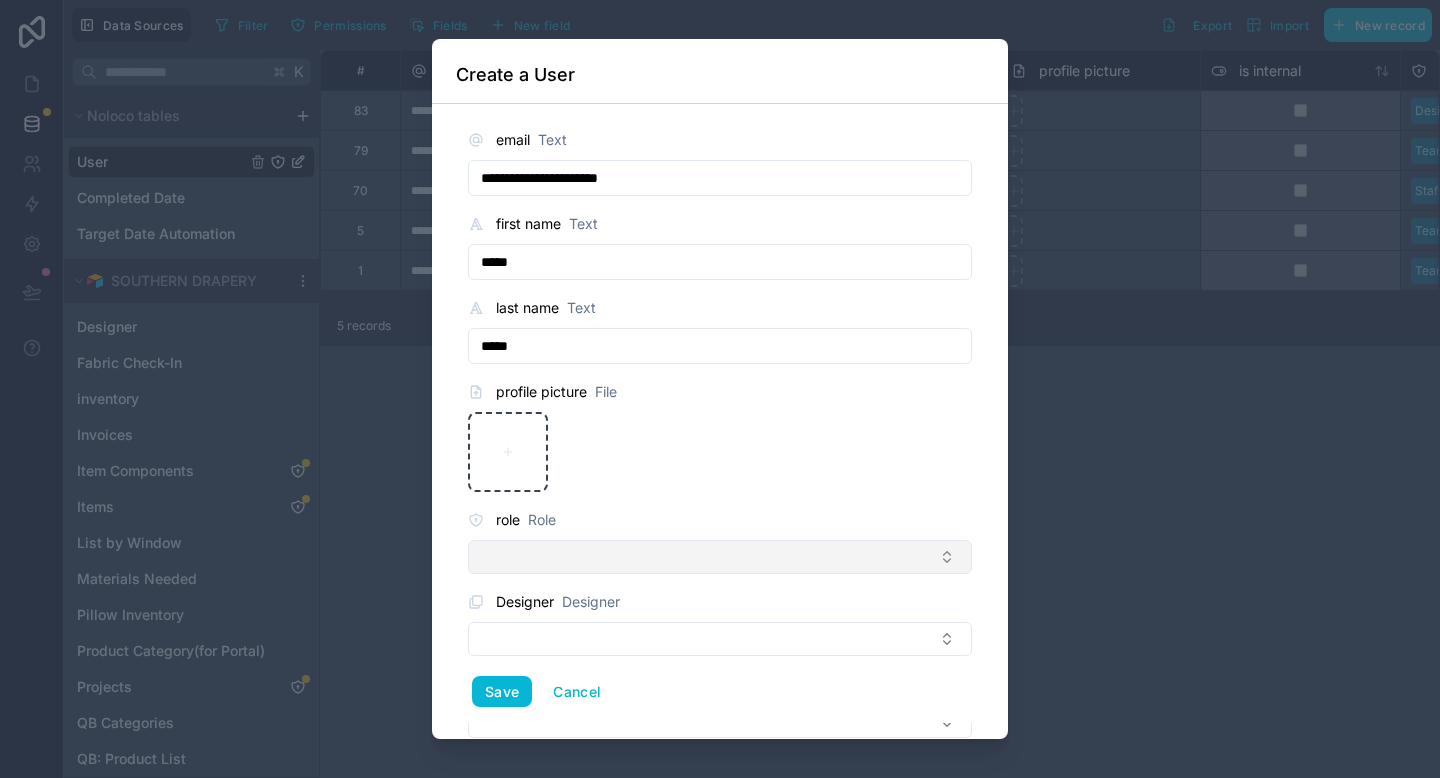type on "*****" 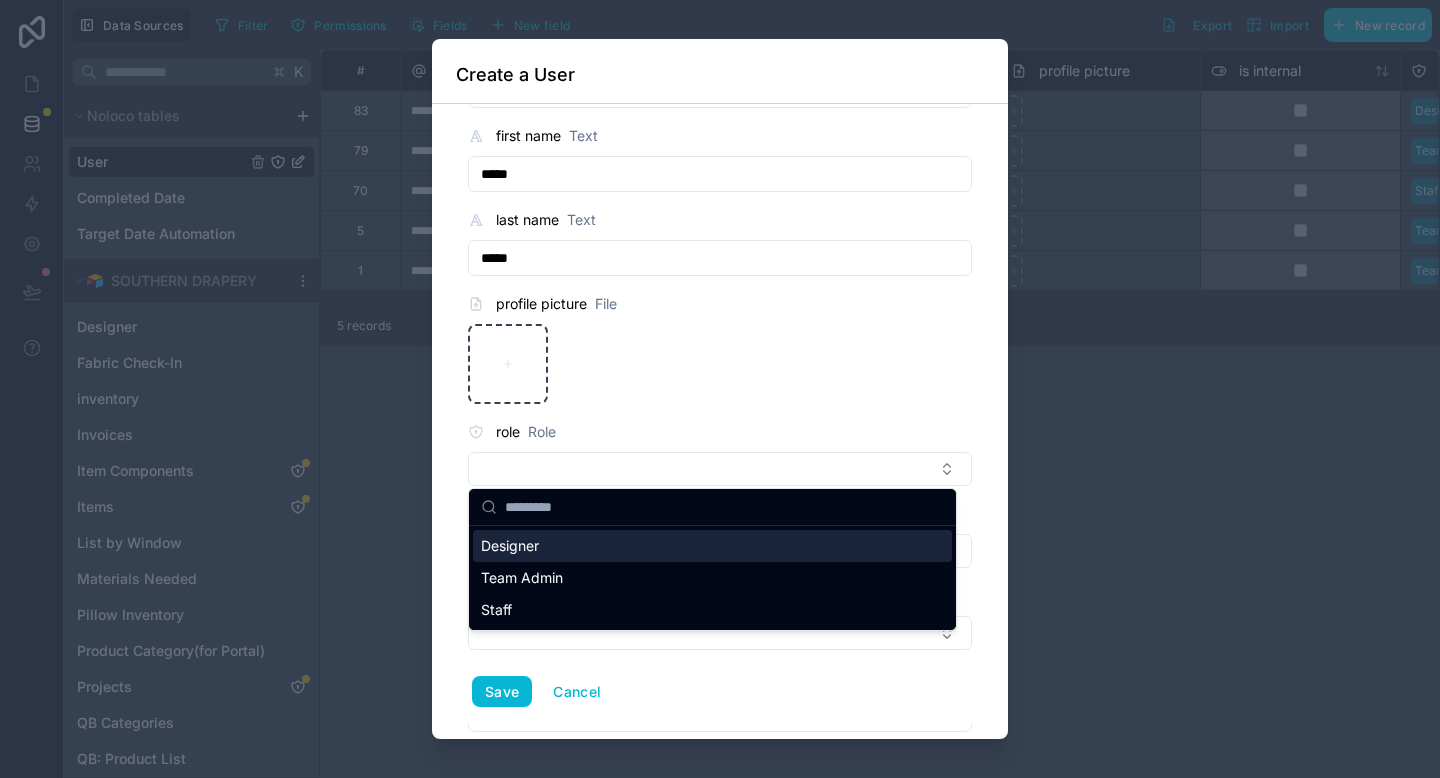 scroll, scrollTop: 90, scrollLeft: 0, axis: vertical 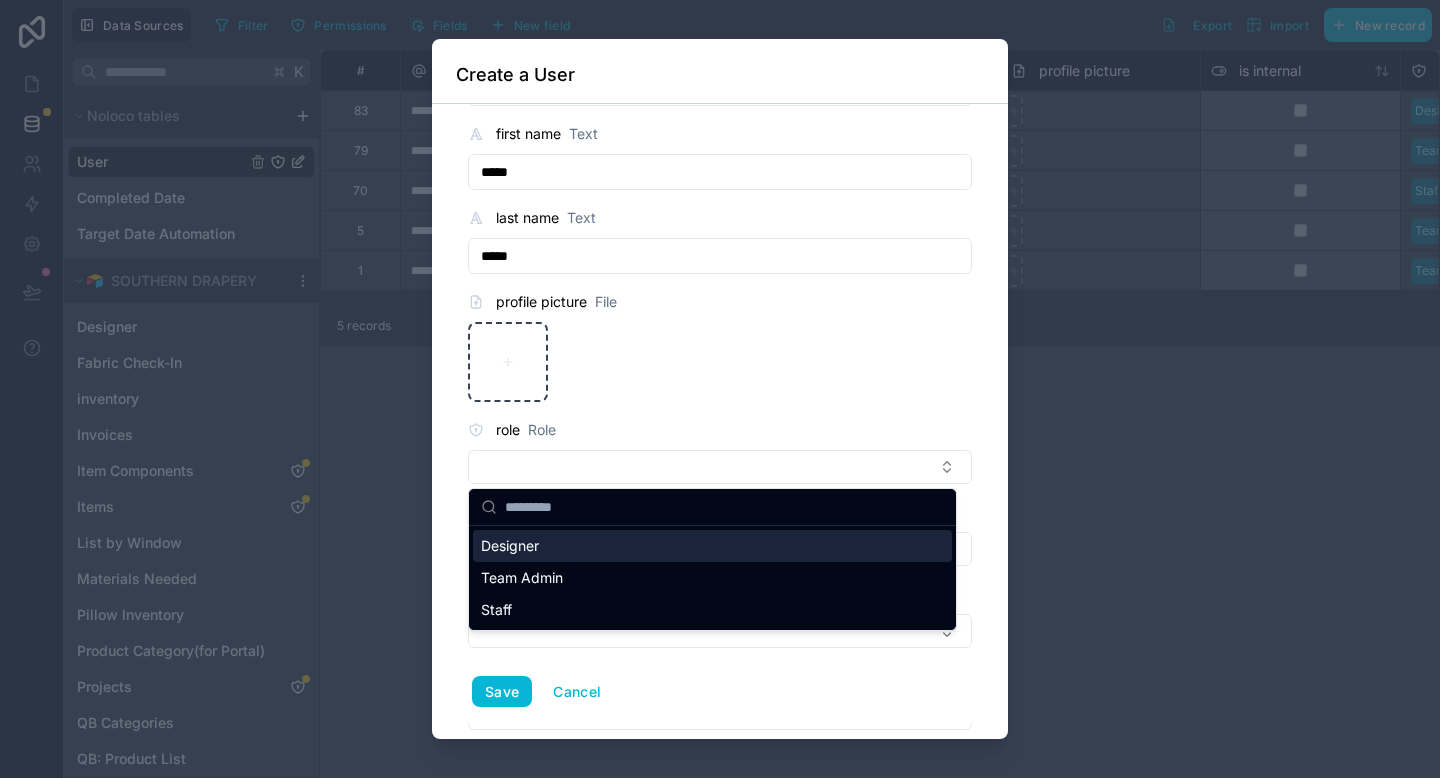 click on "Designer" at bounding box center (712, 546) 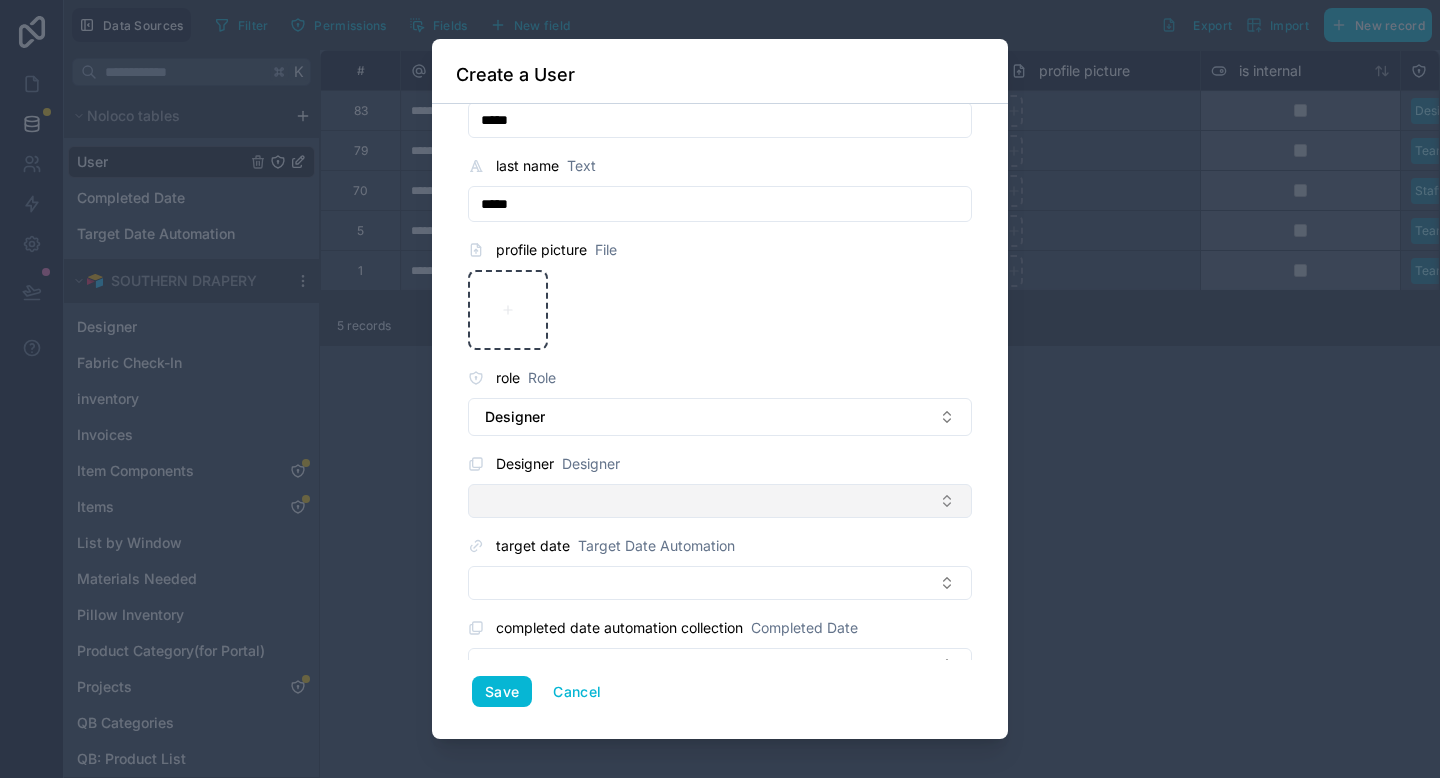 scroll, scrollTop: 152, scrollLeft: 0, axis: vertical 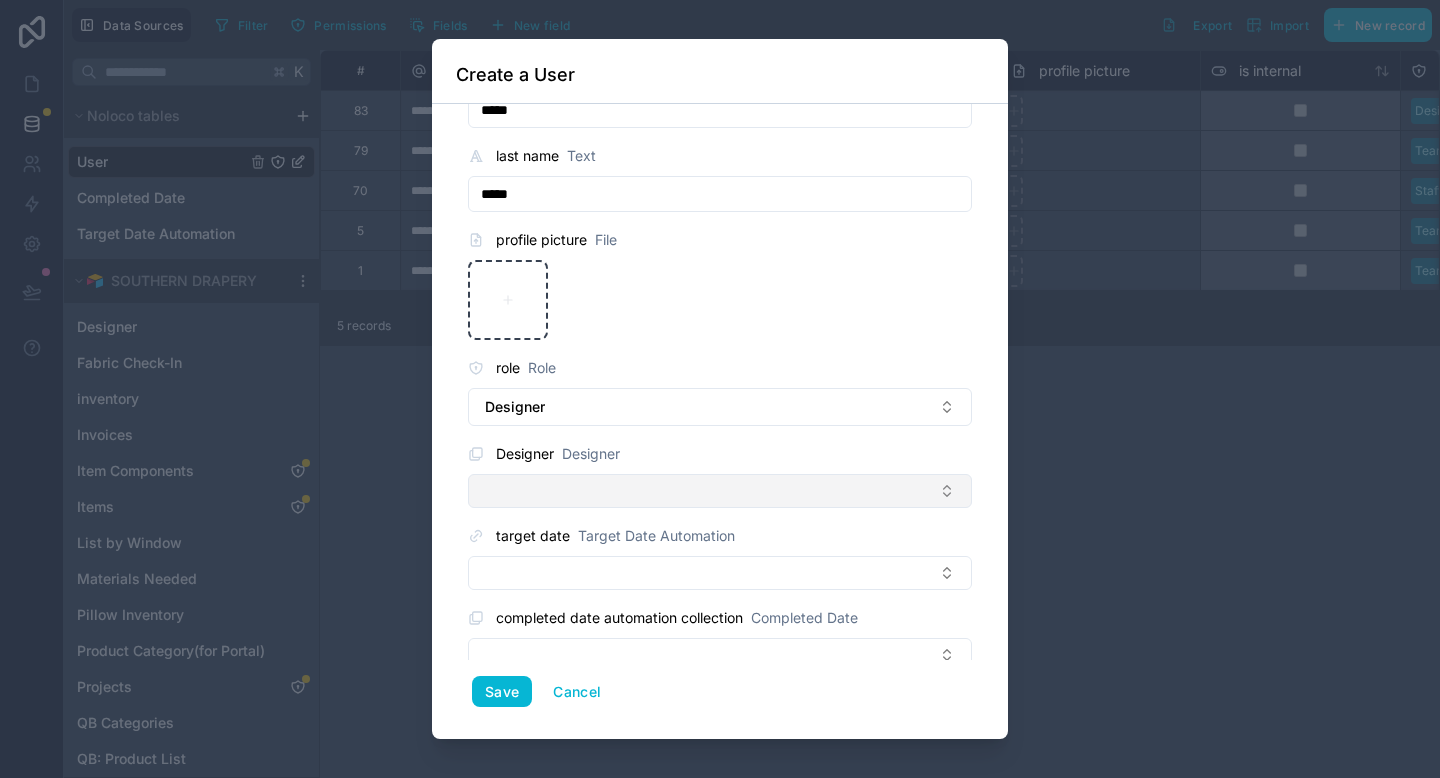 click at bounding box center [720, 491] 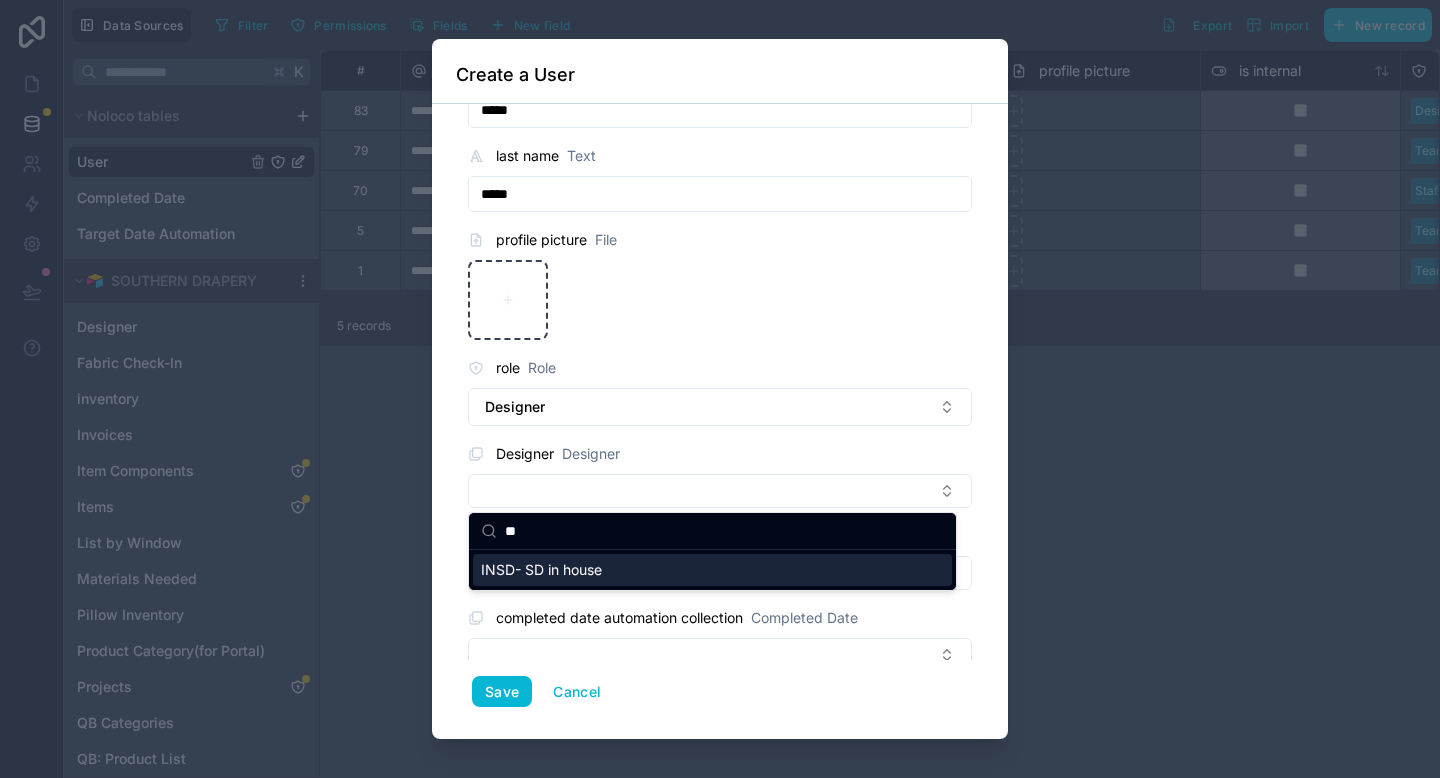type on "**" 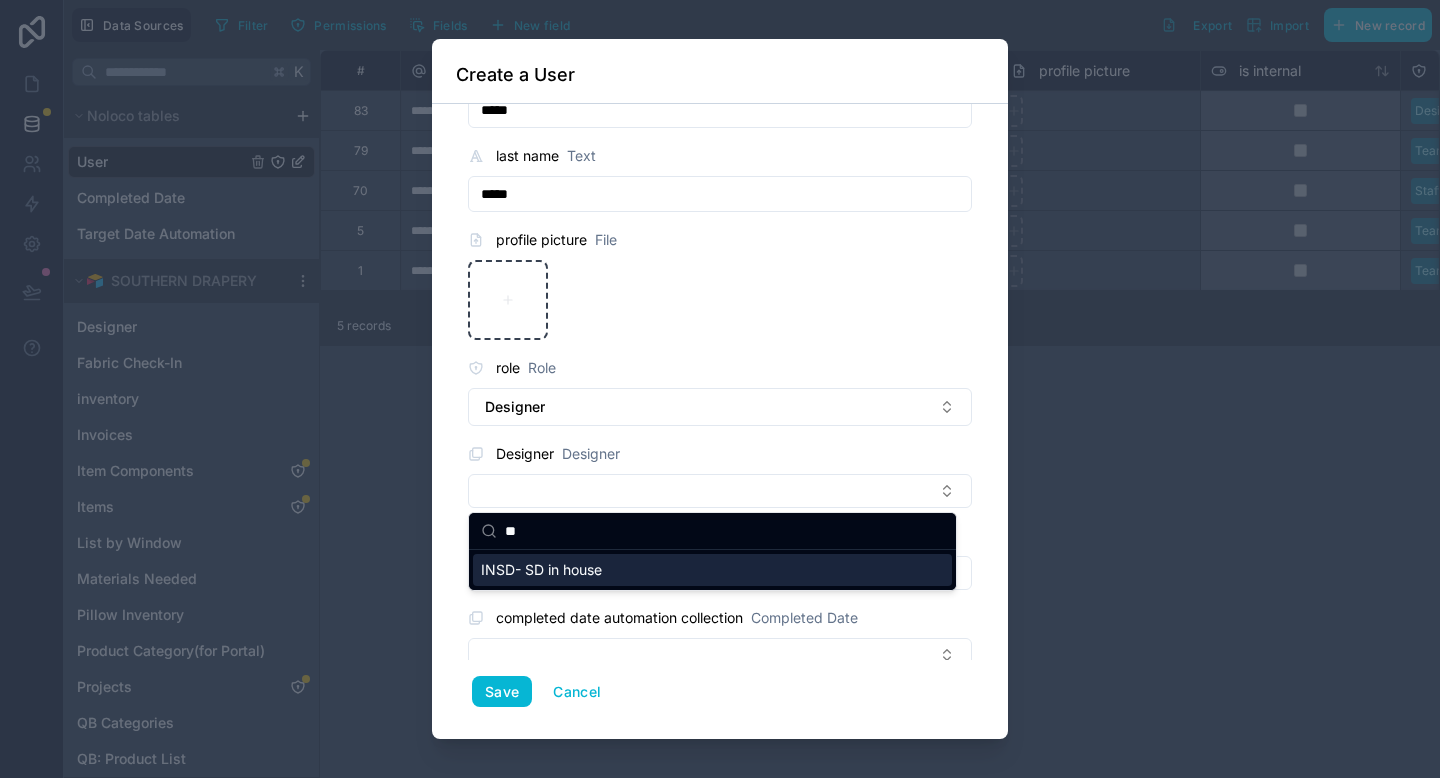 click on "INSD- SD in house" at bounding box center (541, 570) 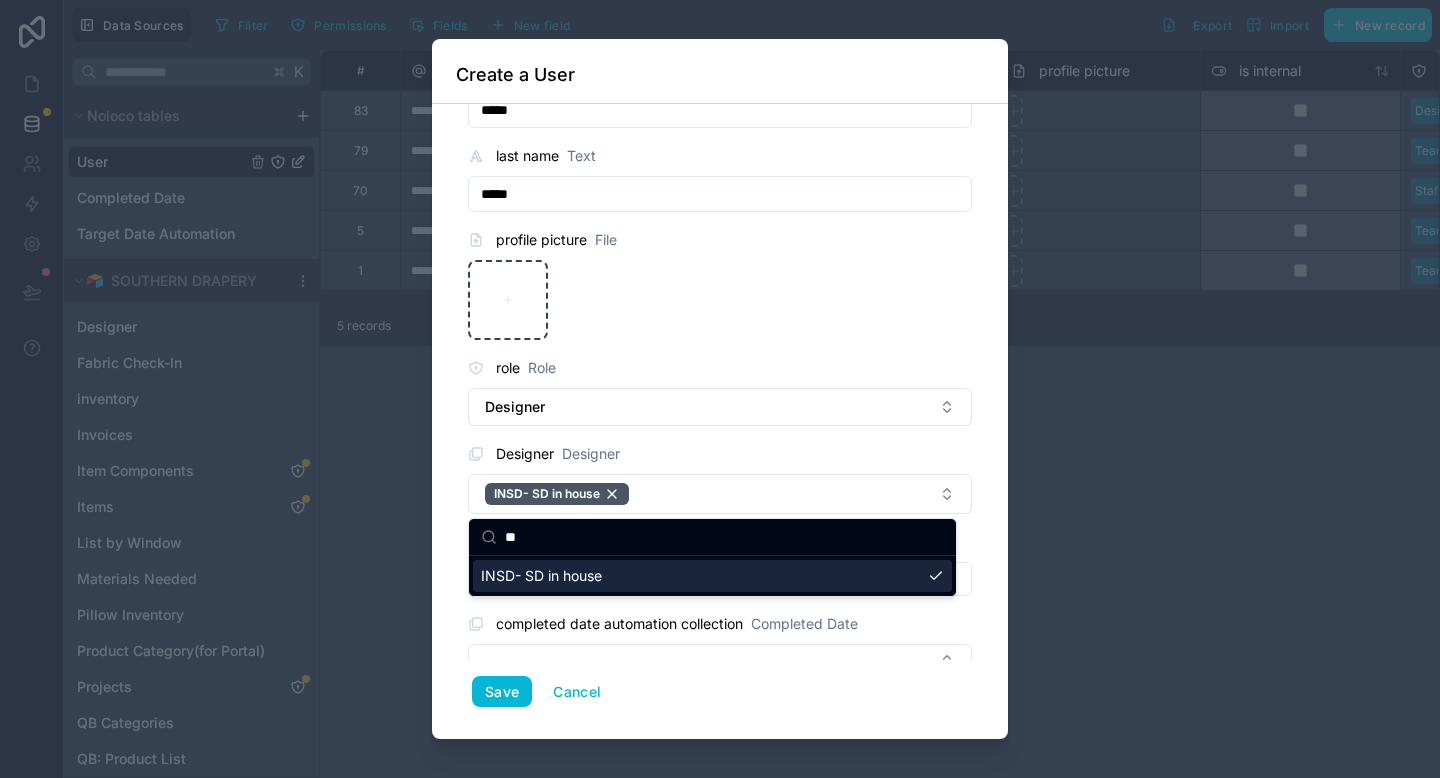 click at bounding box center [720, 300] 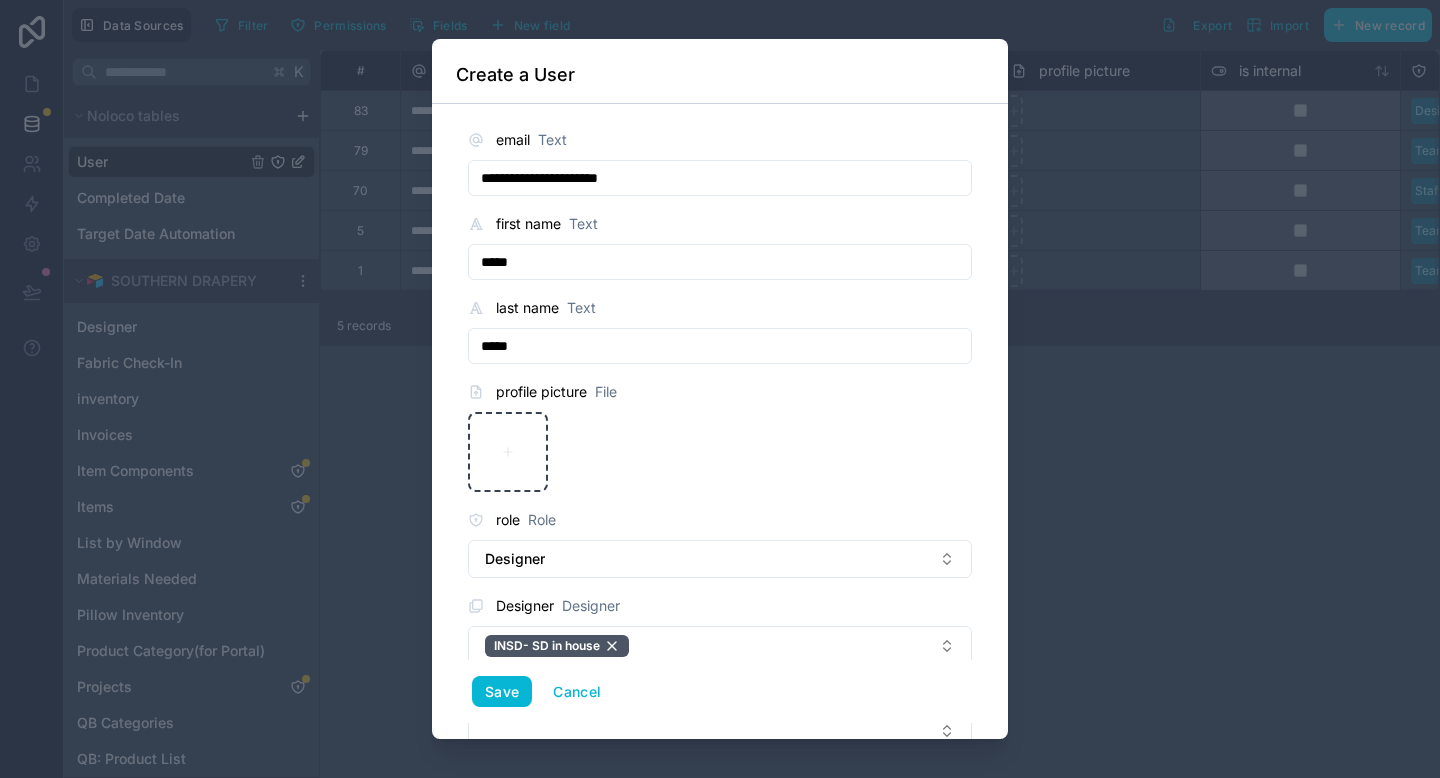 scroll, scrollTop: 186, scrollLeft: 0, axis: vertical 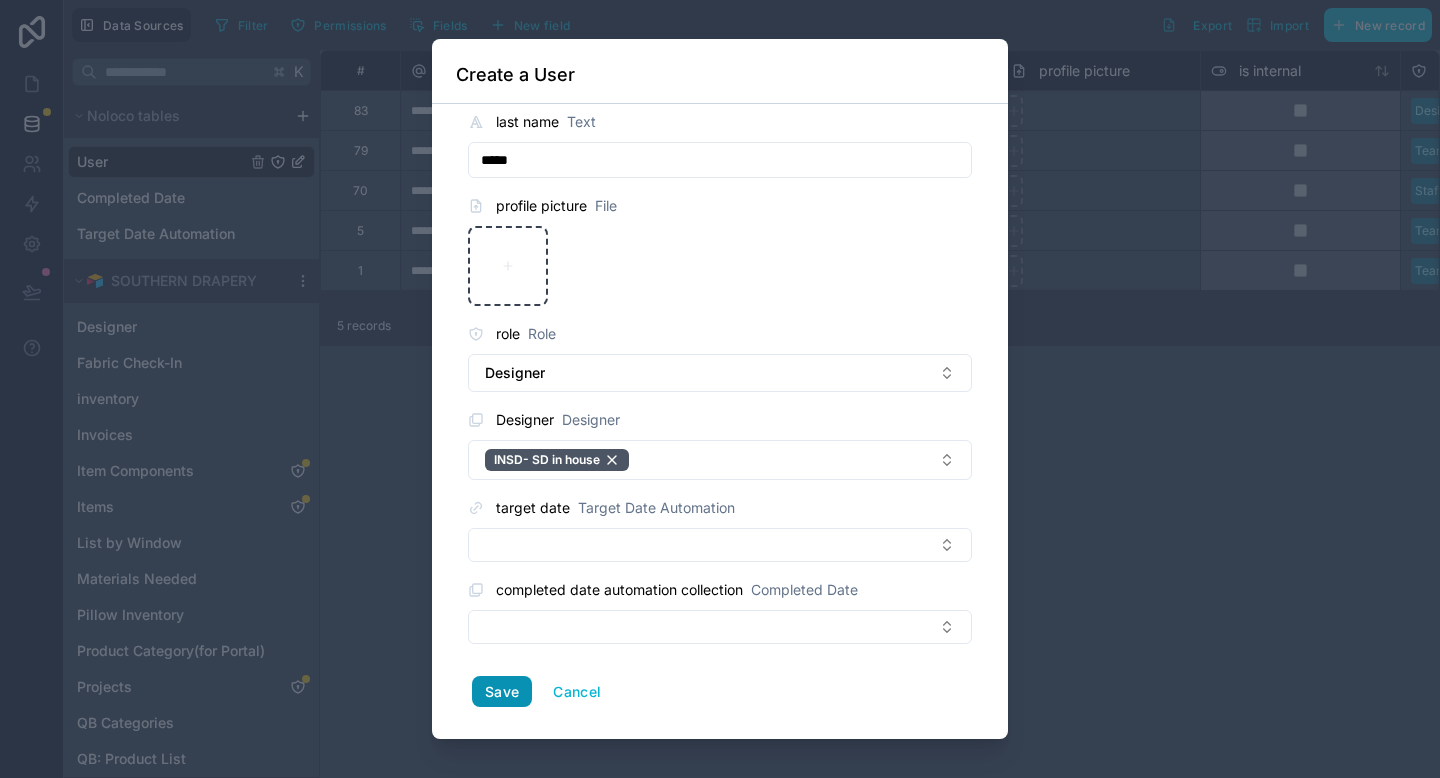 click on "Save" at bounding box center [502, 692] 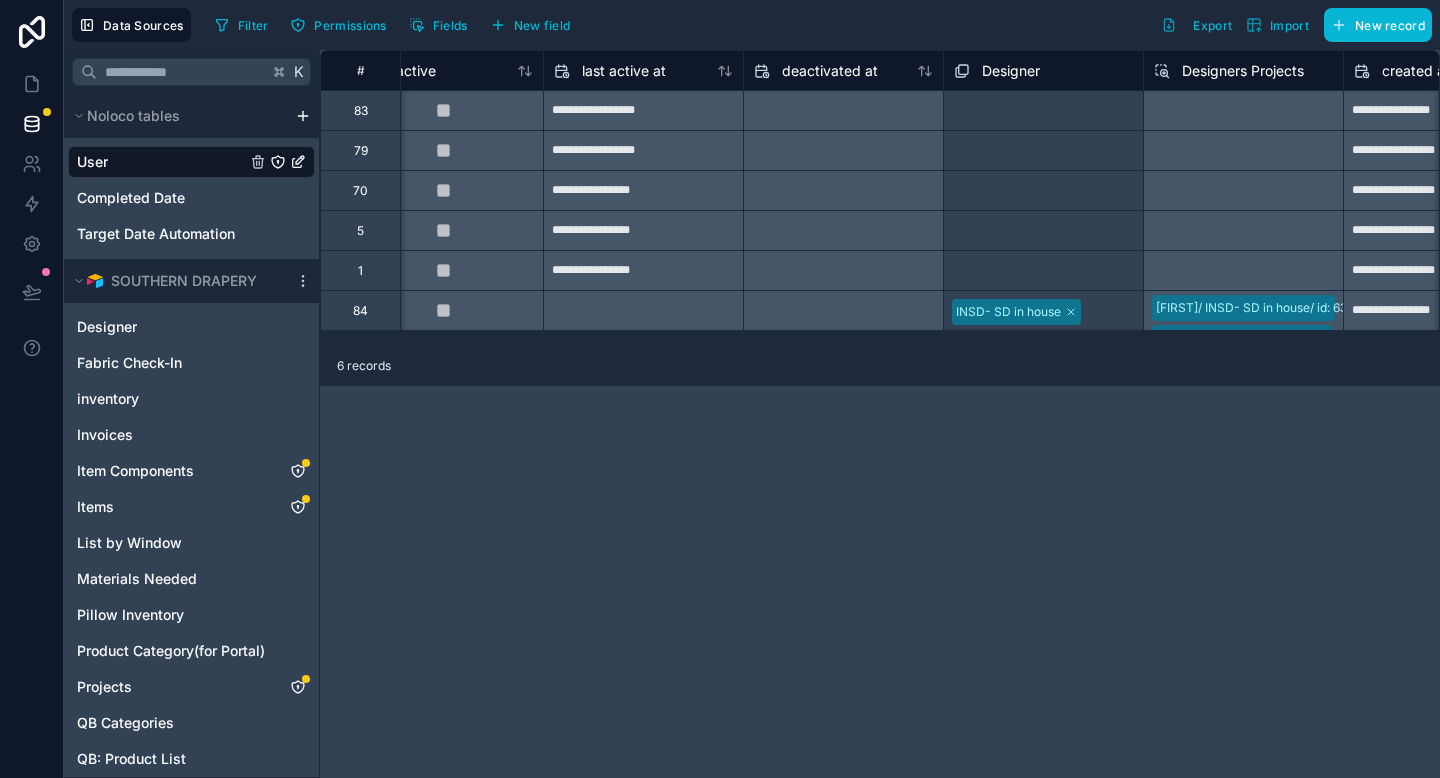 scroll, scrollTop: 0, scrollLeft: 1459, axis: horizontal 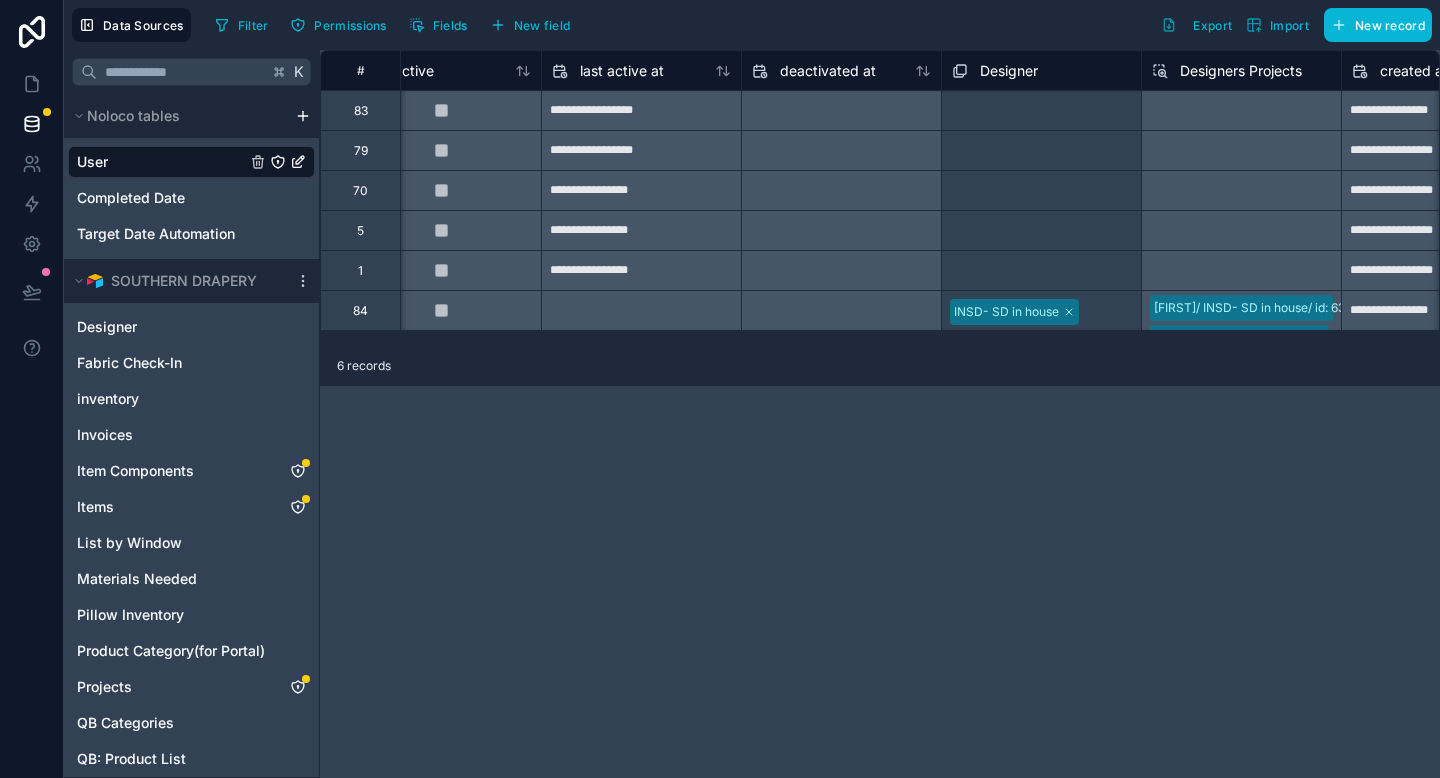 click on "**********" at bounding box center (880, 414) 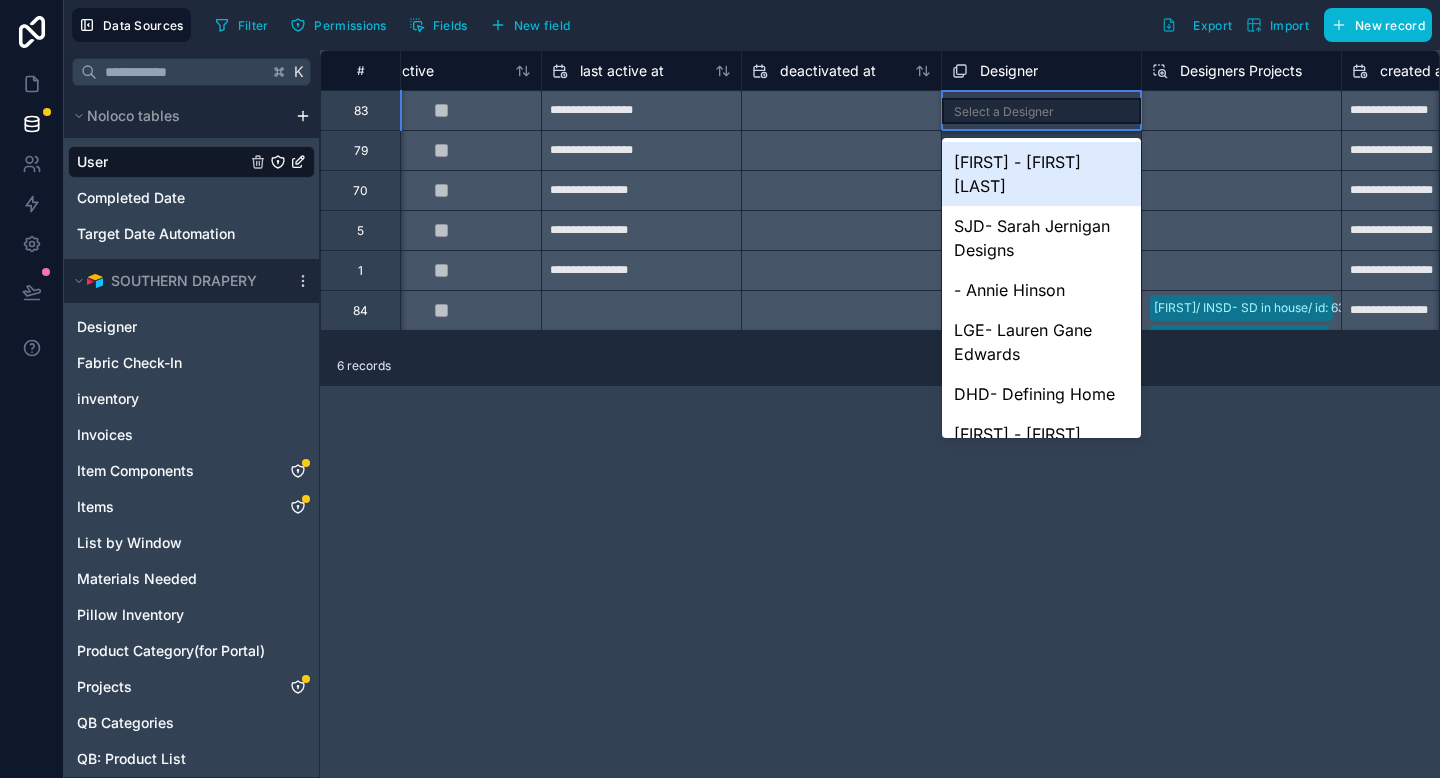 click on "Select a Designer" at bounding box center [1004, 112] 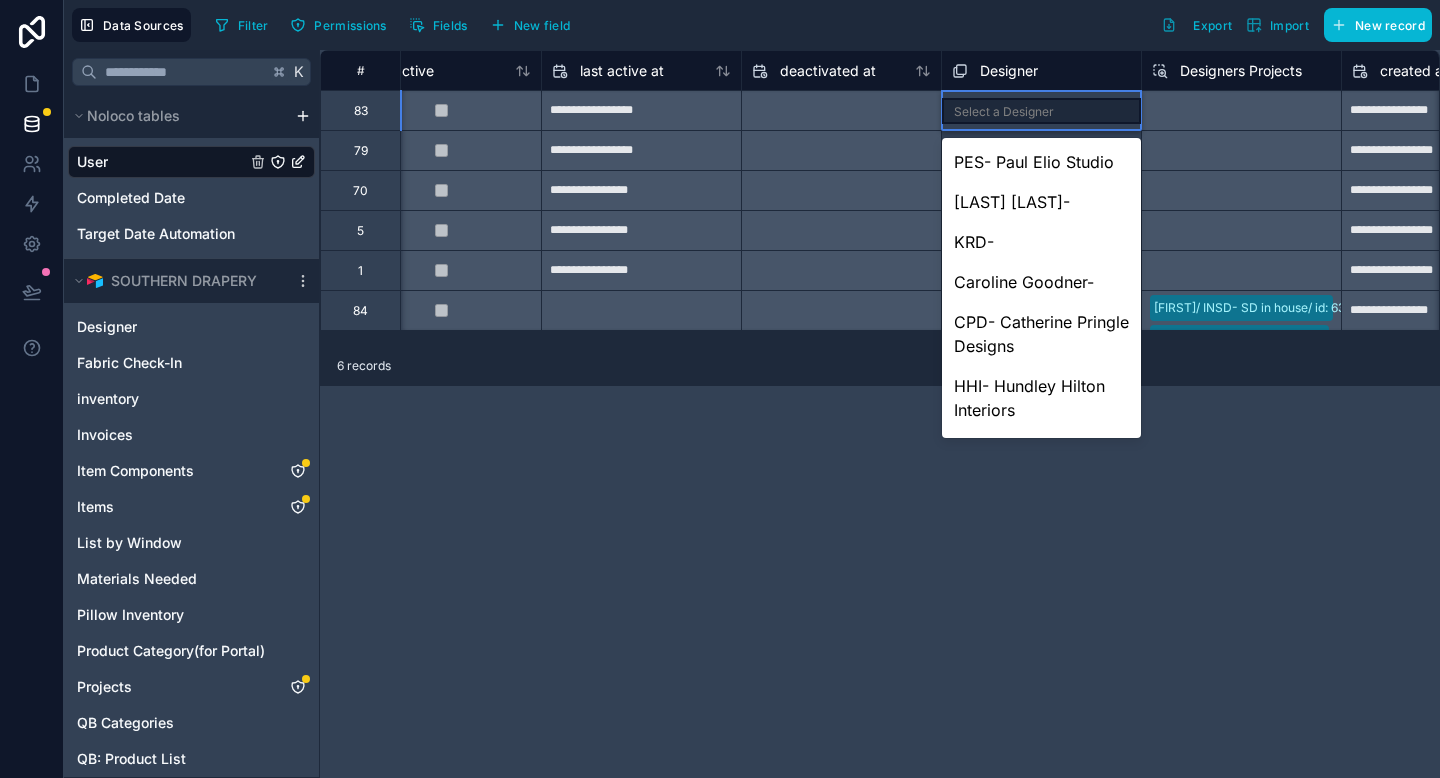 scroll, scrollTop: 858, scrollLeft: 0, axis: vertical 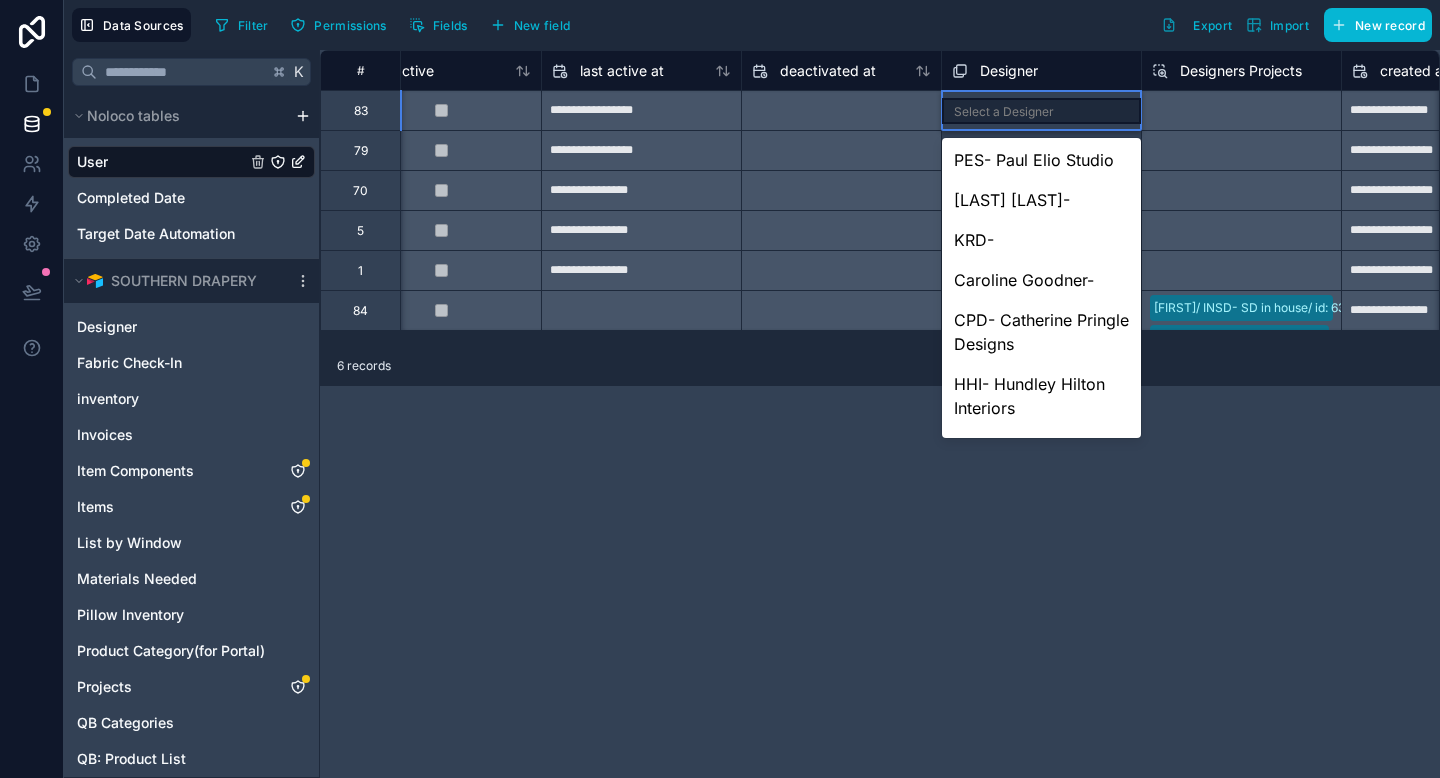 click on "Select a Designer" at bounding box center [1004, 112] 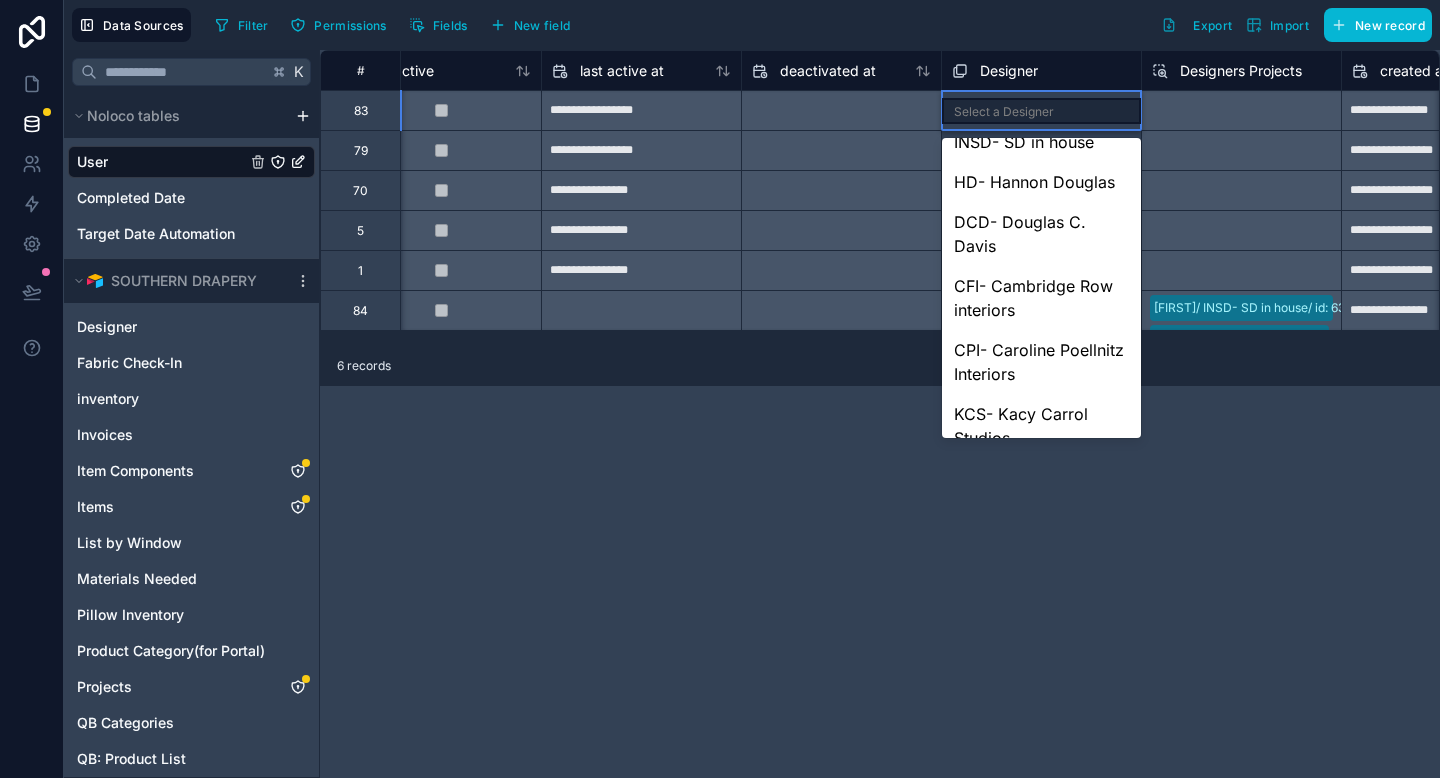 scroll, scrollTop: 1205, scrollLeft: 0, axis: vertical 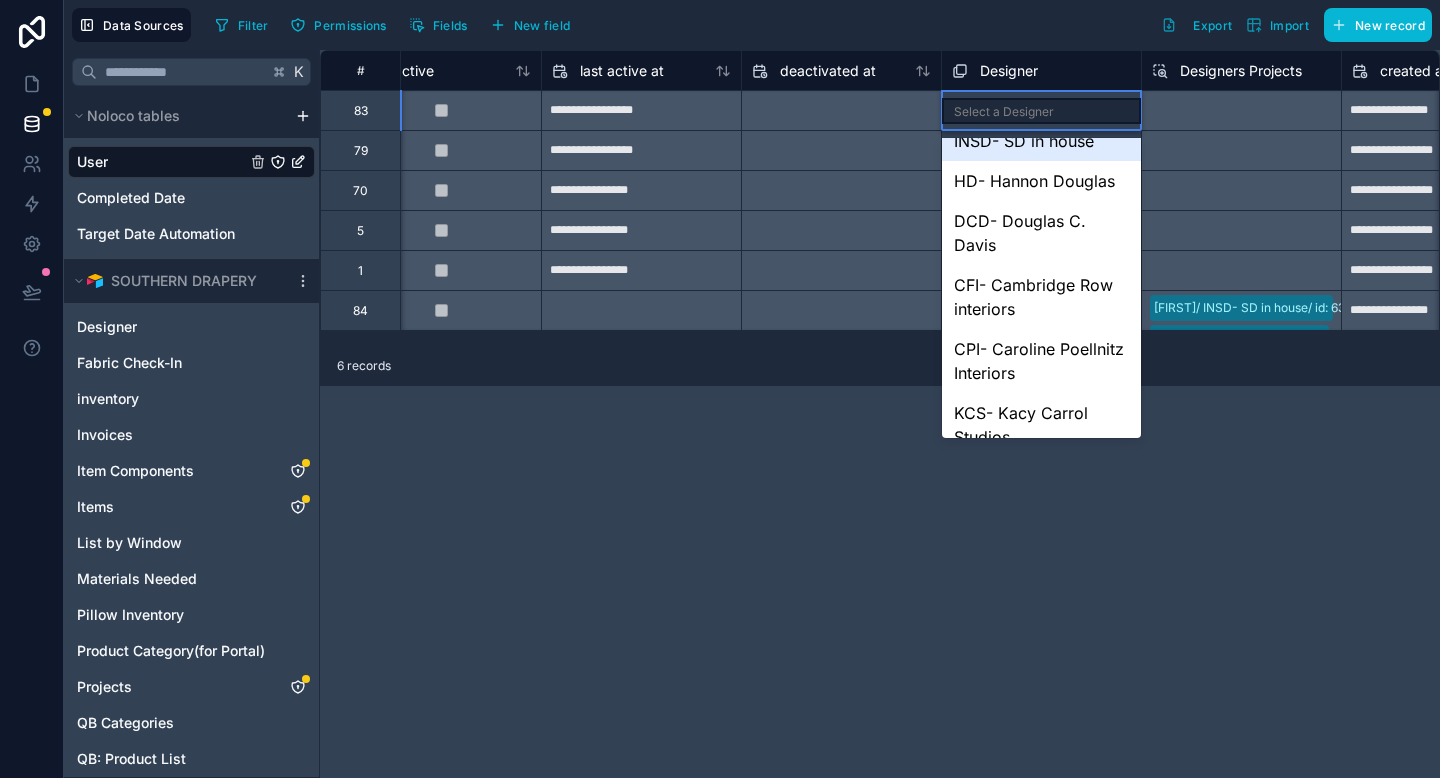 click on "INSD- SD in house" at bounding box center [1041, 141] 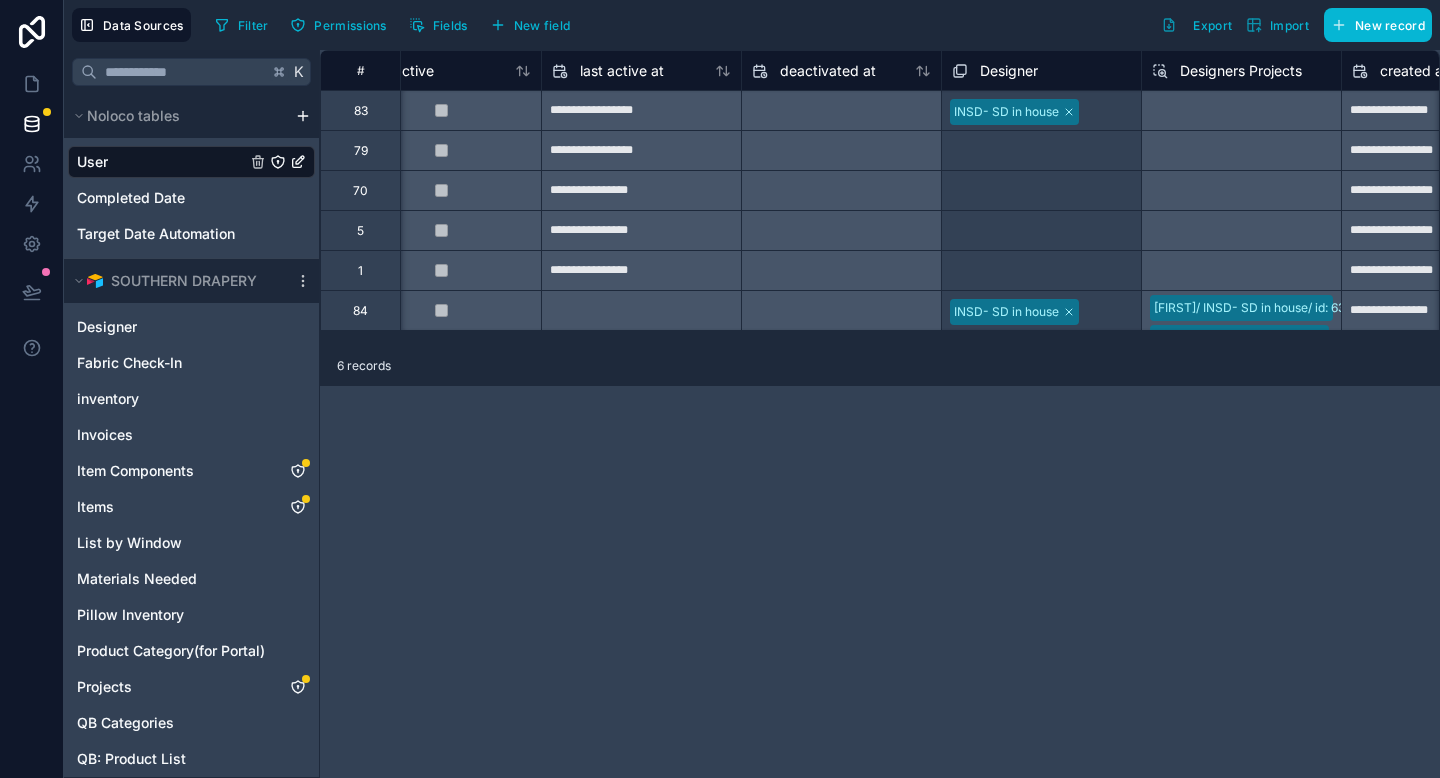 click on "**********" at bounding box center [880, 414] 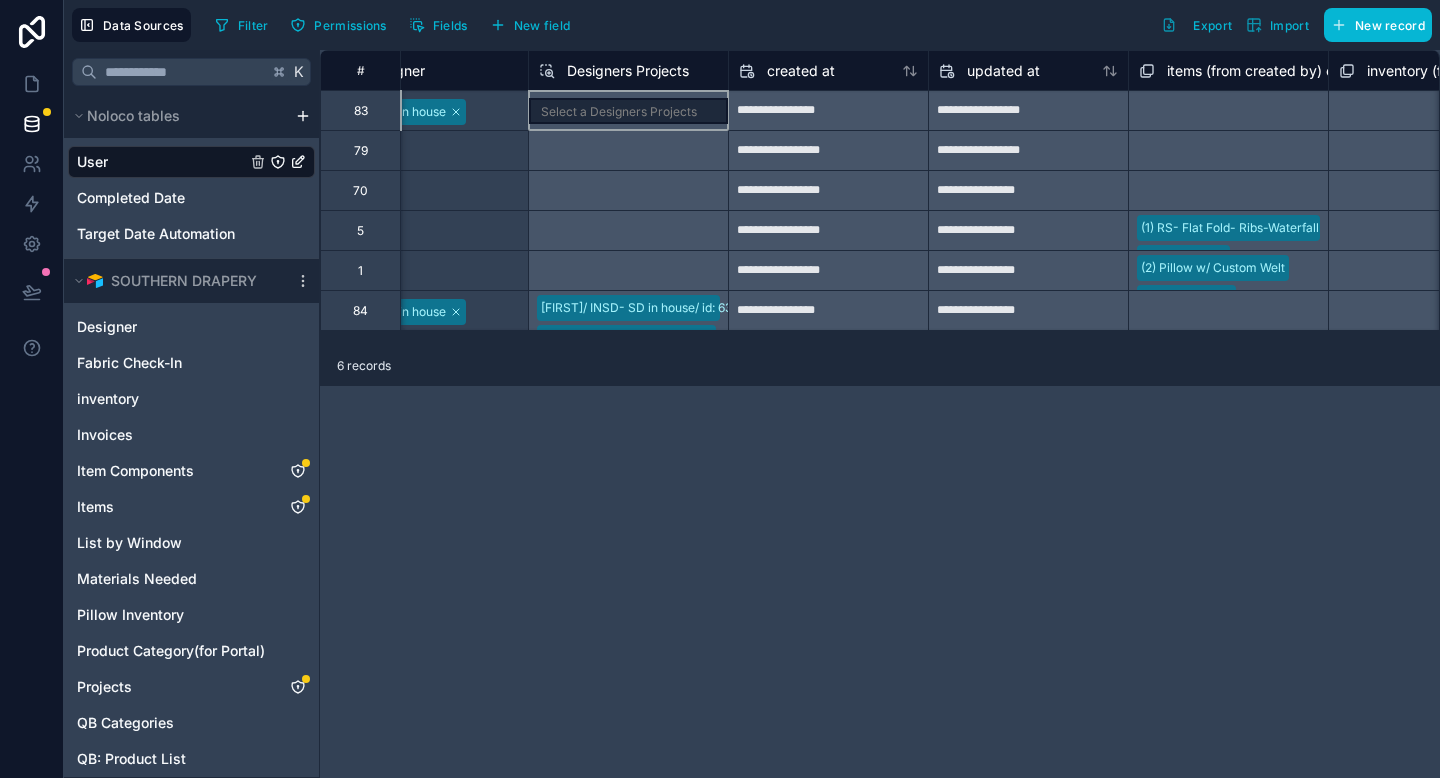 scroll, scrollTop: 0, scrollLeft: 2079, axis: horizontal 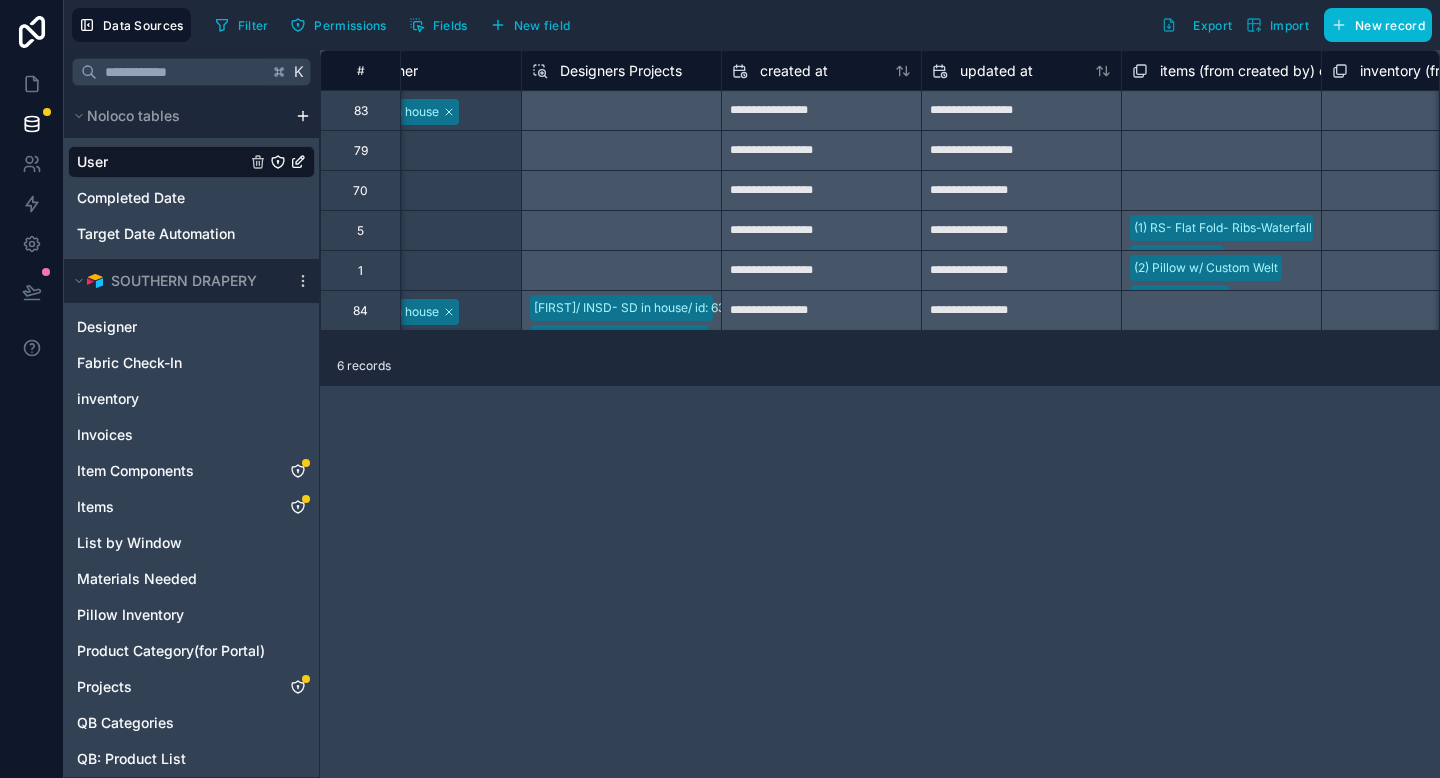 click on "**********" at bounding box center [880, 414] 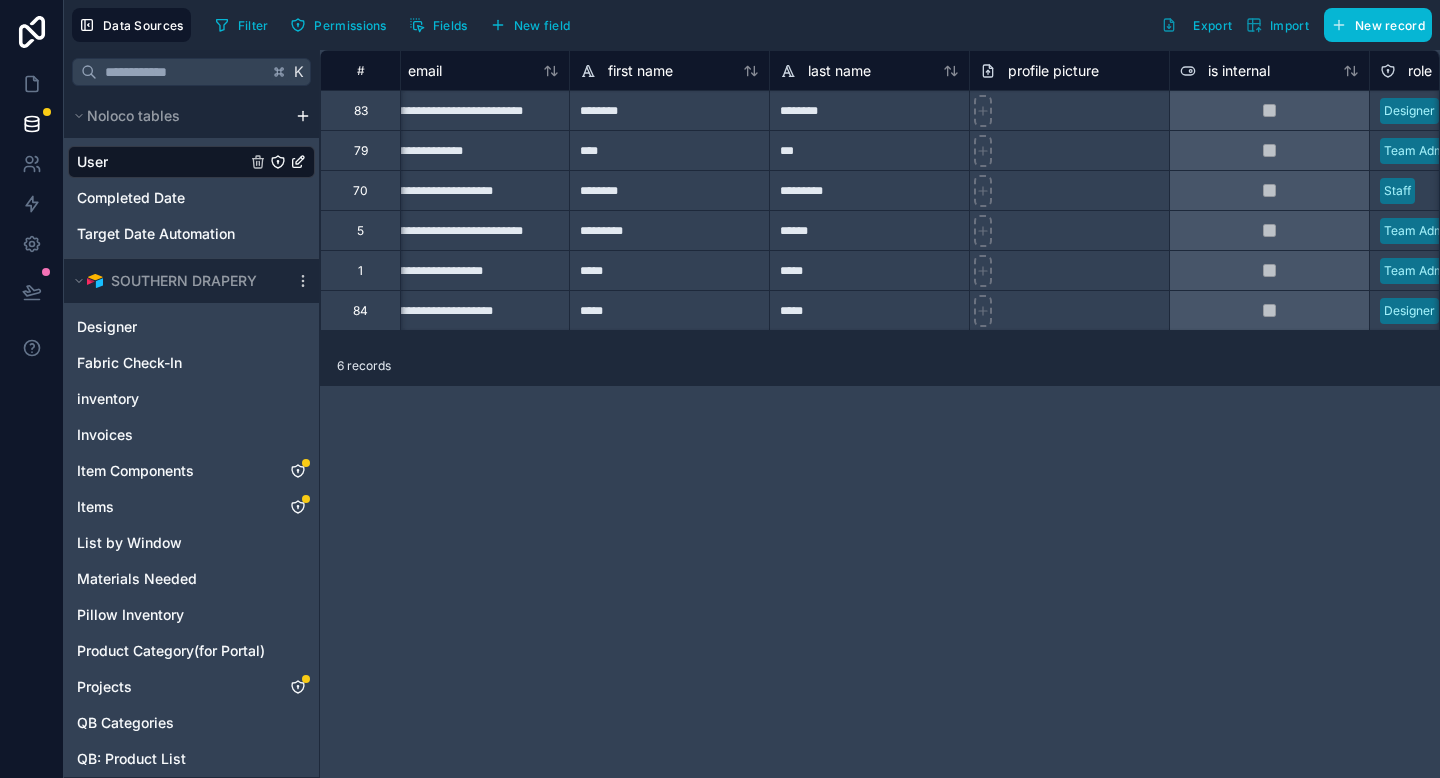 scroll, scrollTop: 0, scrollLeft: 0, axis: both 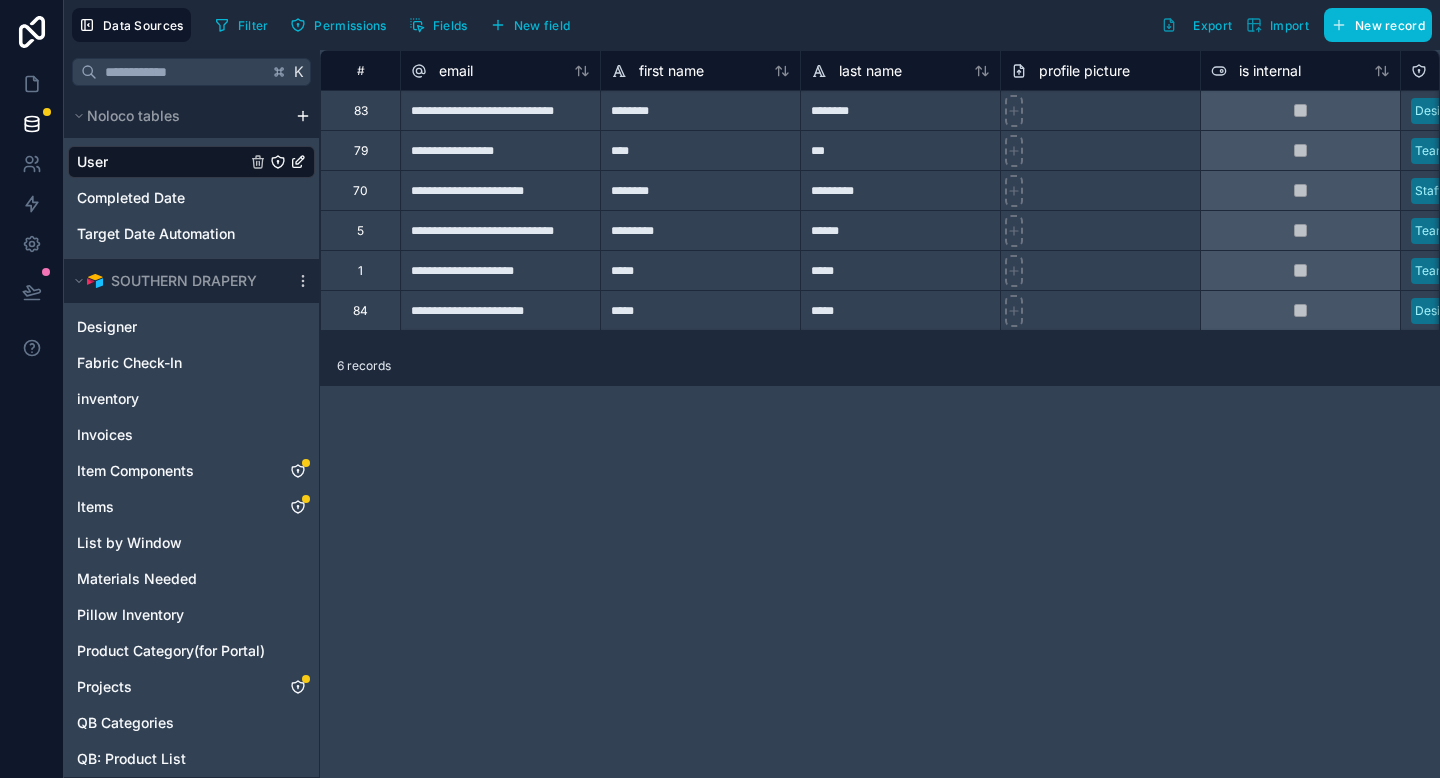 click on "**********" at bounding box center [880, 414] 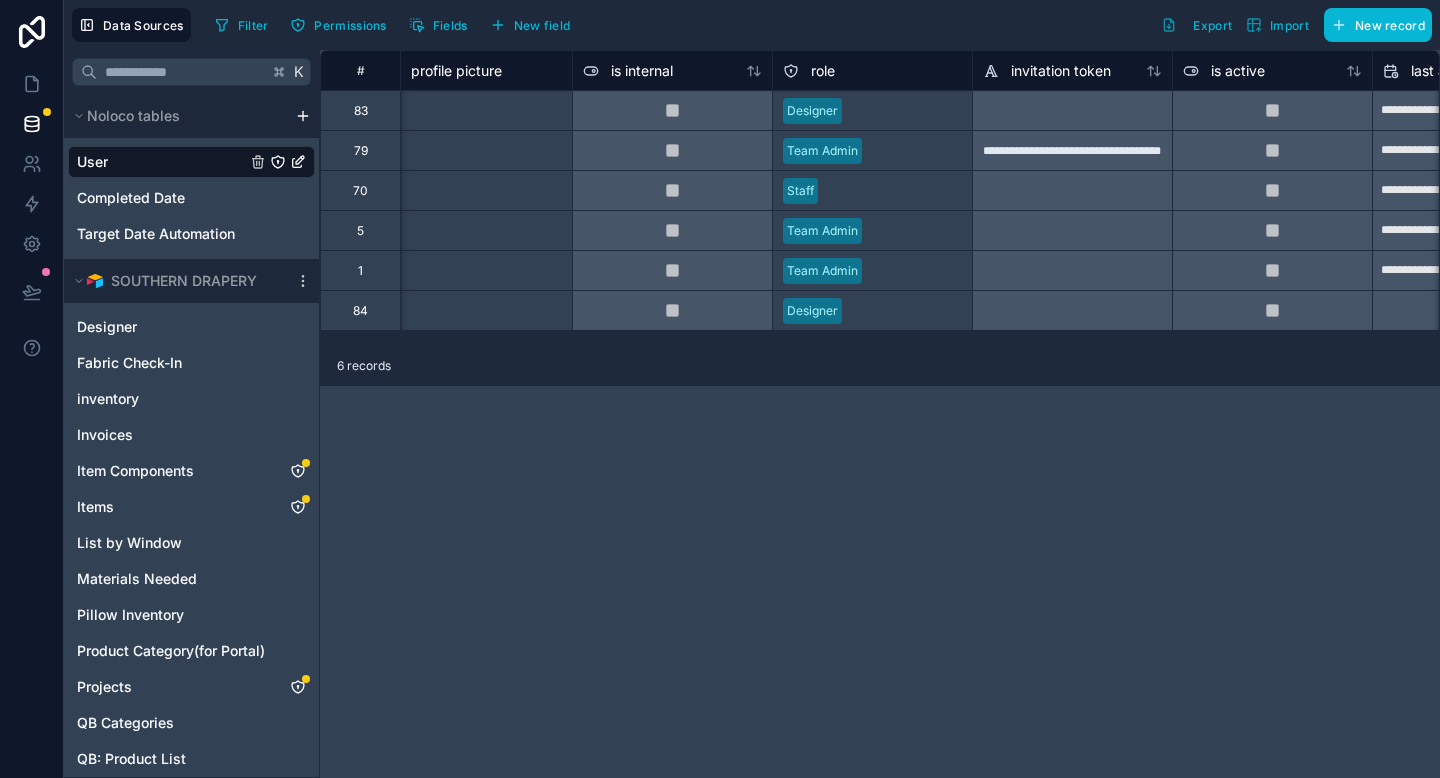 scroll, scrollTop: 0, scrollLeft: 656, axis: horizontal 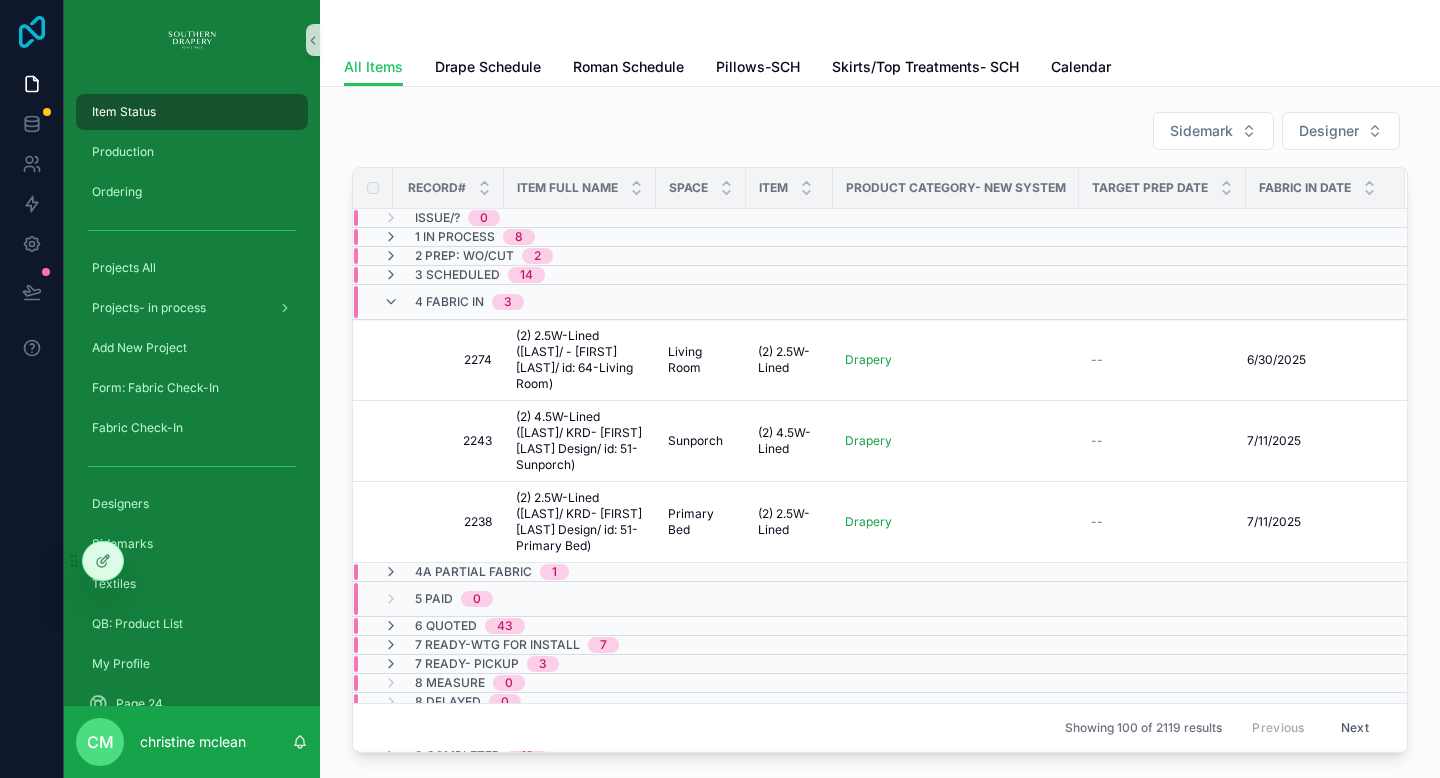 click 